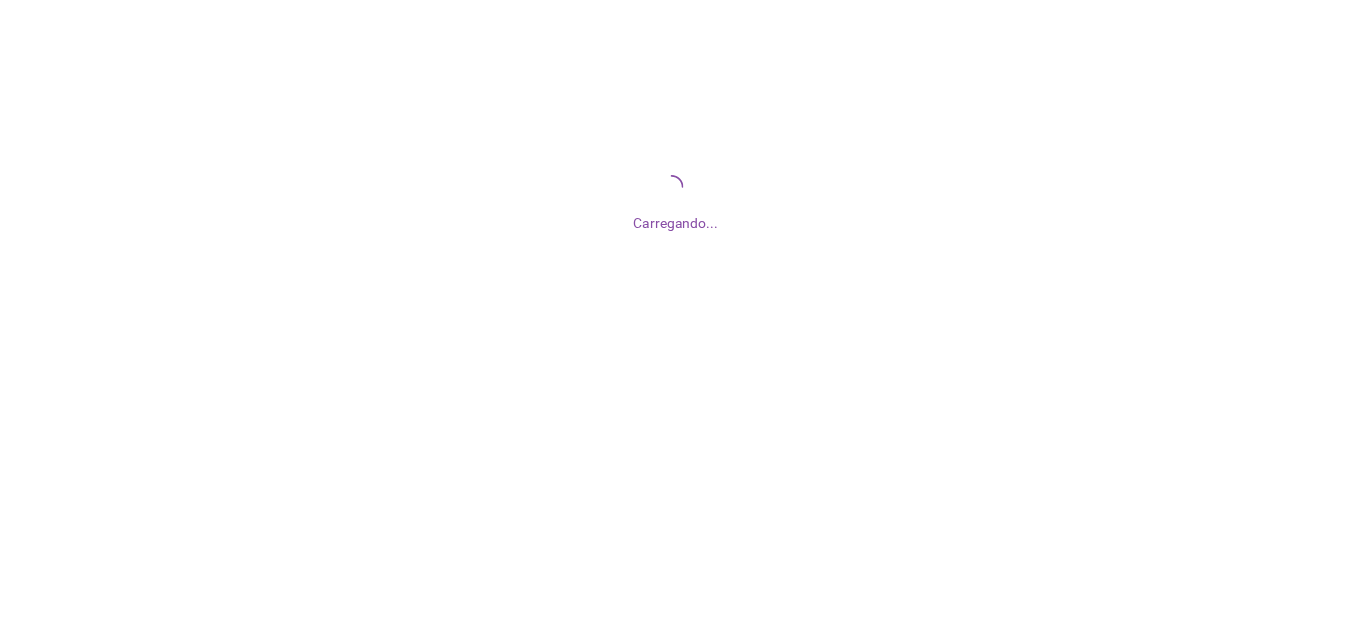 scroll, scrollTop: 0, scrollLeft: 0, axis: both 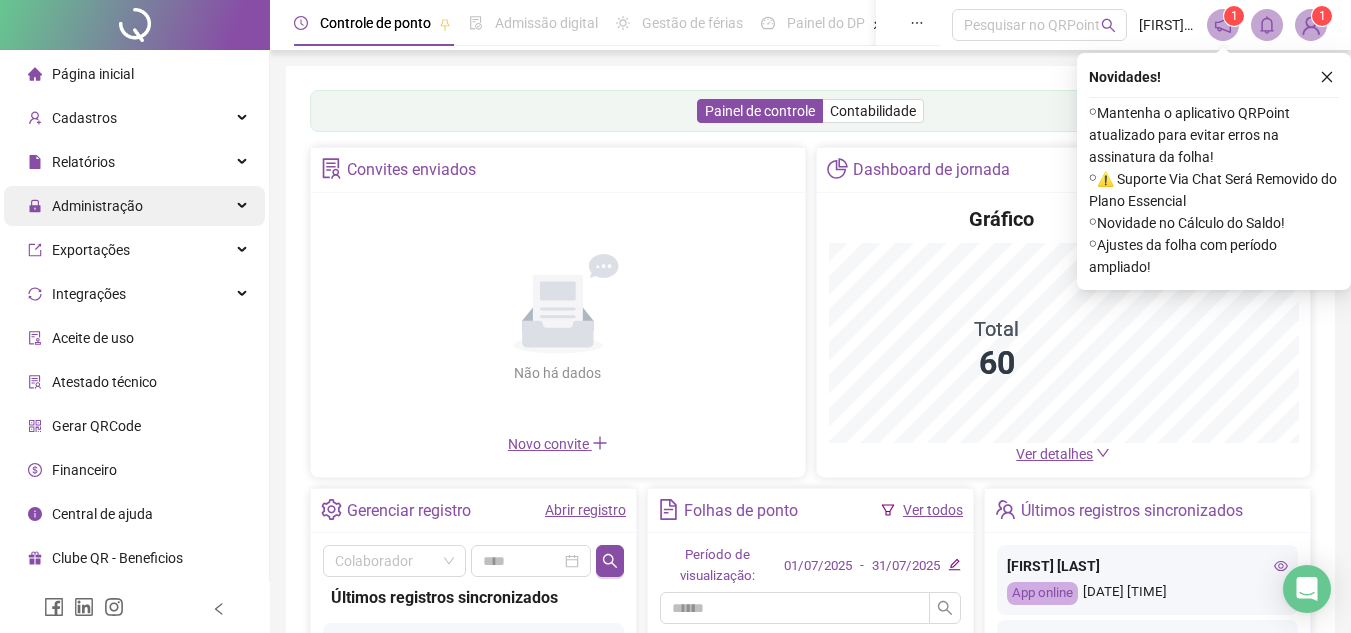 click on "Administração" at bounding box center [97, 206] 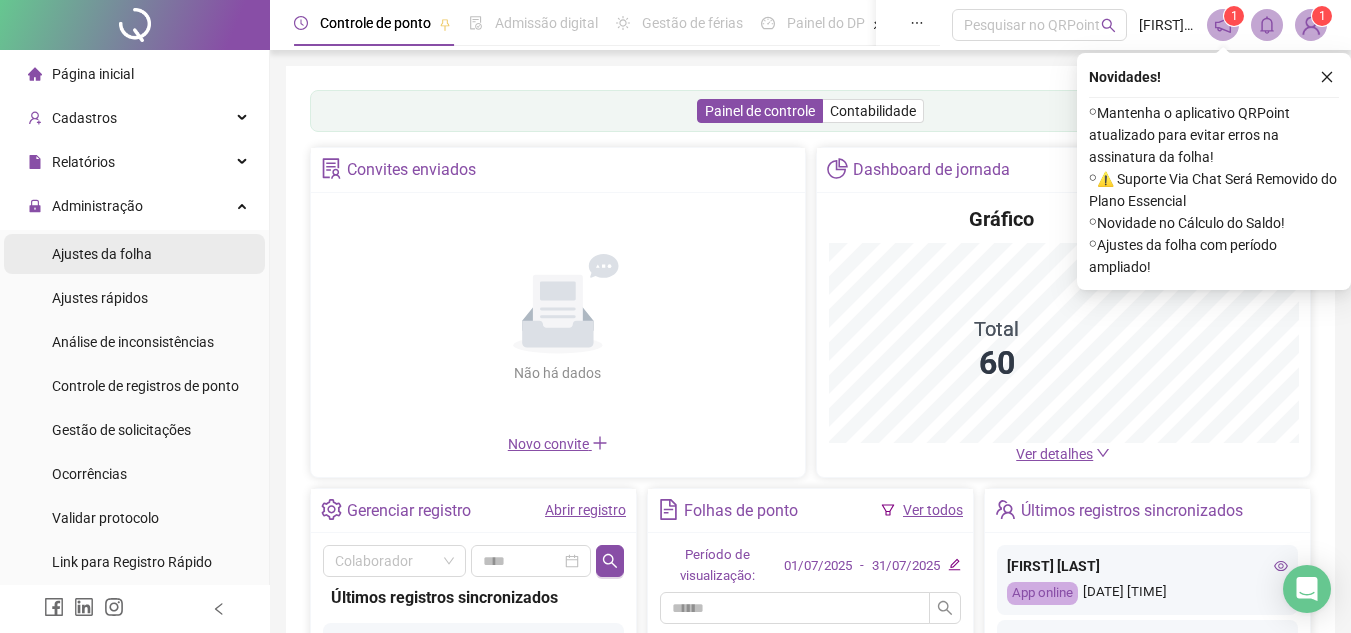 click on "Ajustes da folha" at bounding box center (102, 254) 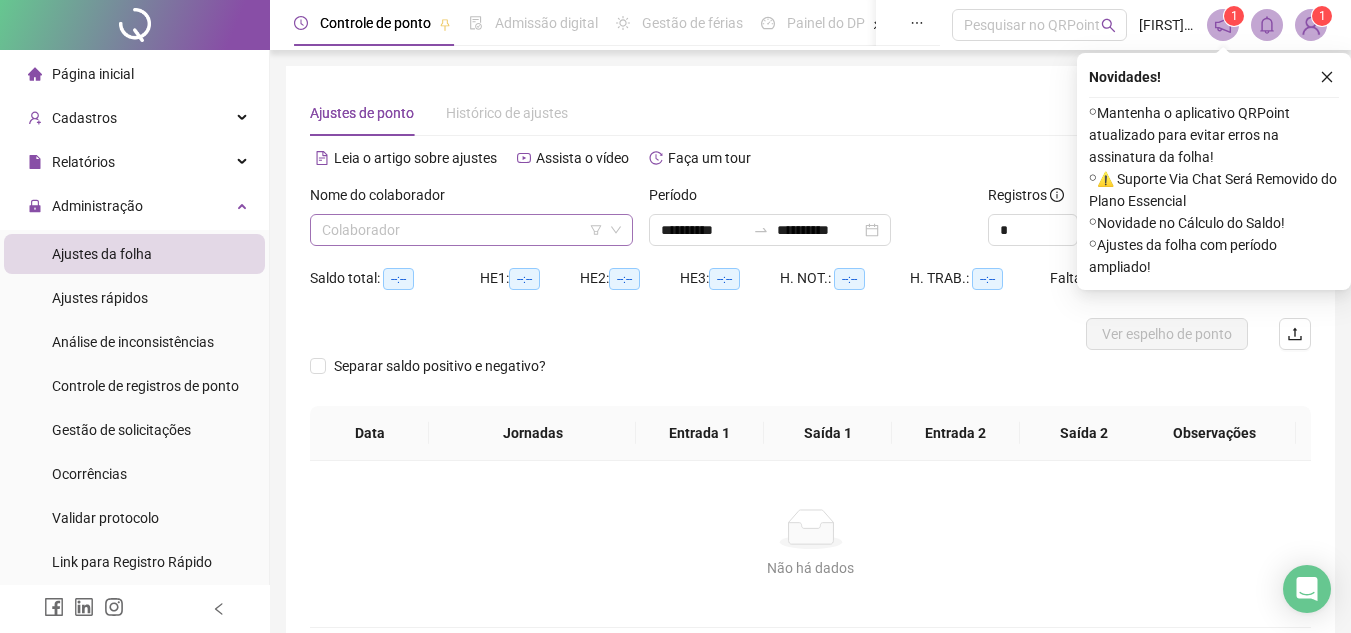 click at bounding box center [462, 230] 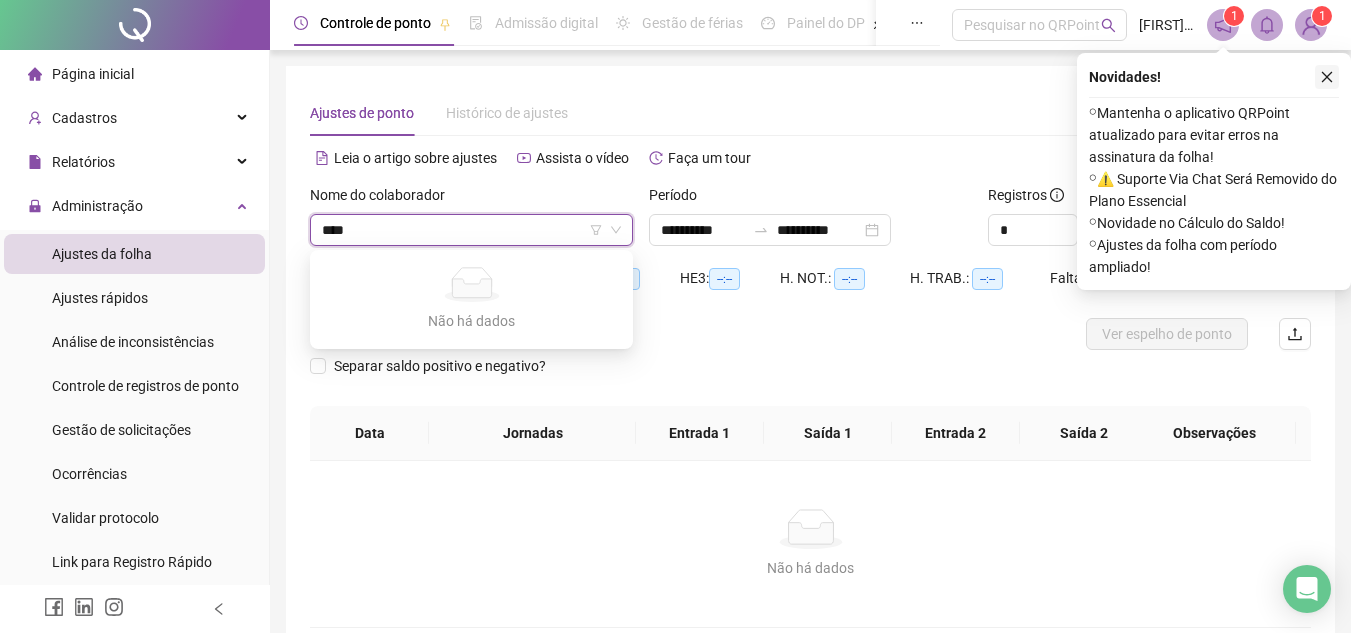 type on "****" 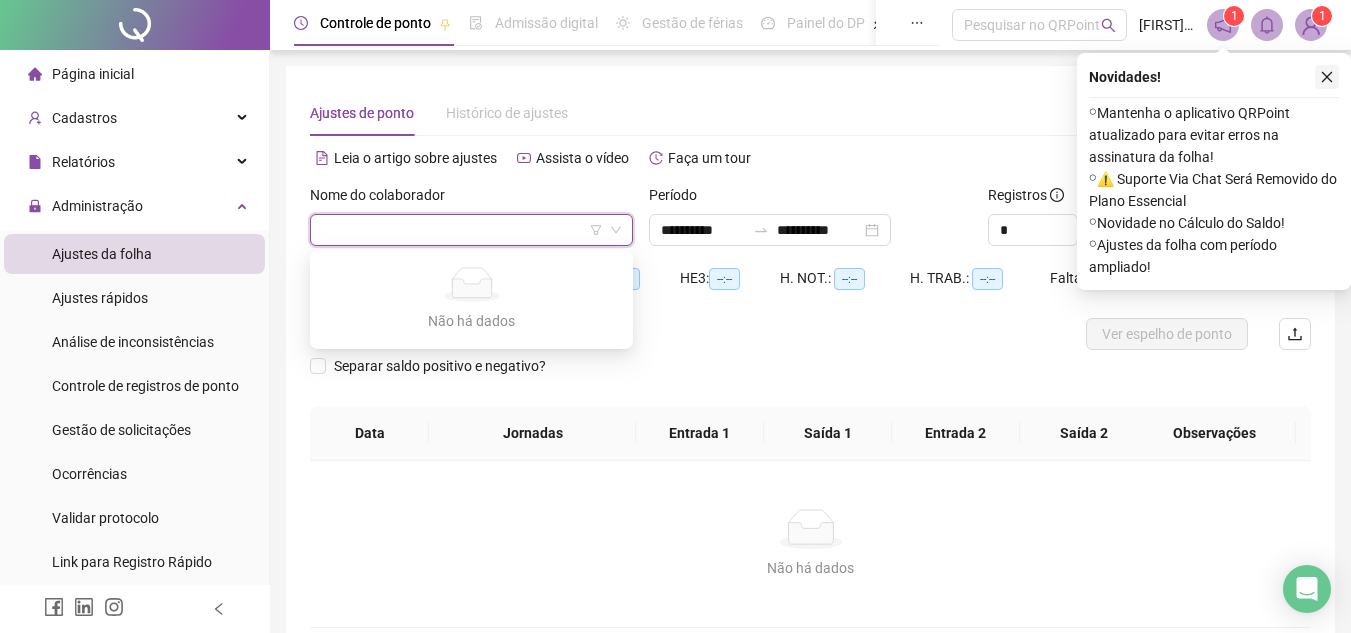 click 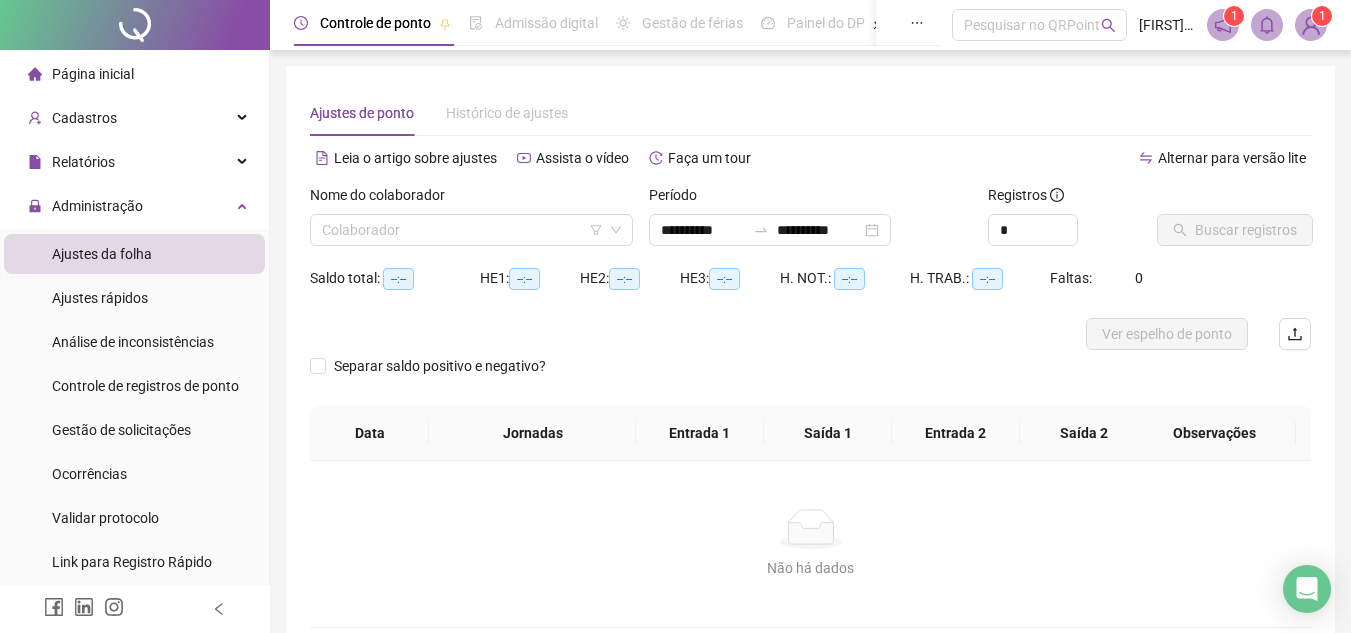 click on "Ajustes da folha" at bounding box center [134, 254] 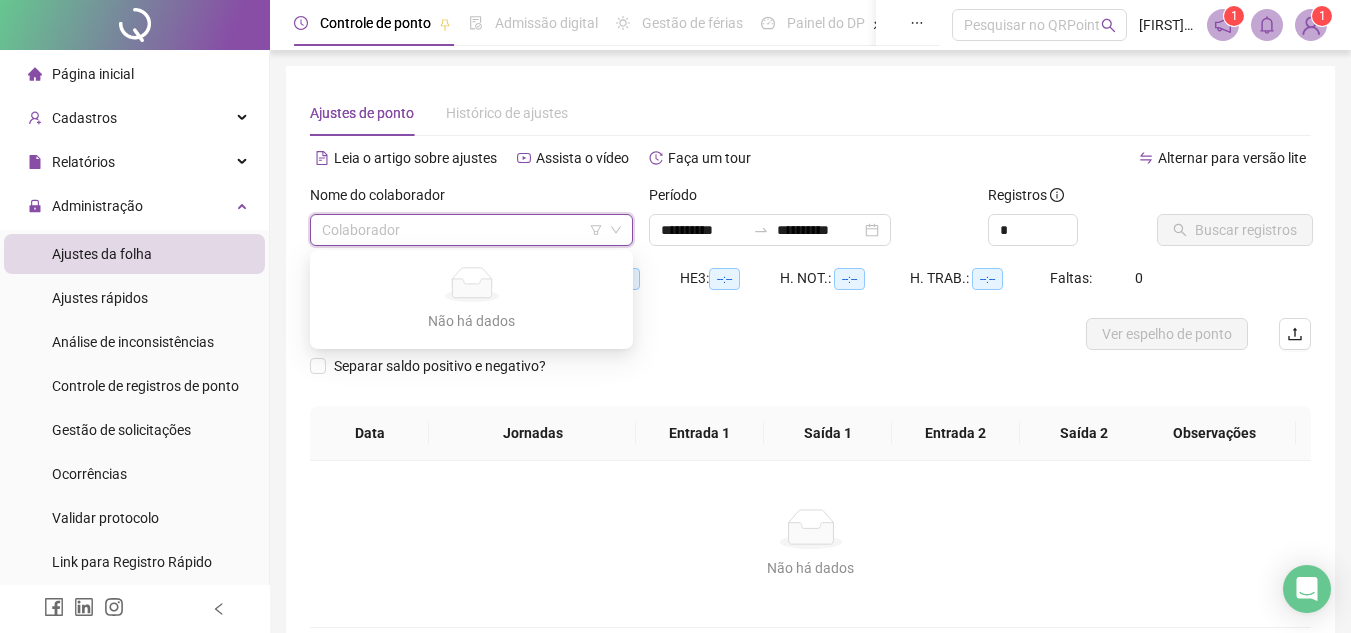 click at bounding box center [462, 230] 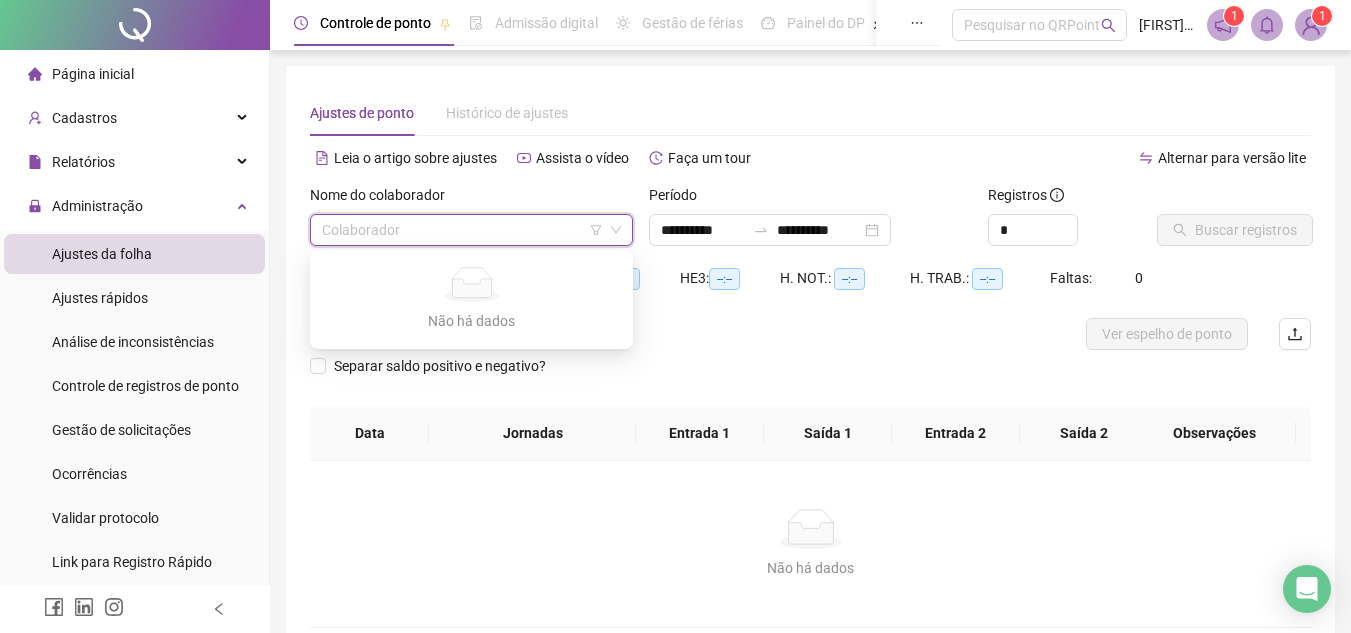 click on "Separar saldo positivo e negativo?" at bounding box center [810, 378] 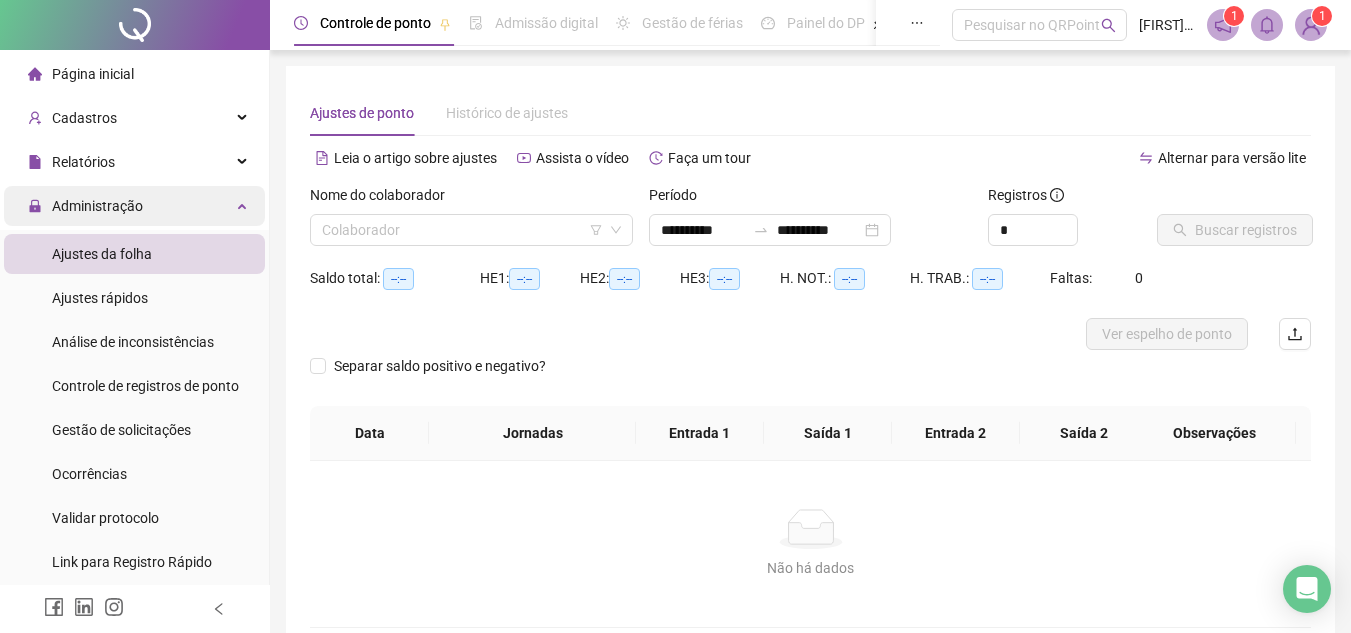 click on "Administração" at bounding box center [97, 206] 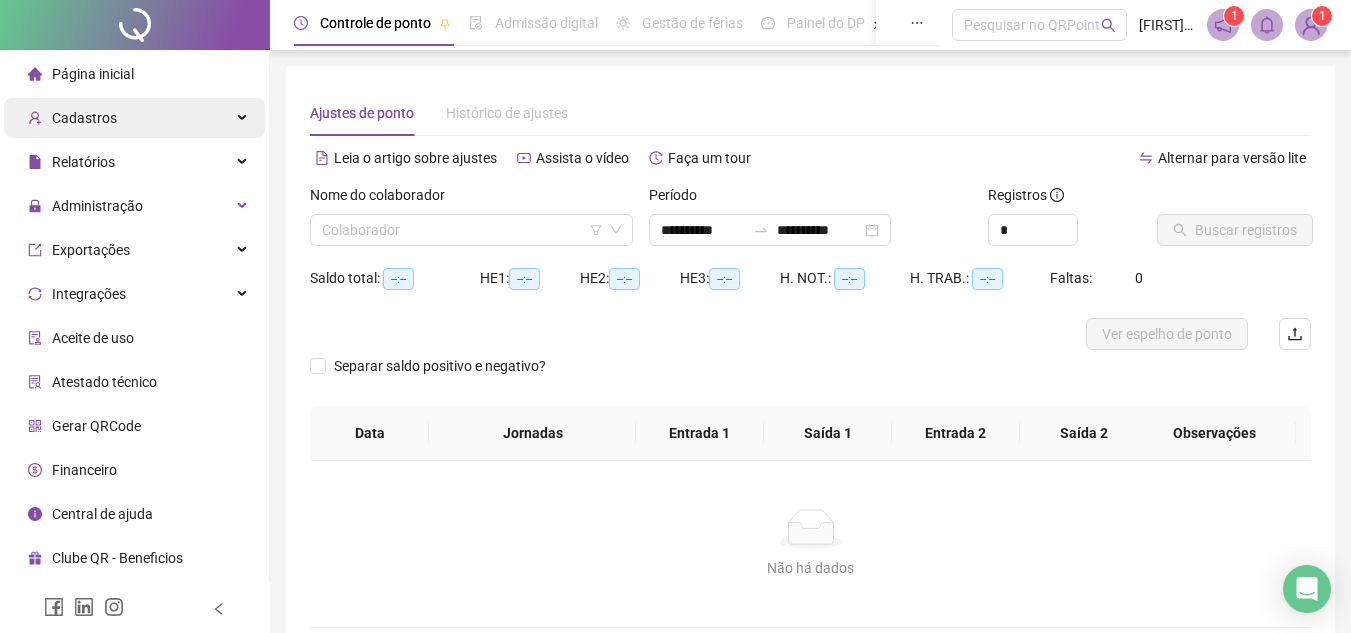 click on "Cadastros" at bounding box center (84, 118) 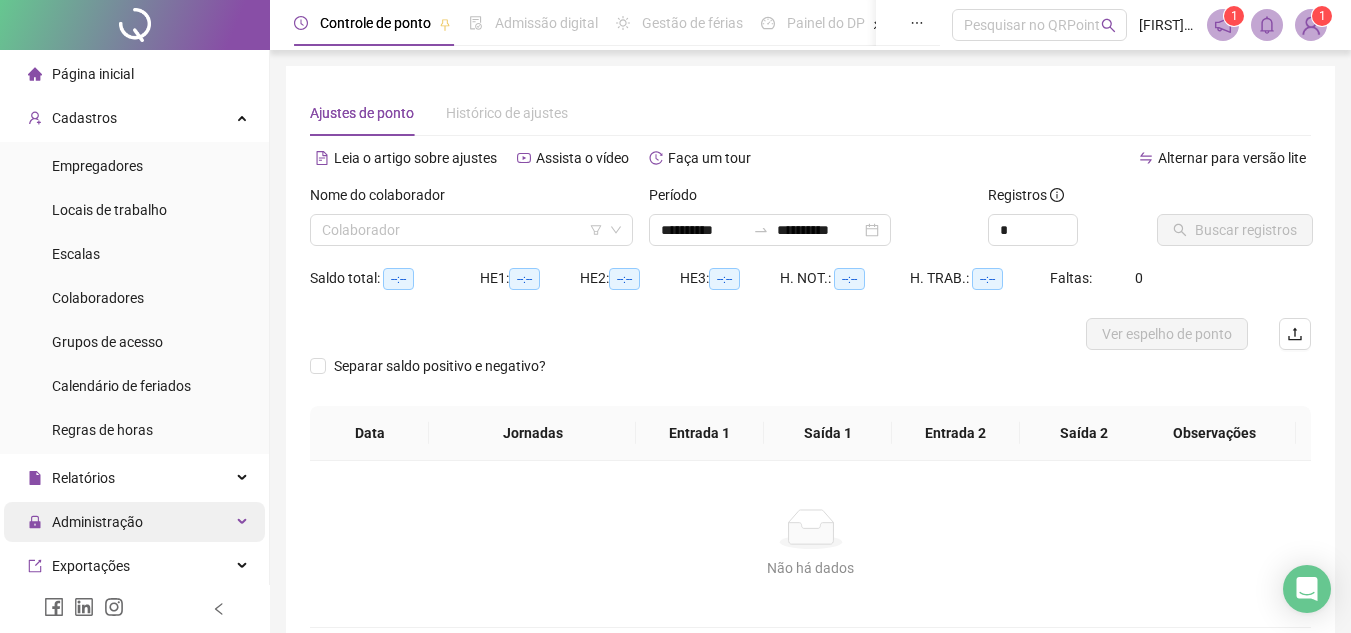click on "Administração" at bounding box center (97, 522) 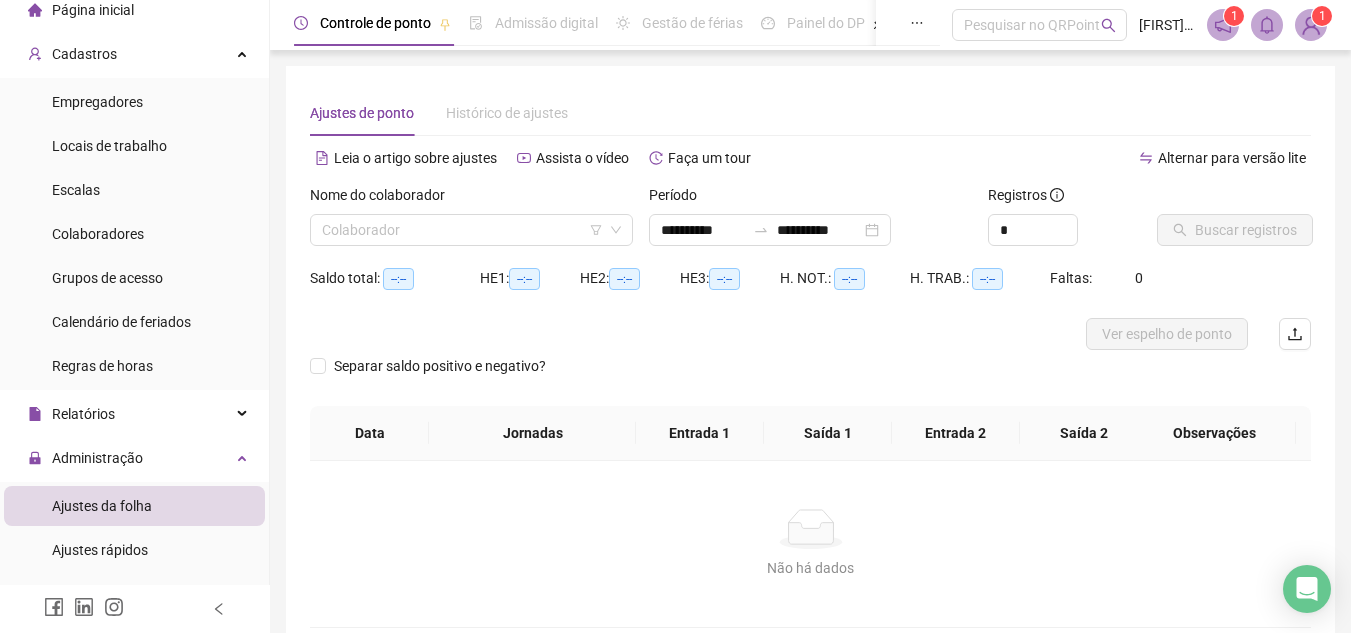 scroll, scrollTop: 100, scrollLeft: 0, axis: vertical 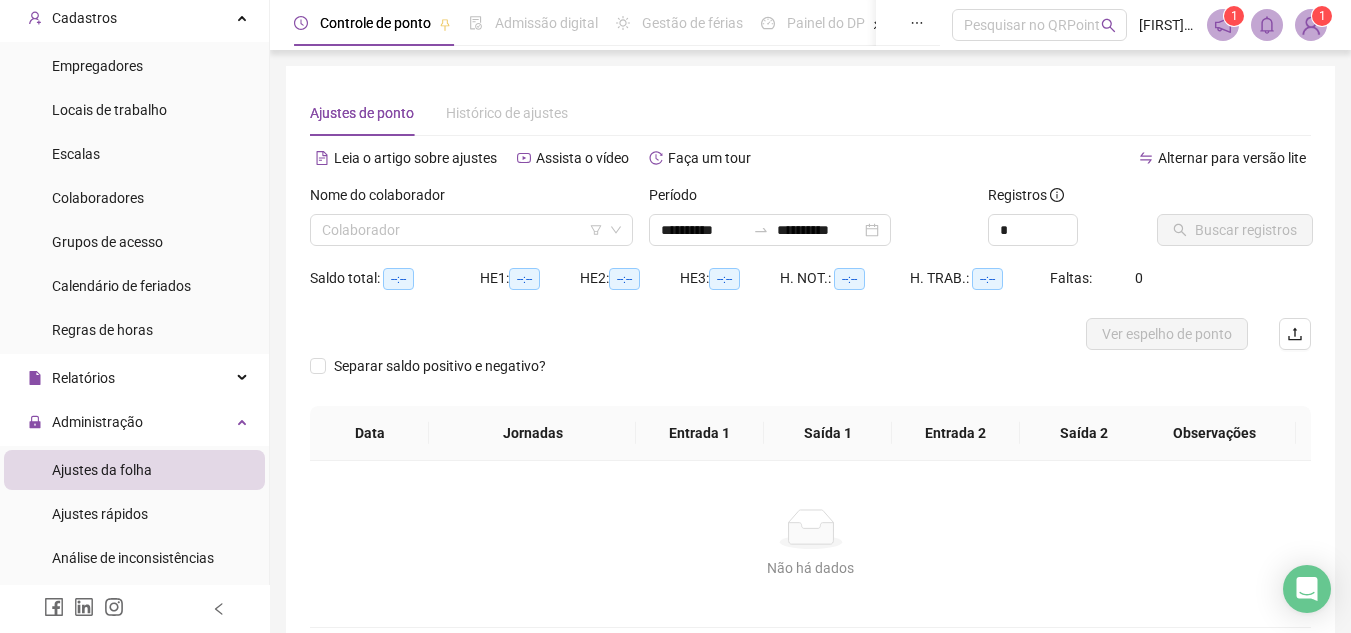 click on "Ajustes da folha" at bounding box center (102, 470) 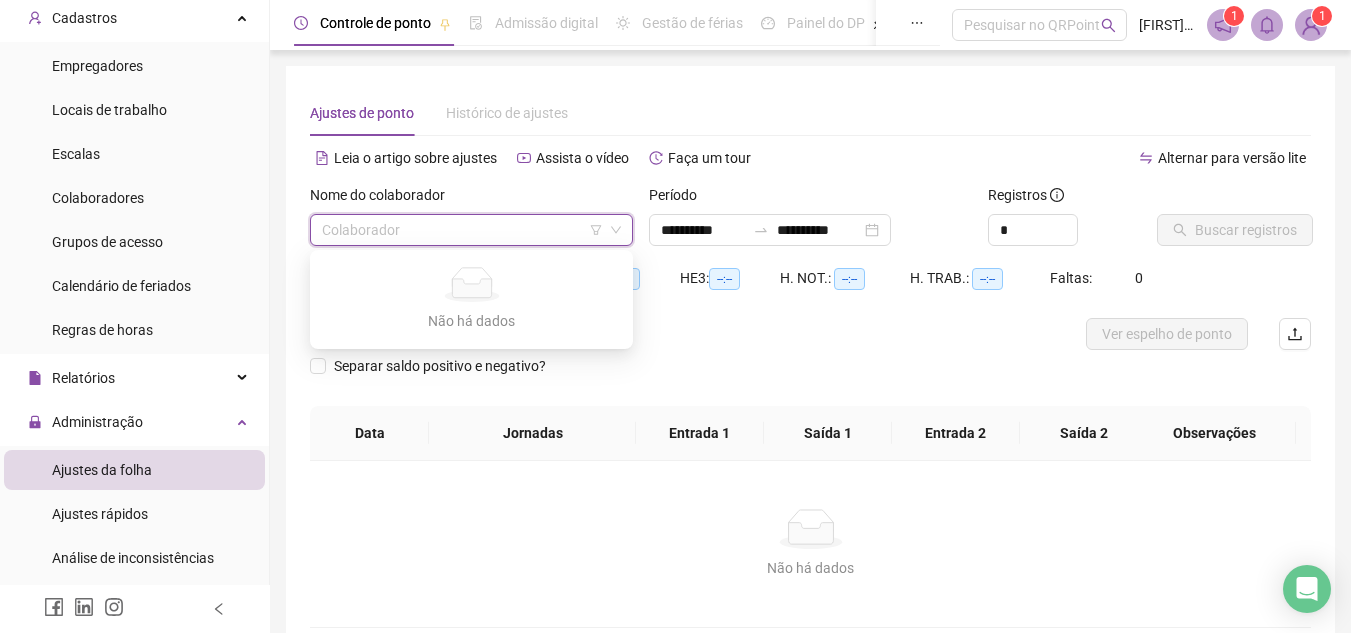 click at bounding box center (462, 230) 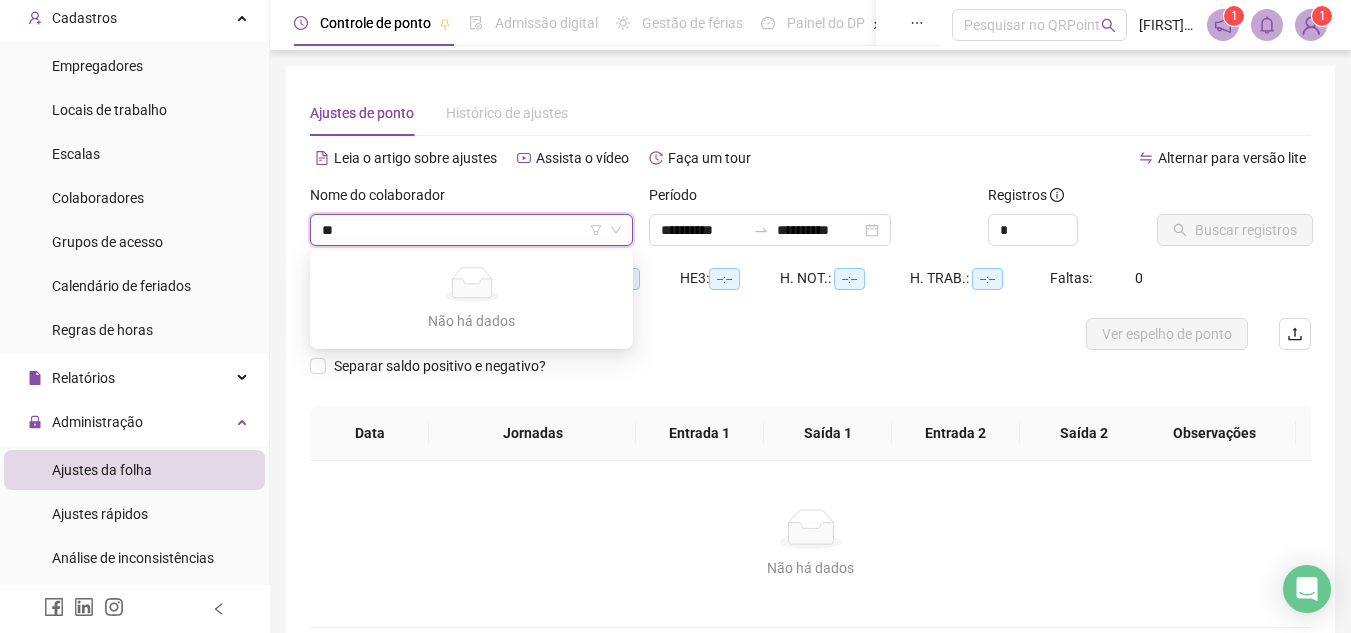 type on "*" 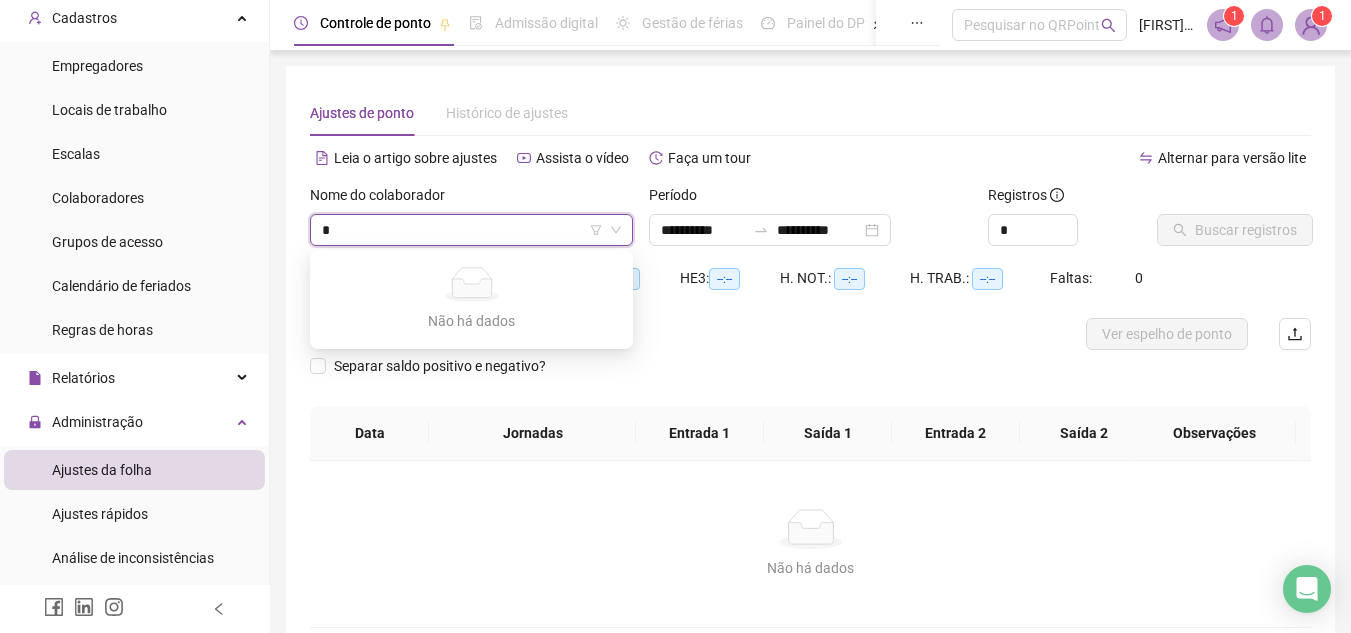 type 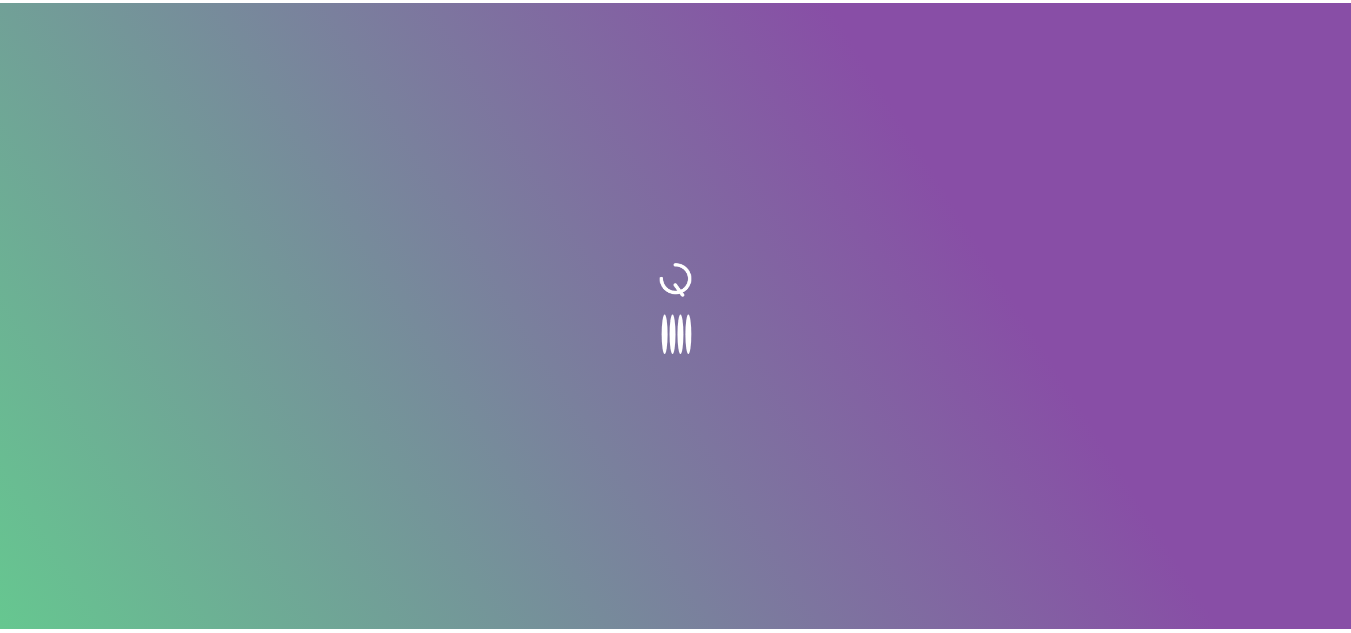 scroll, scrollTop: 0, scrollLeft: 0, axis: both 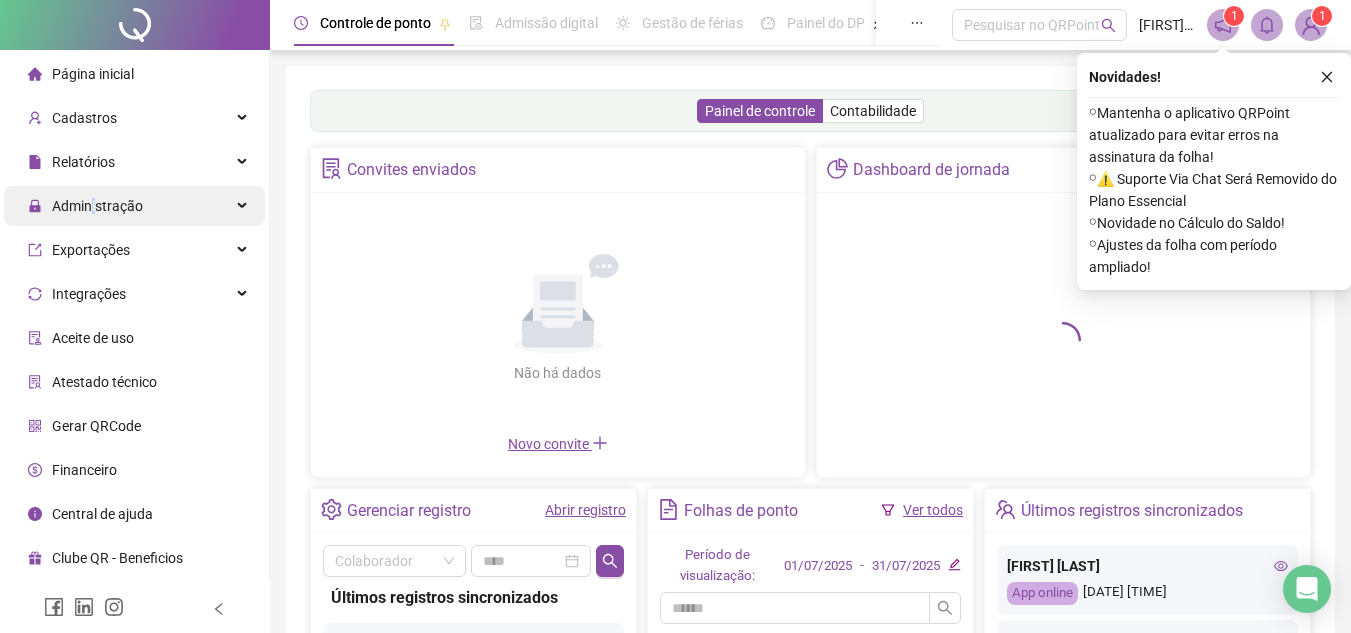 click on "Administração" at bounding box center (97, 206) 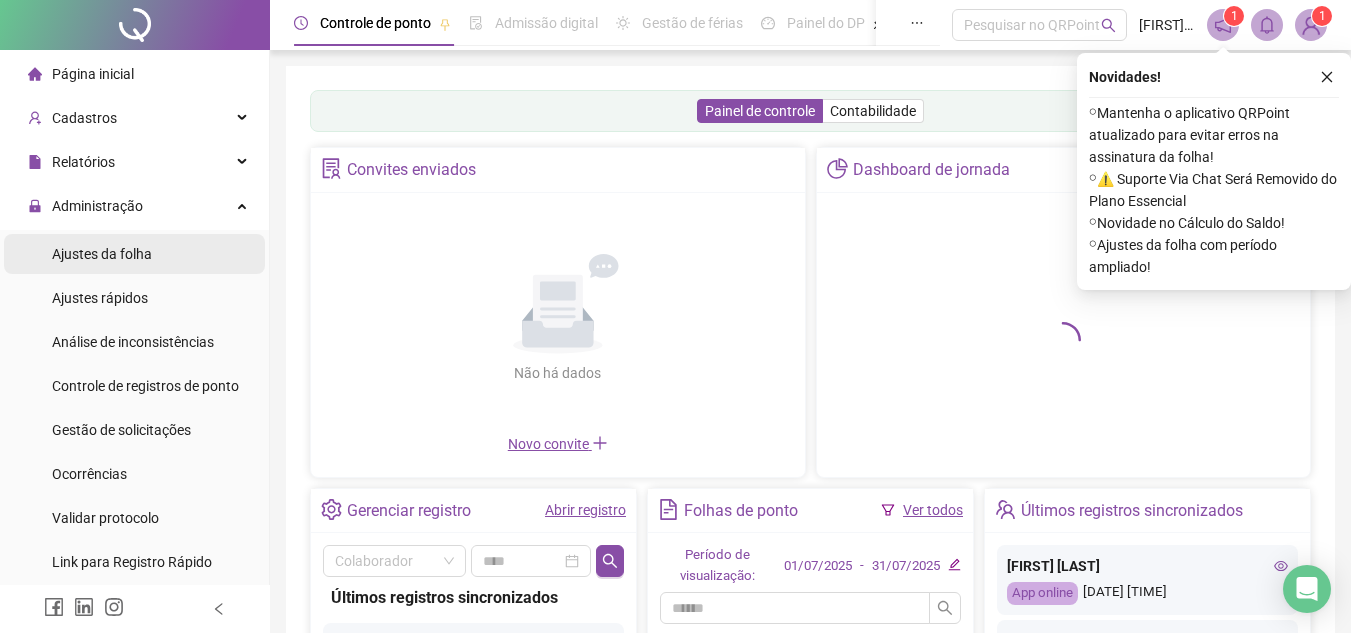 click on "Ajustes da folha" at bounding box center (102, 254) 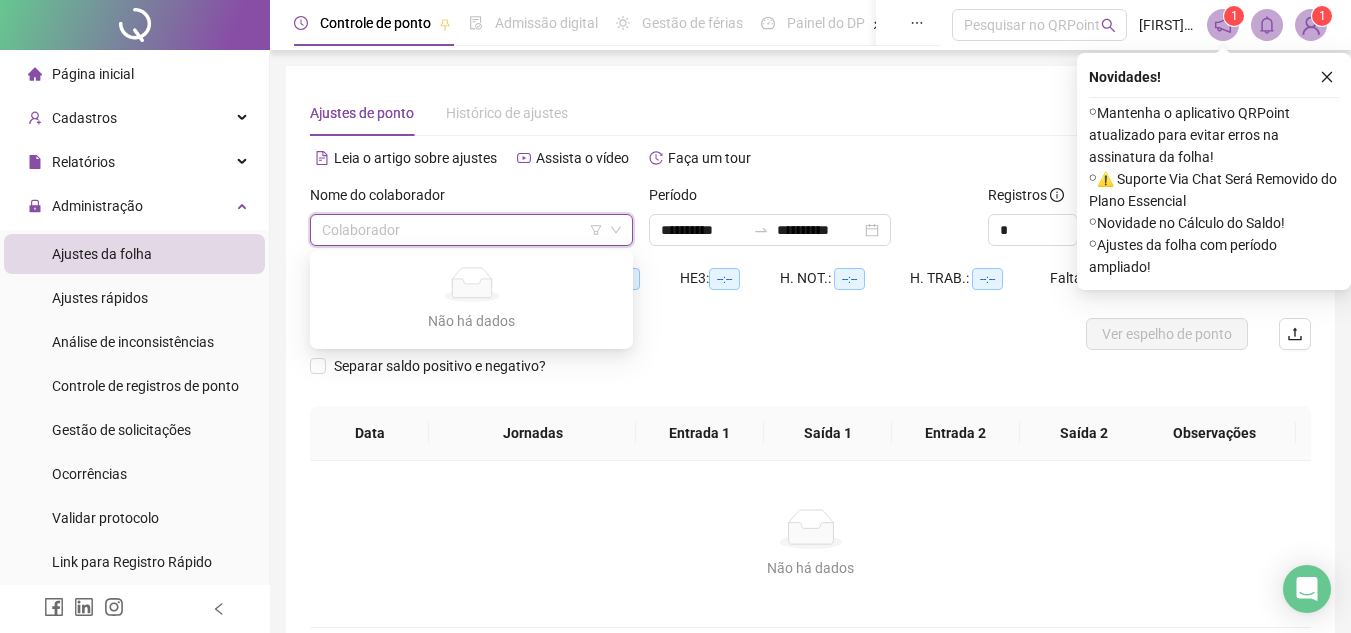 click at bounding box center (462, 230) 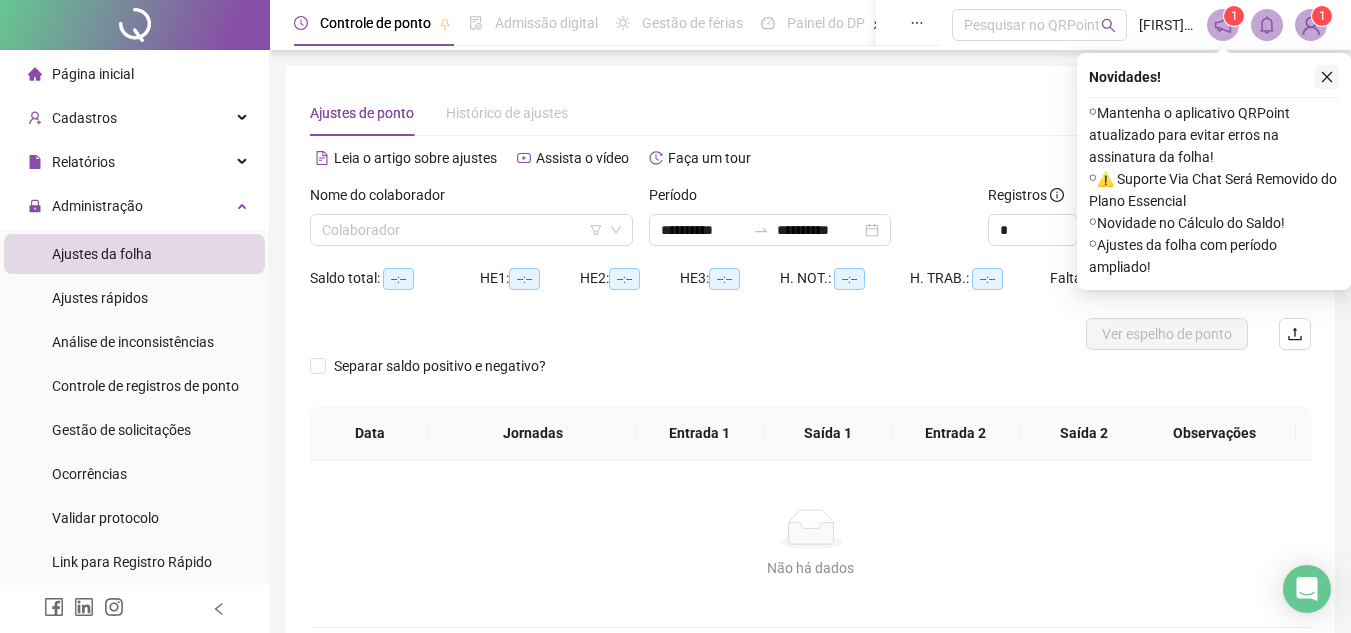 click 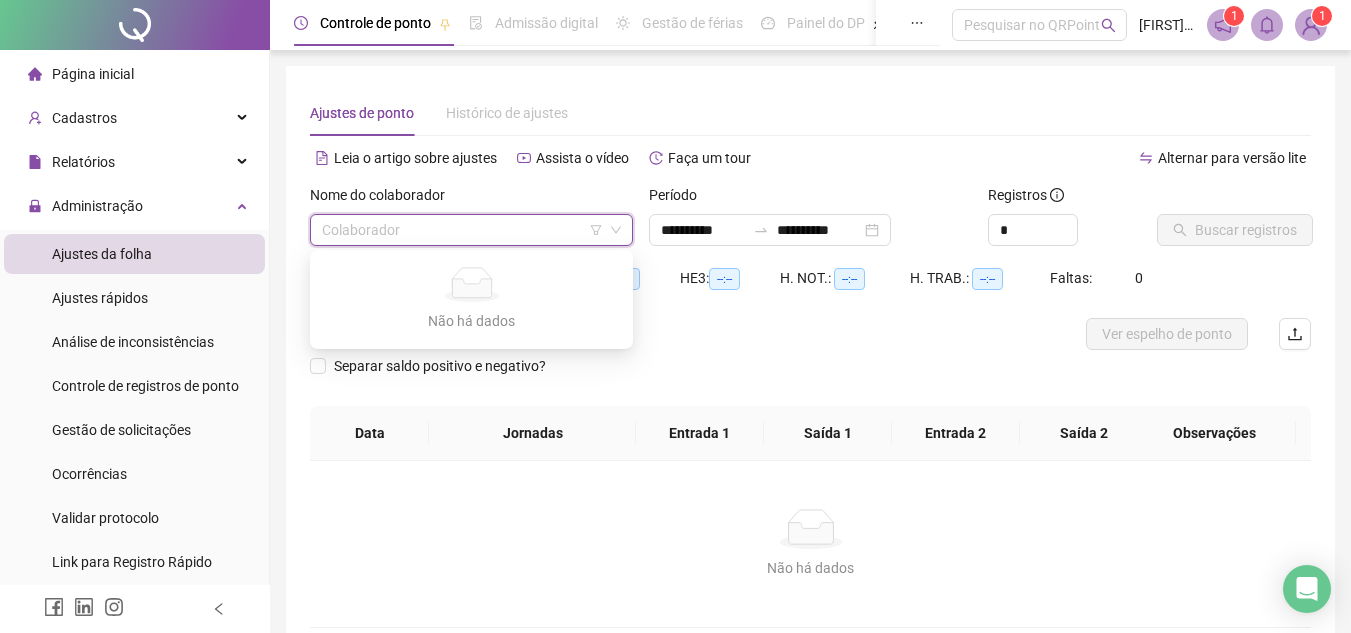 click at bounding box center [462, 230] 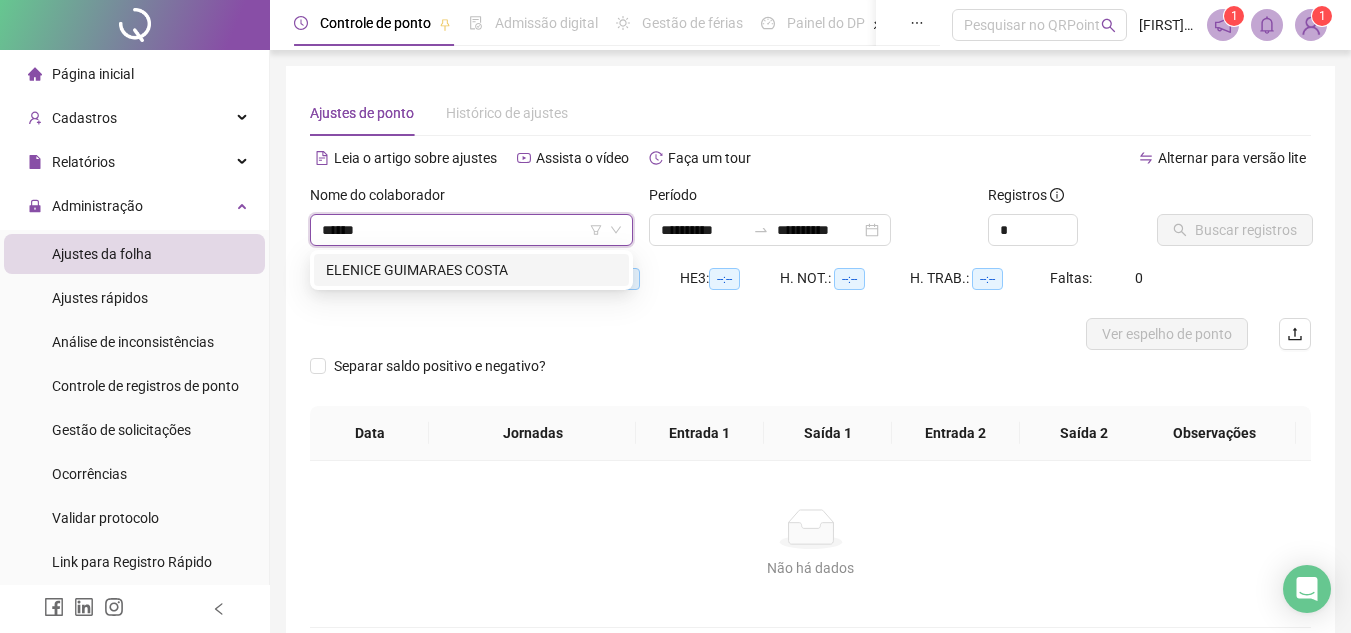 type on "******" 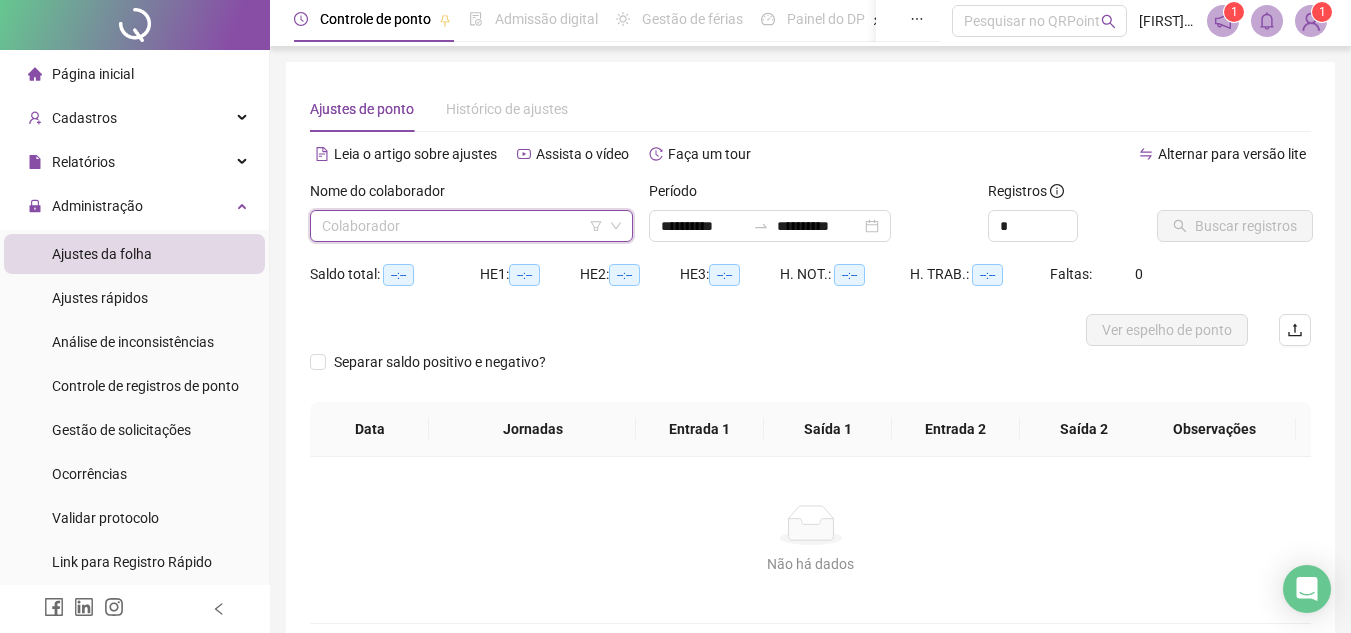 scroll, scrollTop: 0, scrollLeft: 0, axis: both 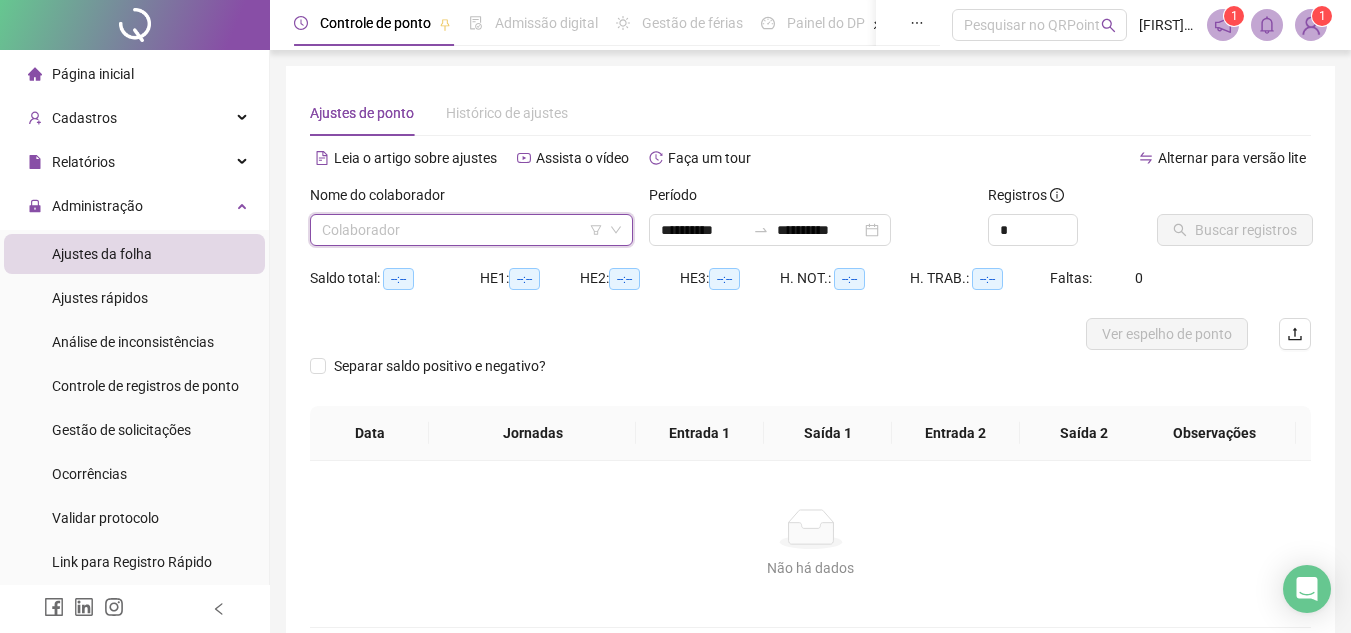 click at bounding box center [462, 230] 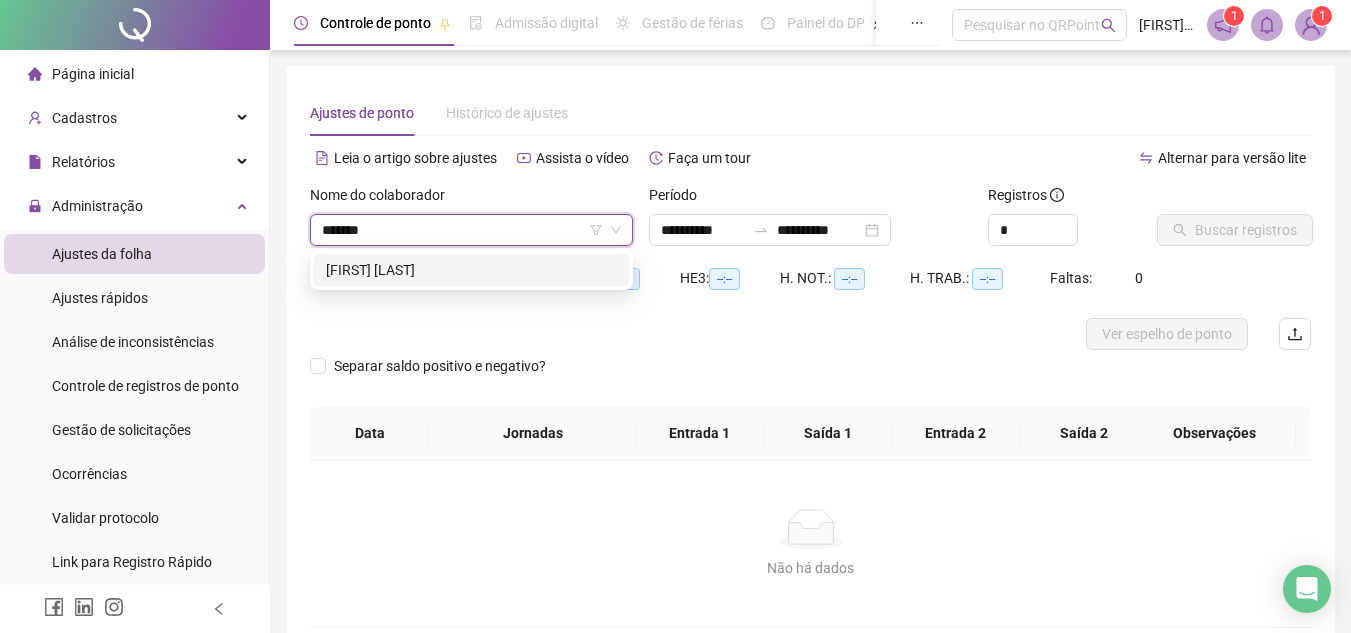 type on "********" 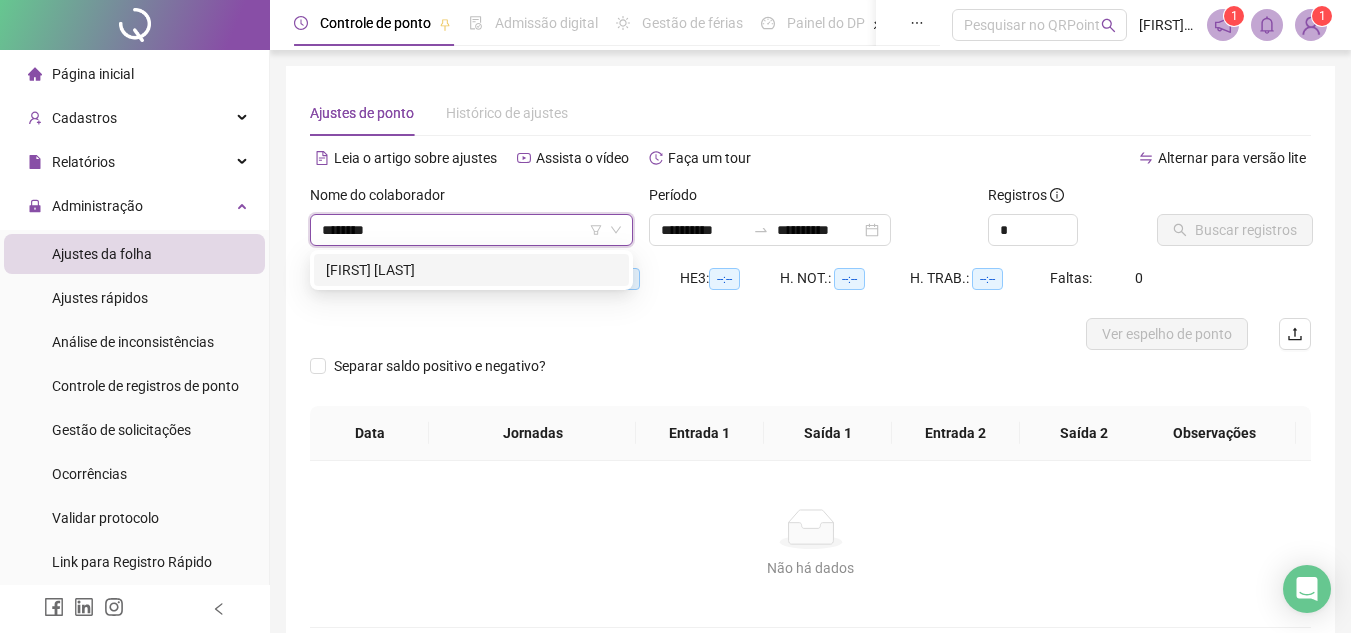 click on "[FIRST] [LAST]" at bounding box center (471, 270) 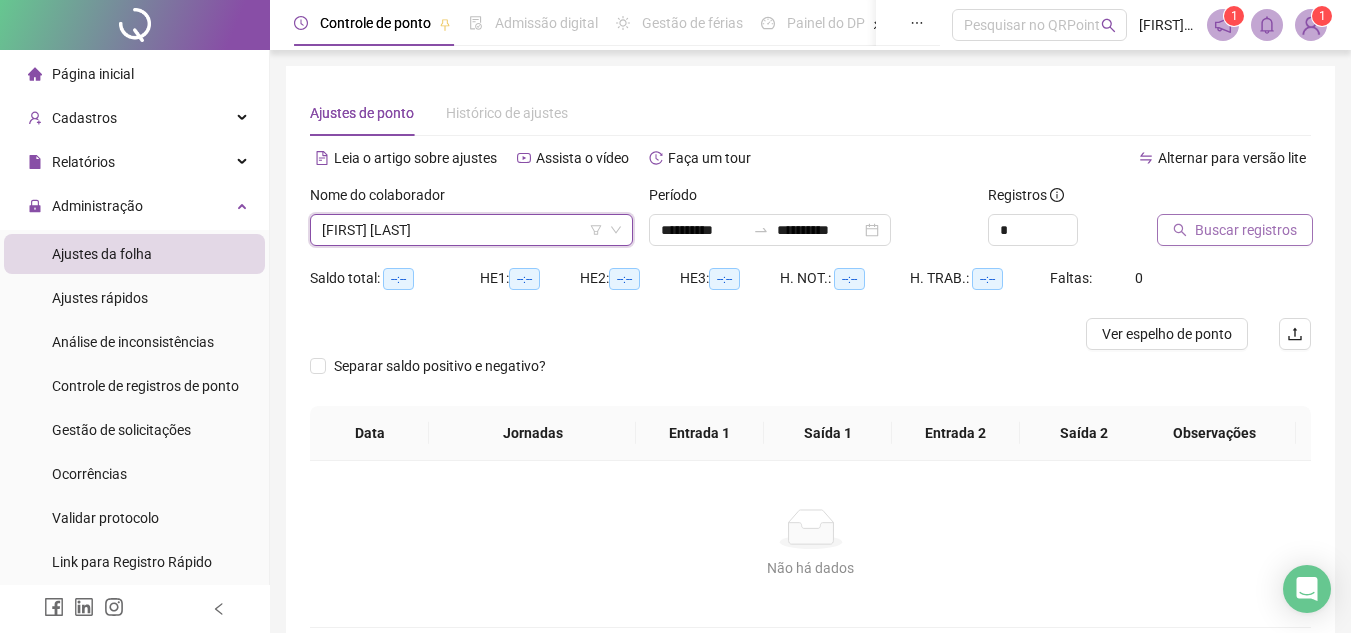 click on "Buscar registros" at bounding box center (1246, 230) 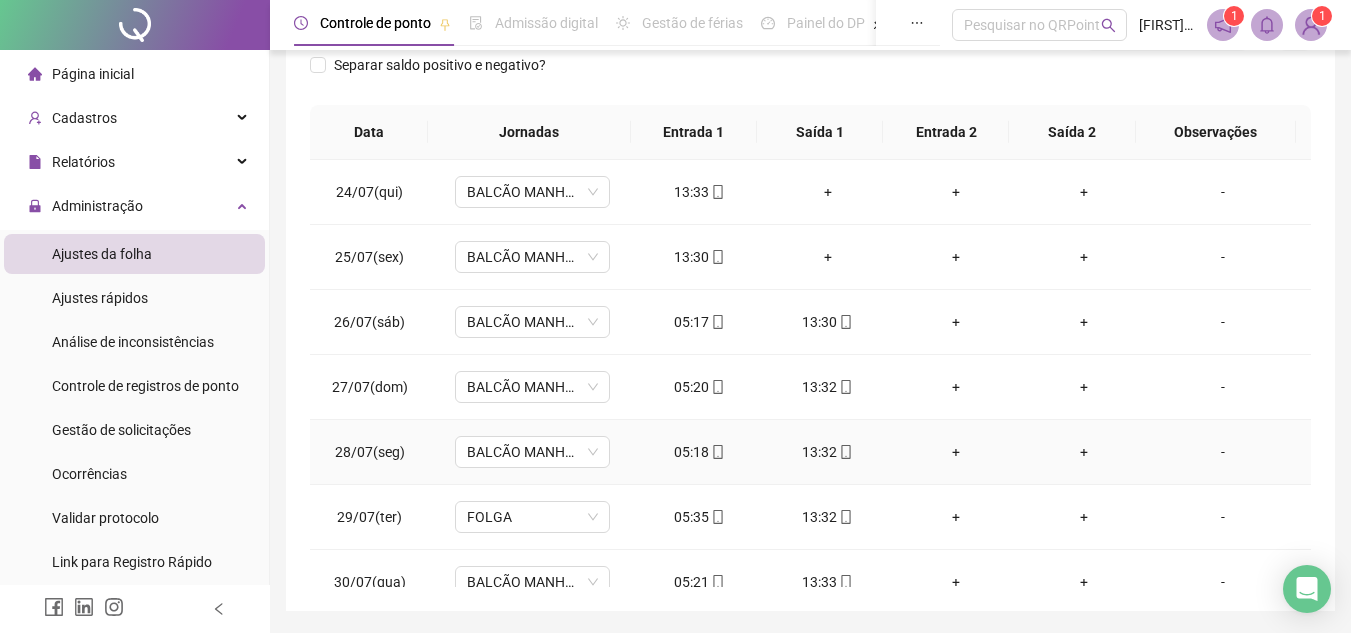 scroll, scrollTop: 65, scrollLeft: 0, axis: vertical 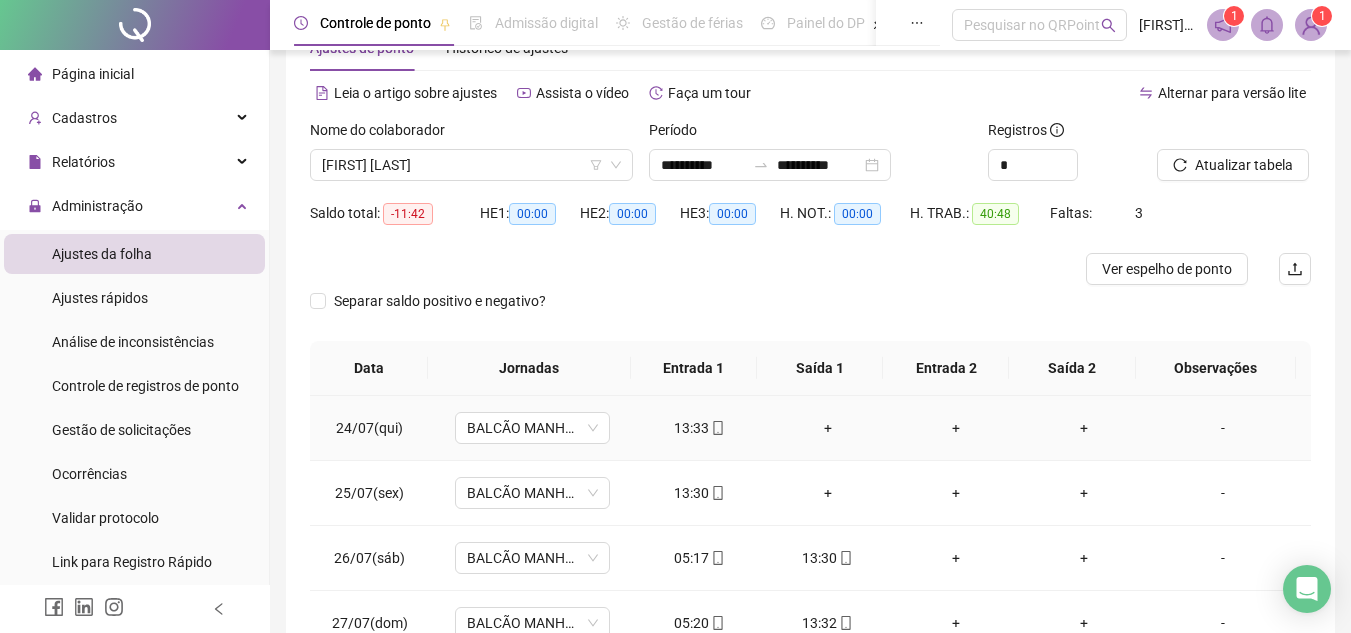 click on "+" at bounding box center [828, 428] 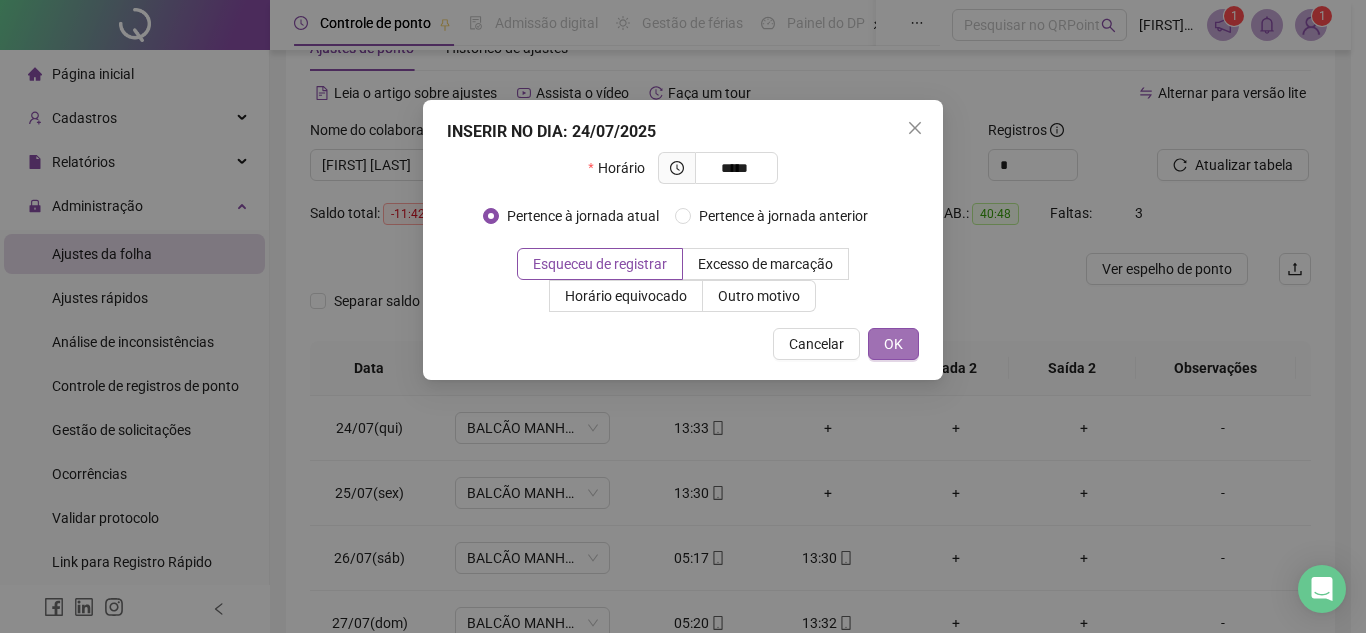 type on "*****" 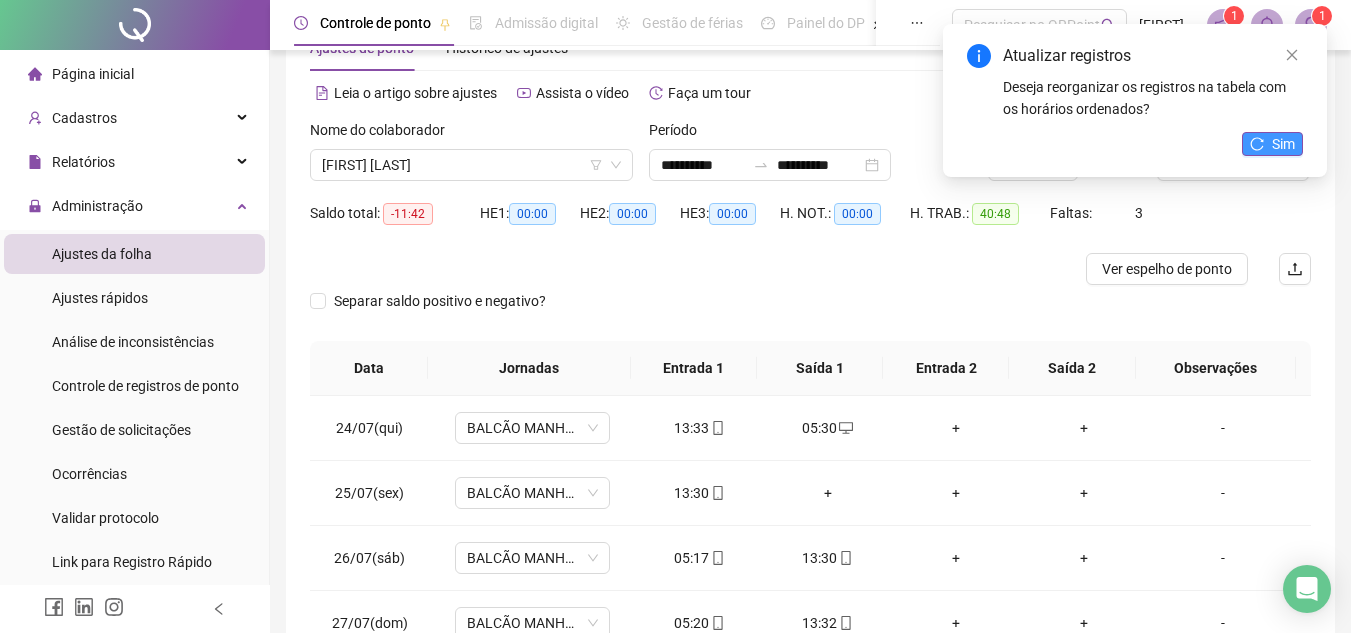 click on "Sim" at bounding box center [1283, 144] 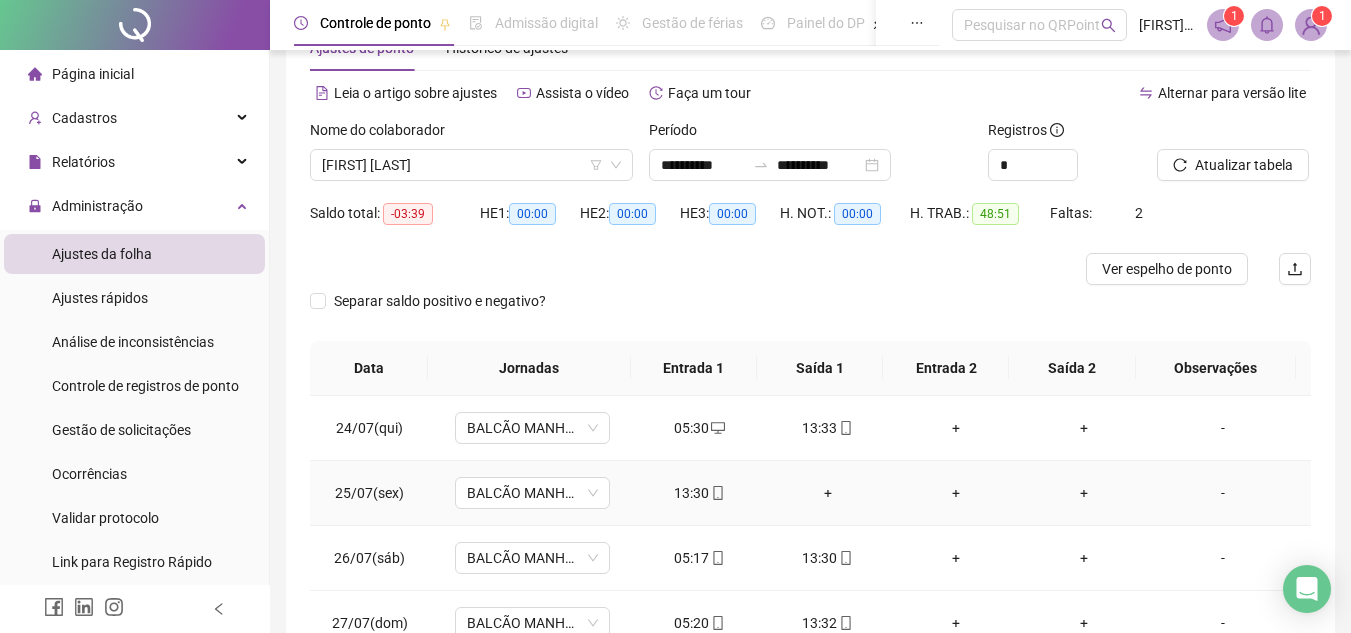 click on "+" at bounding box center [828, 493] 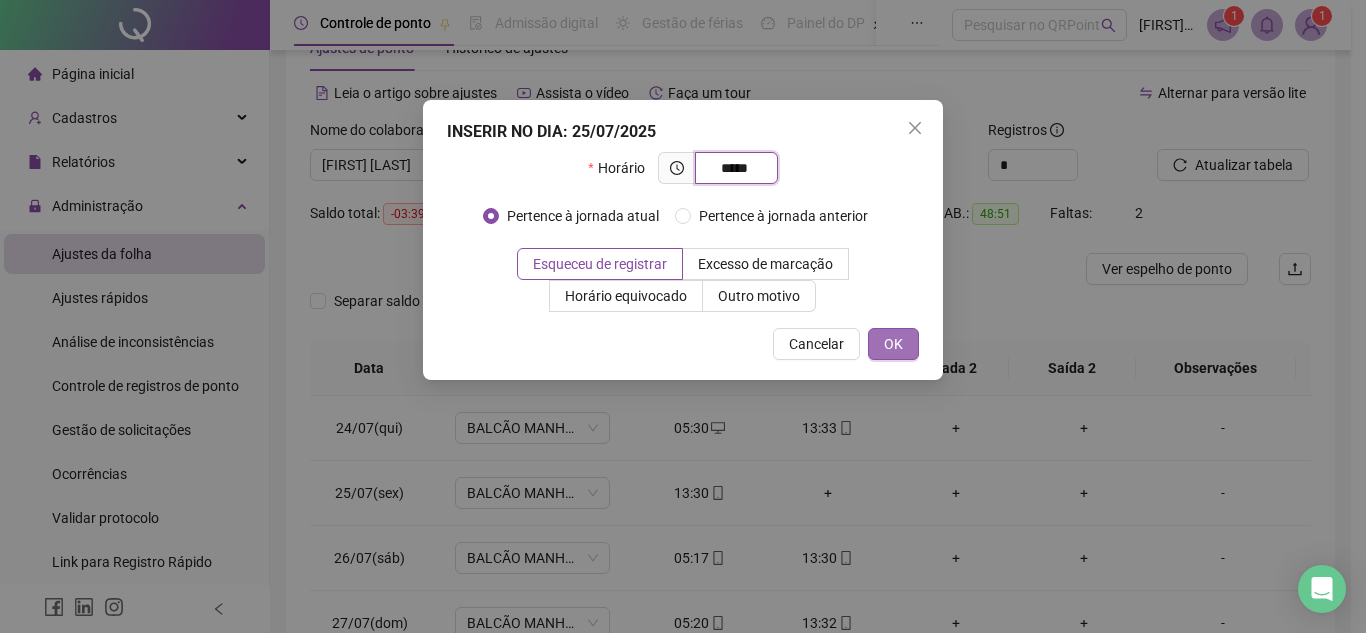 type on "*****" 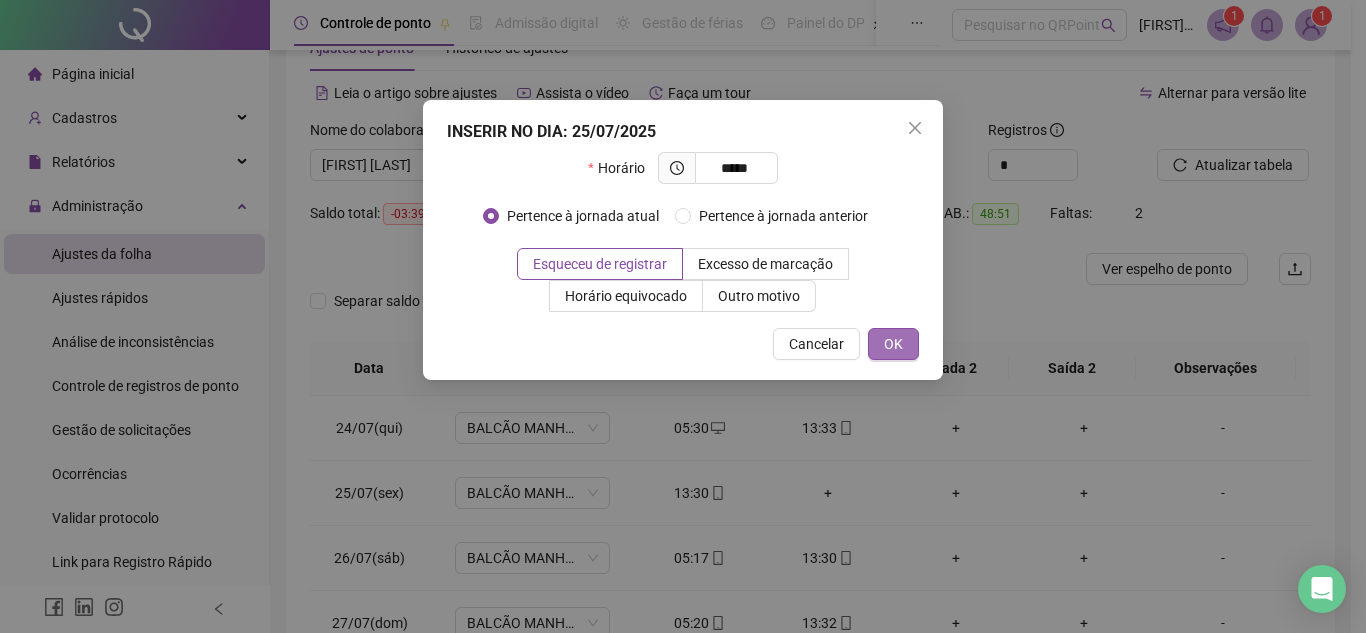 click on "OK" at bounding box center [893, 344] 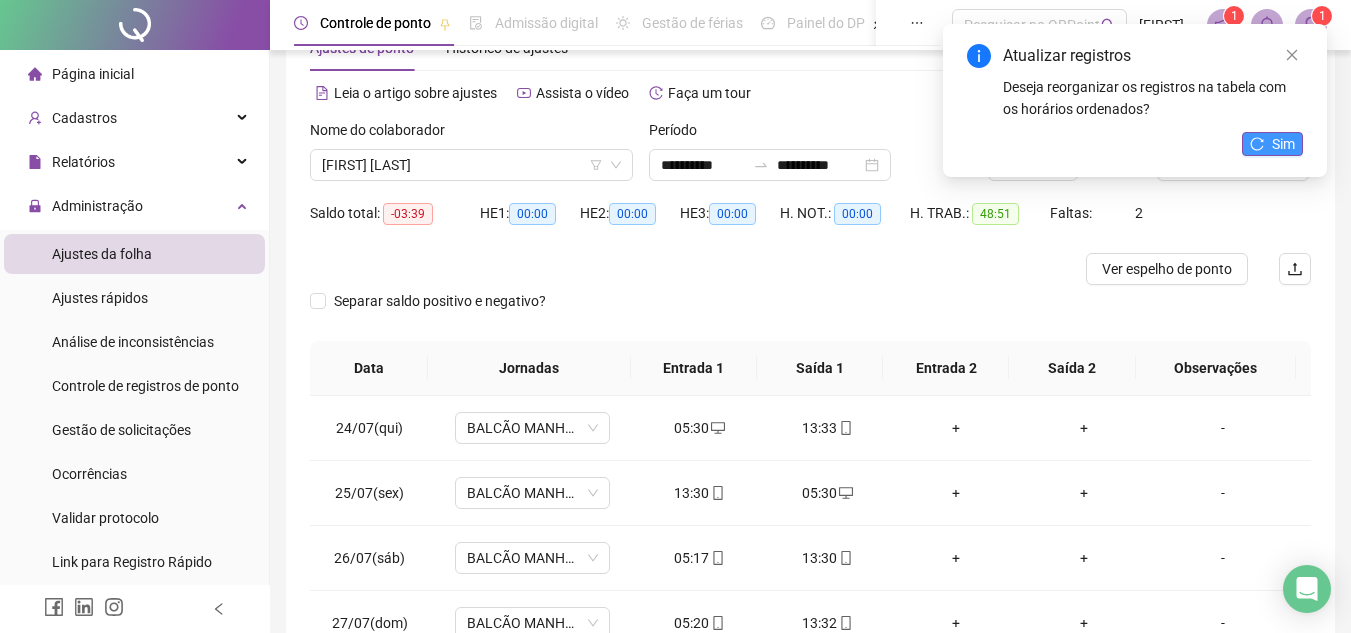click on "Sim" at bounding box center [1272, 144] 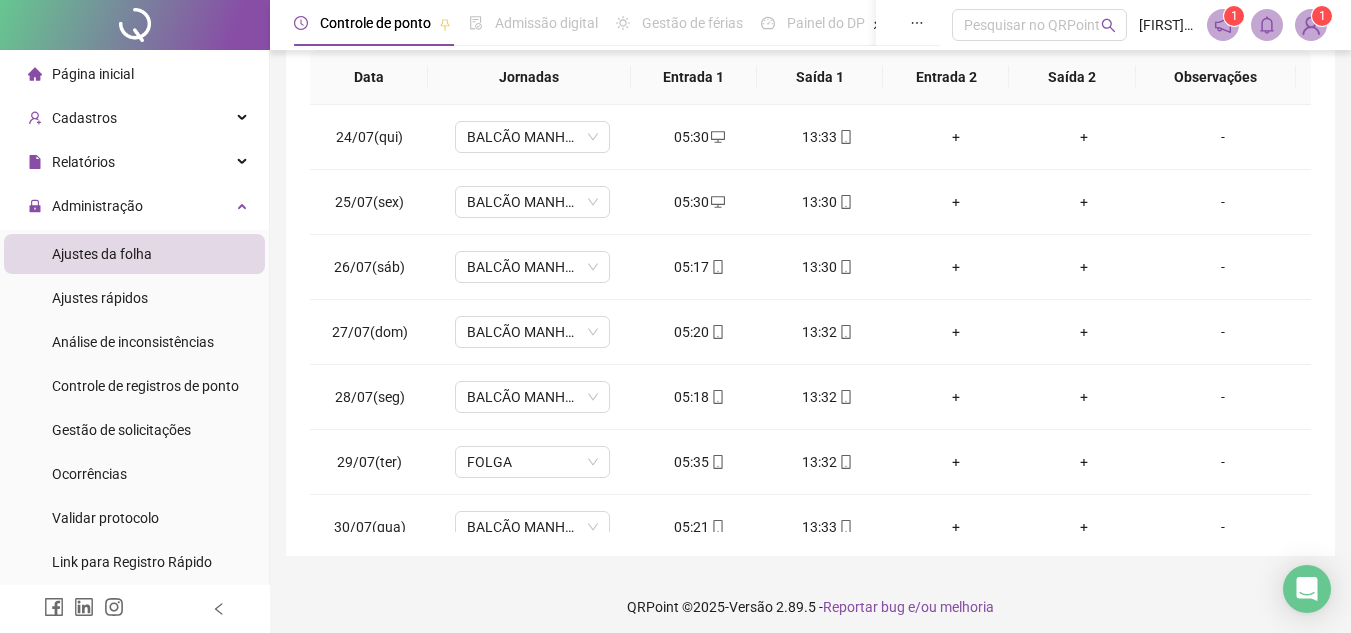 scroll, scrollTop: 365, scrollLeft: 0, axis: vertical 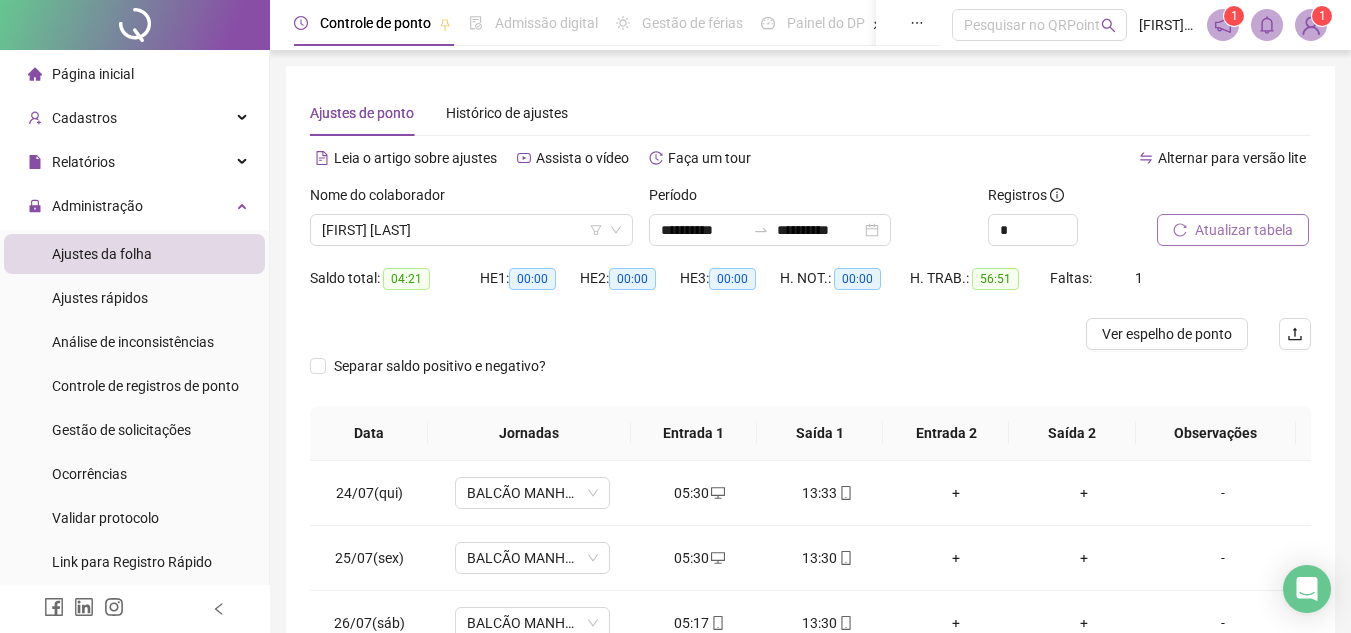 click on "Atualizar tabela" at bounding box center [1244, 230] 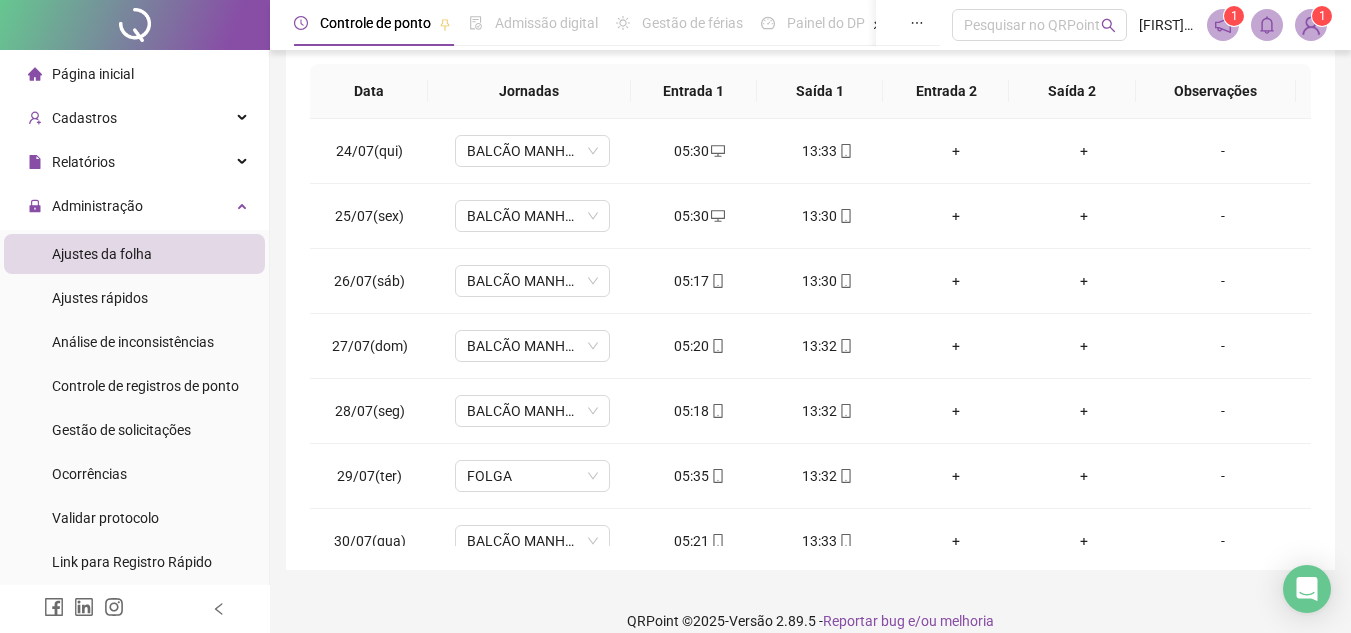 scroll, scrollTop: 365, scrollLeft: 0, axis: vertical 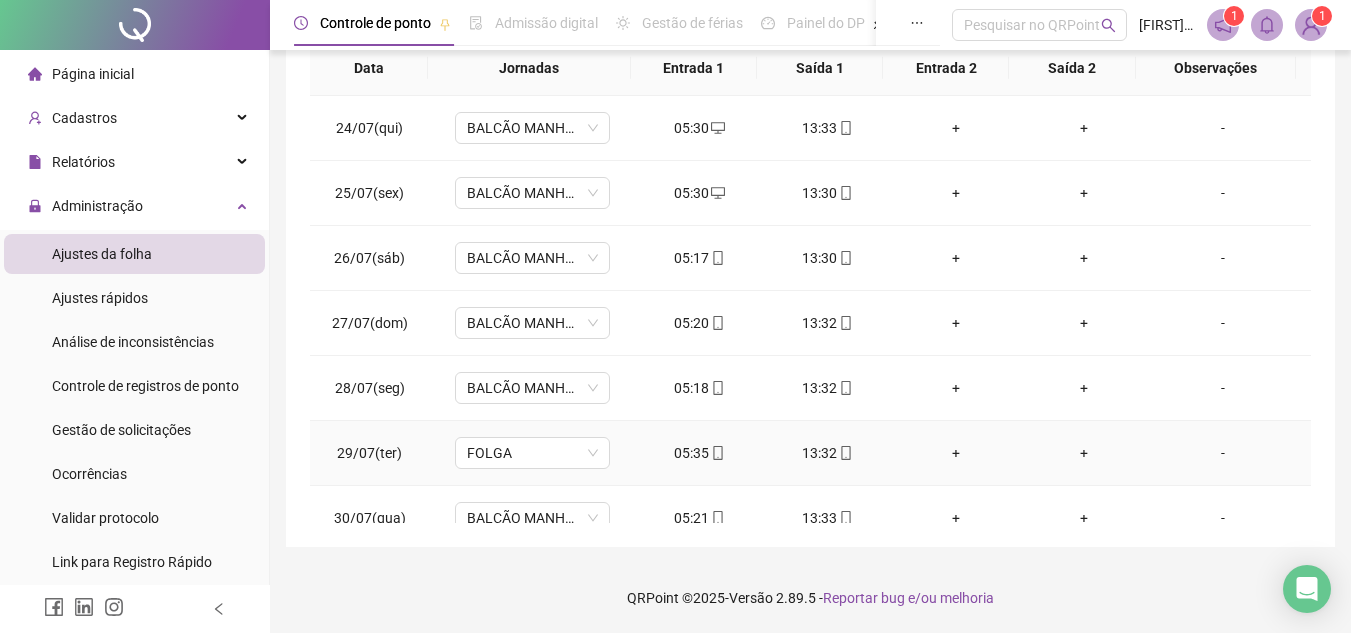 click on "-" at bounding box center (1223, 453) 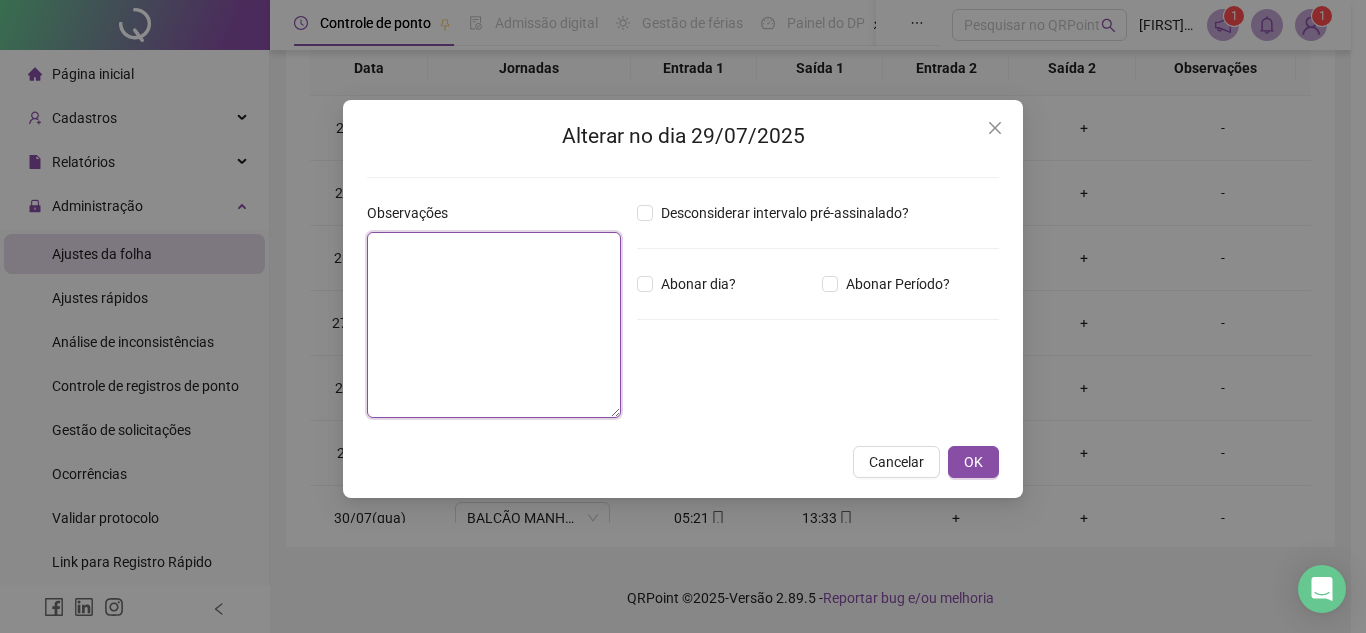 click at bounding box center (494, 325) 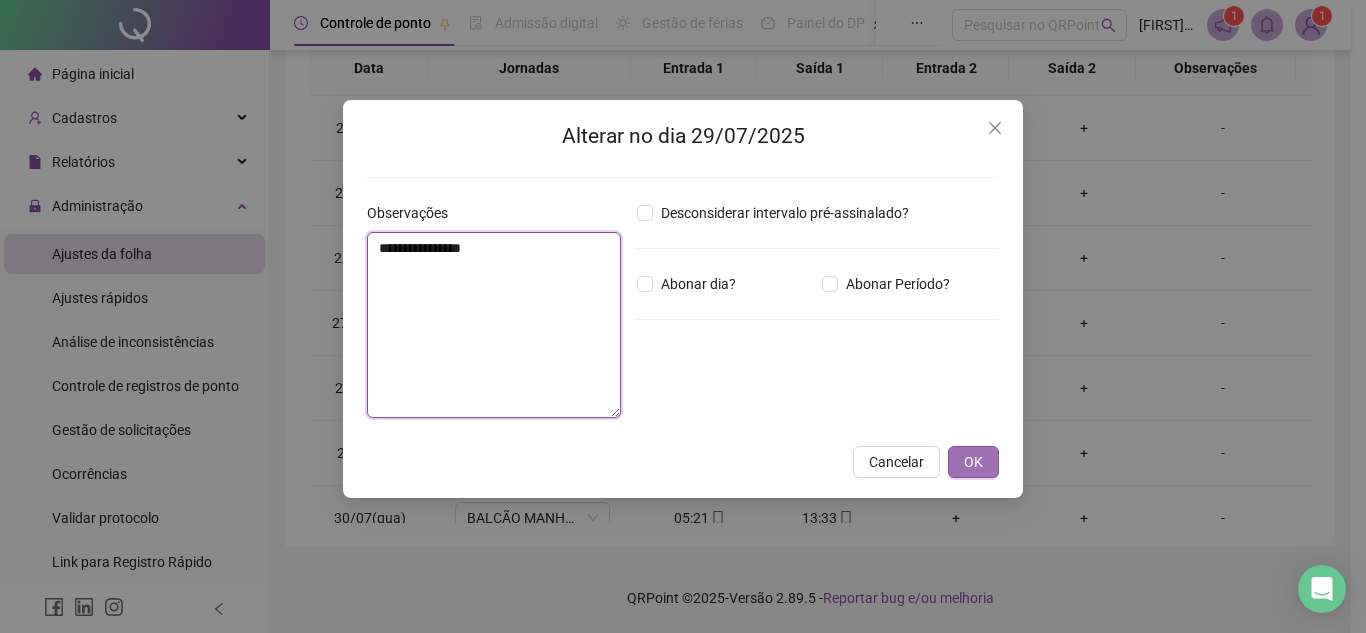 type on "**********" 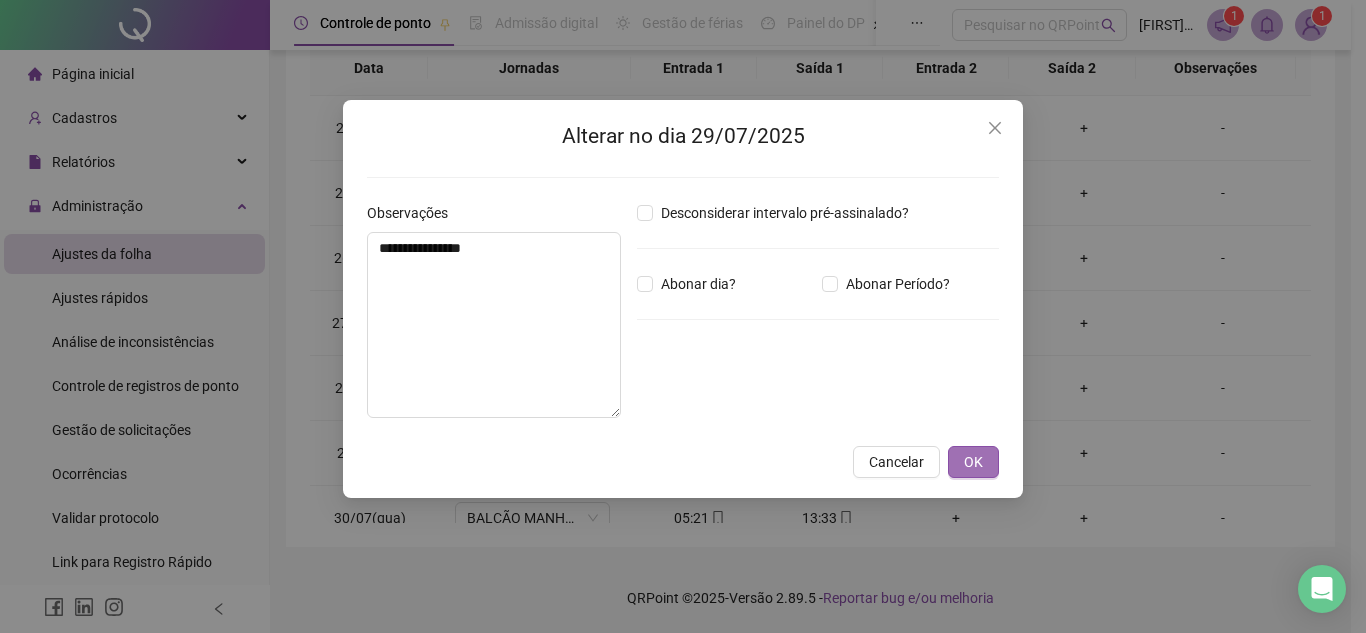 click on "OK" at bounding box center (973, 462) 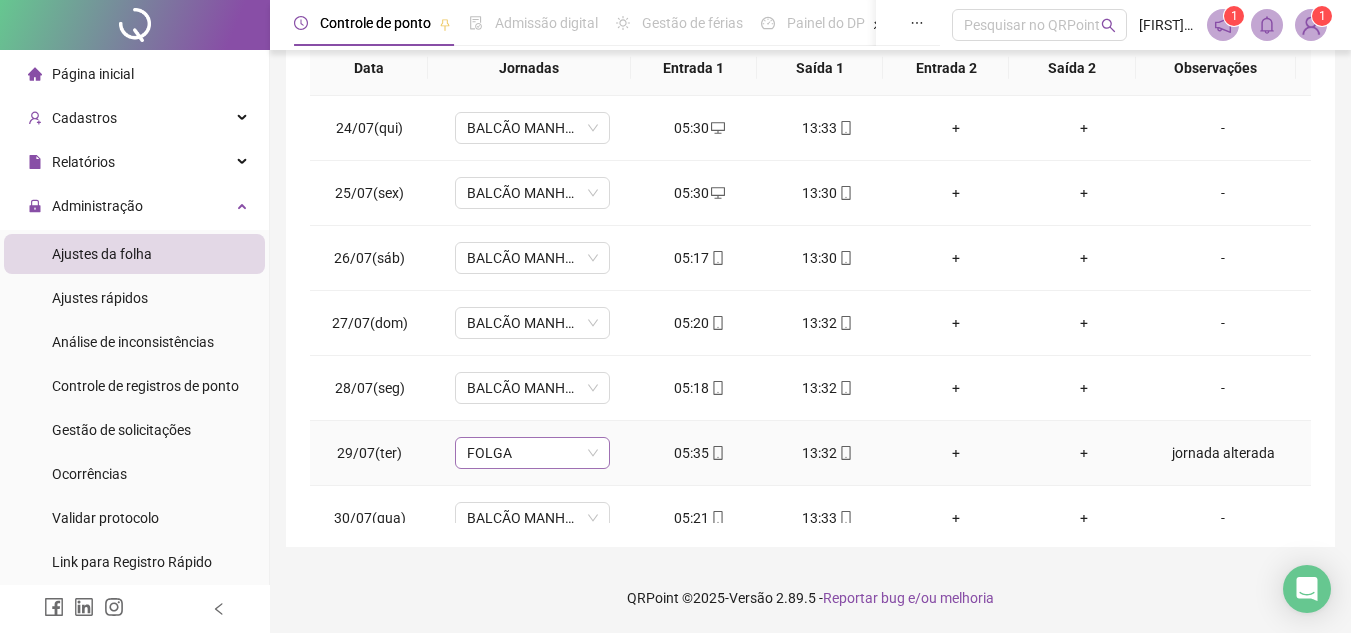 scroll, scrollTop: 93, scrollLeft: 0, axis: vertical 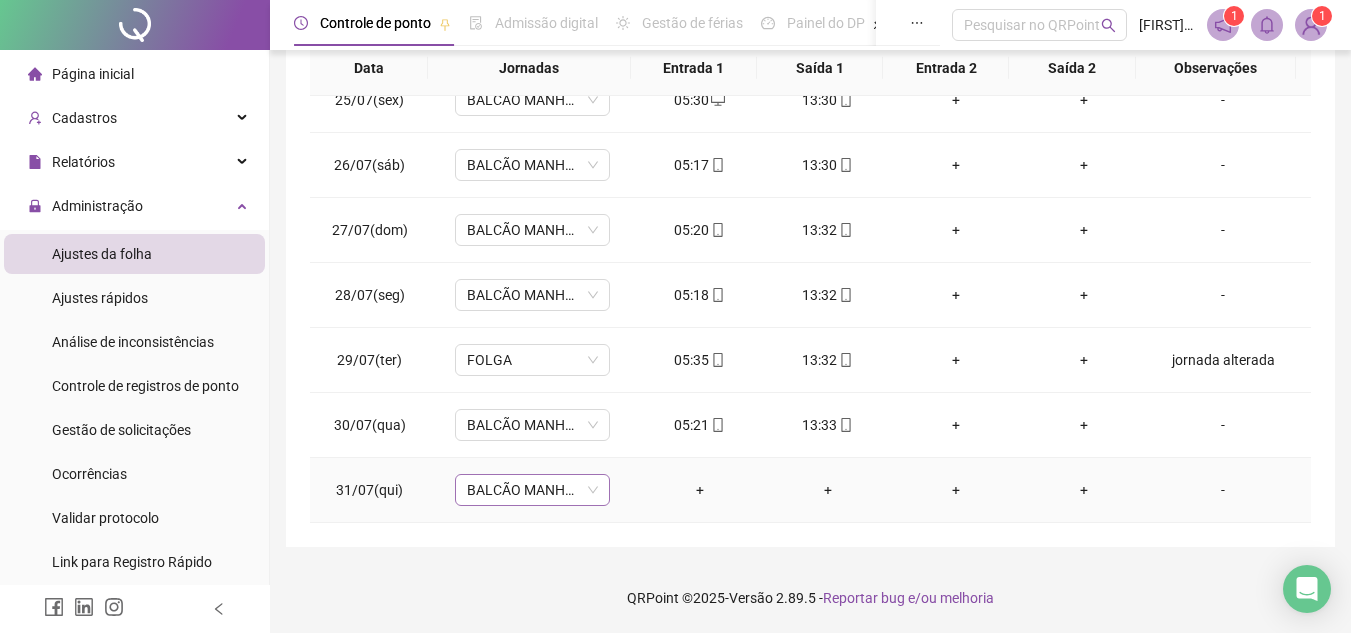 click on "BALCÃO MANHÃ 2" at bounding box center (532, 490) 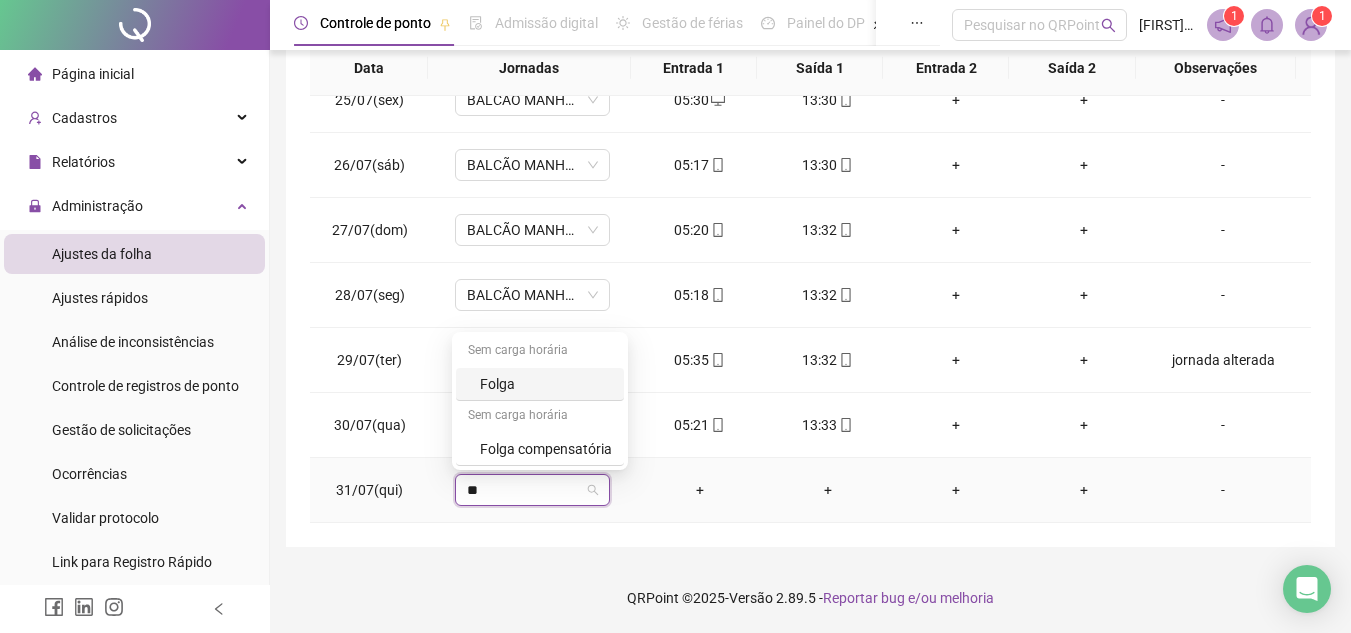 type on "***" 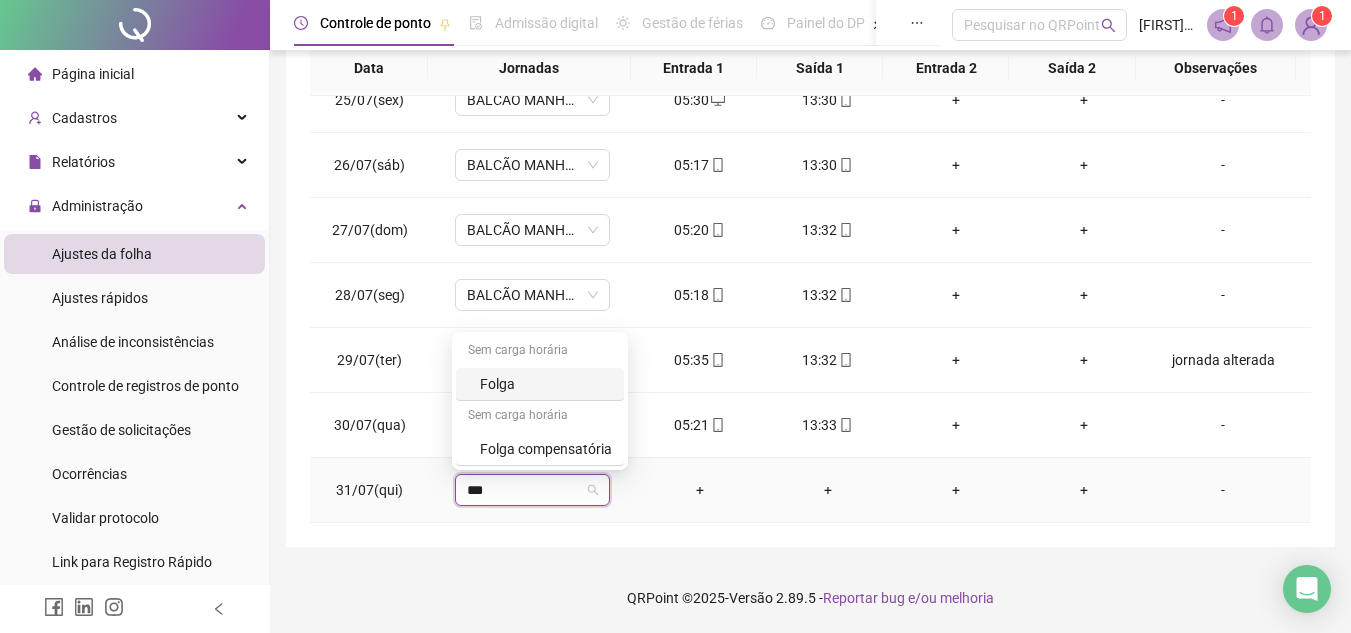 click on "Folga" at bounding box center (546, 384) 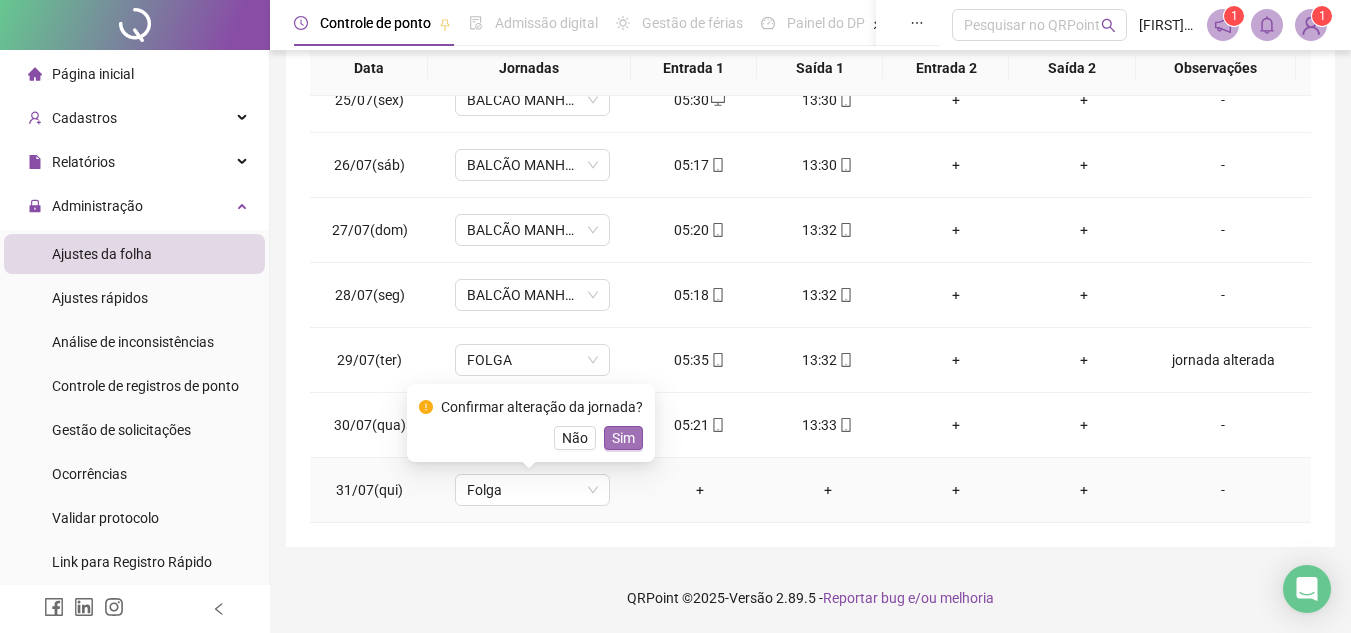 click on "Sim" at bounding box center (623, 438) 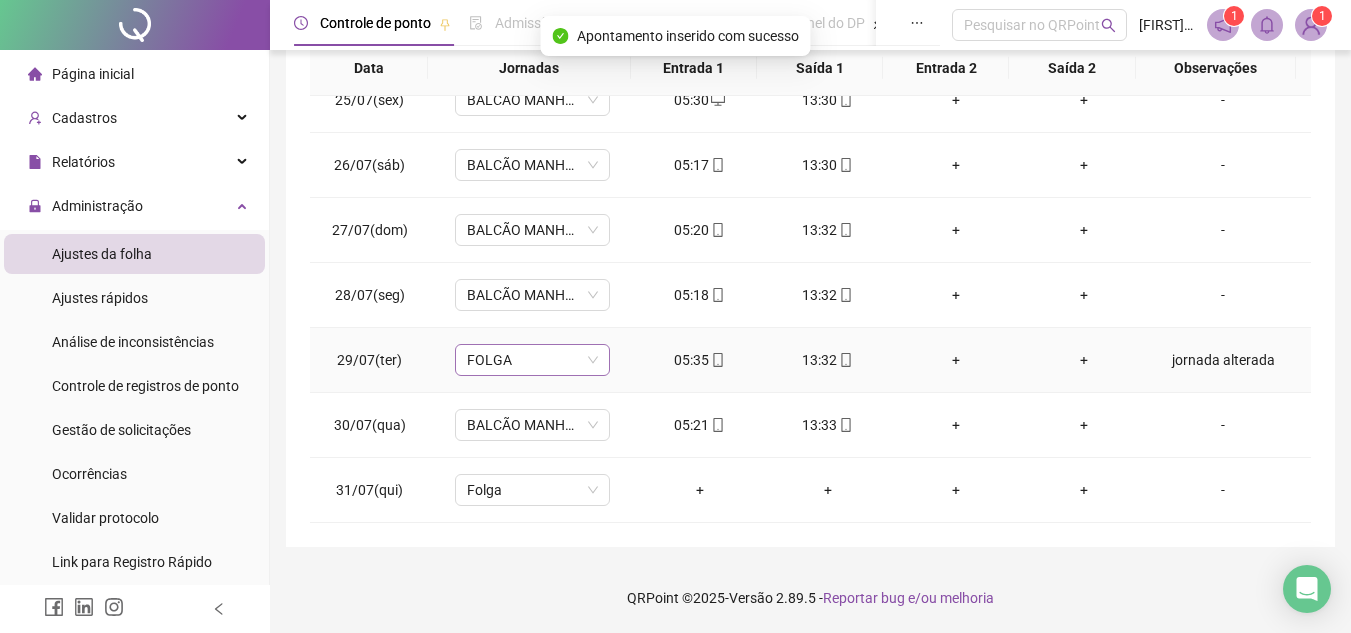 click on "FOLGA" at bounding box center (532, 360) 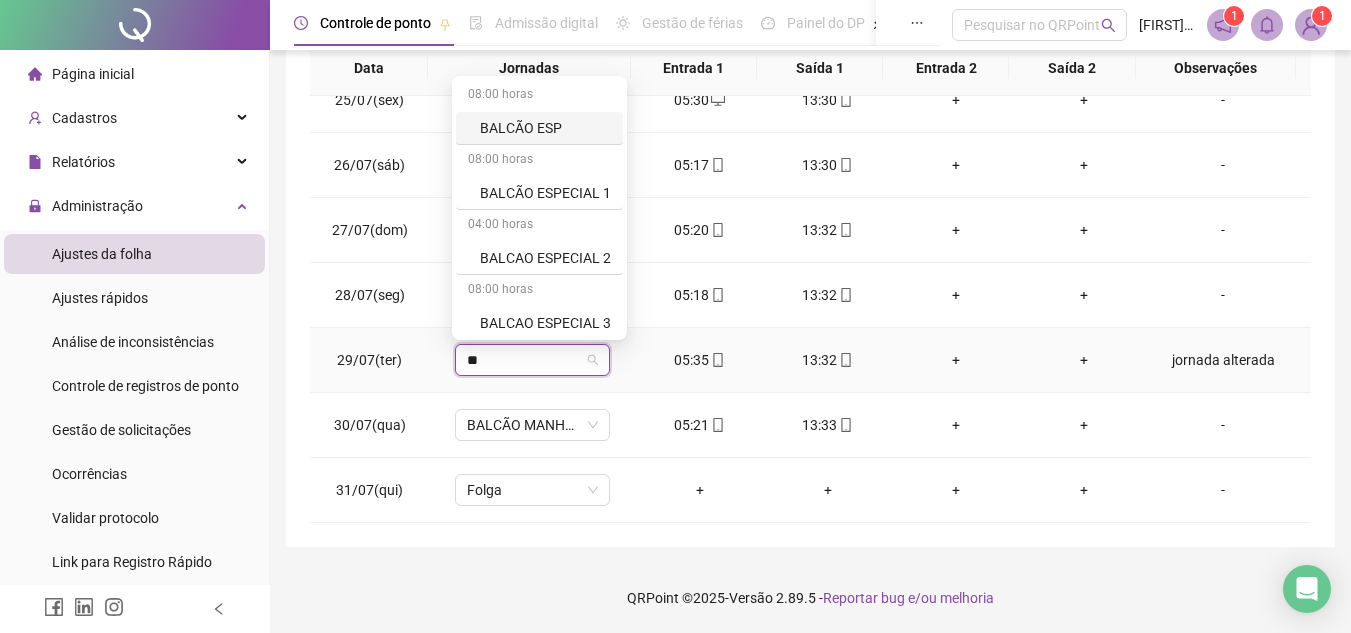 type on "*" 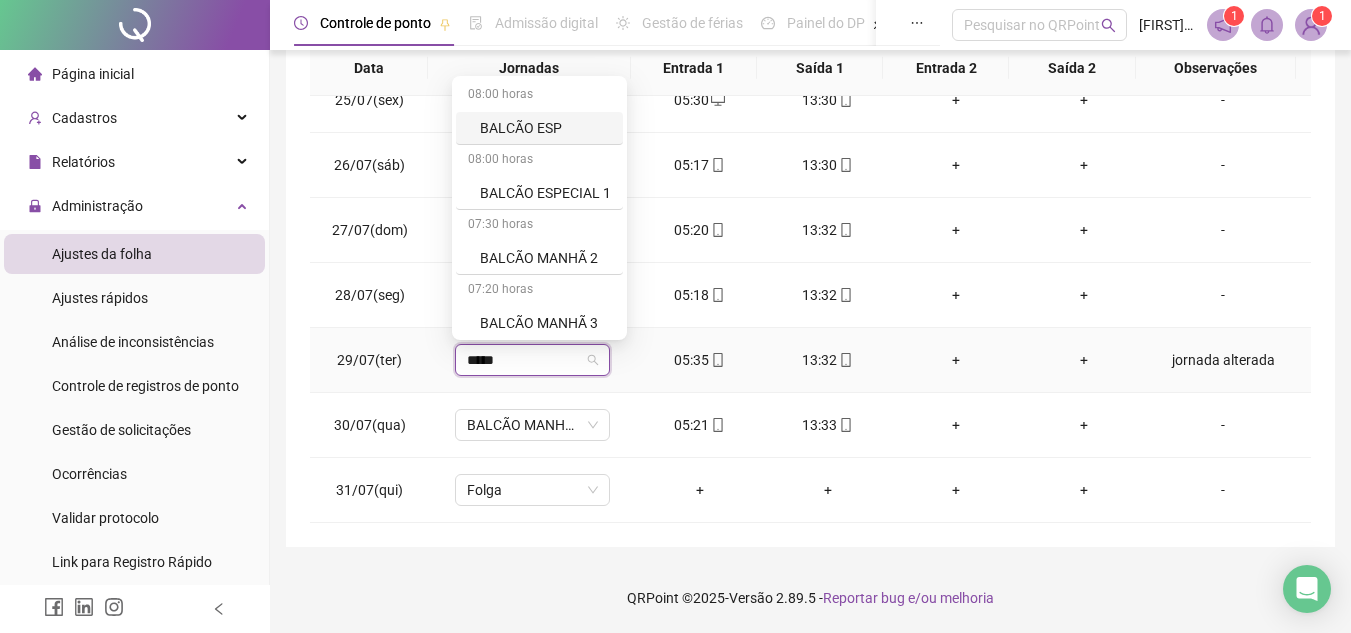 type on "******" 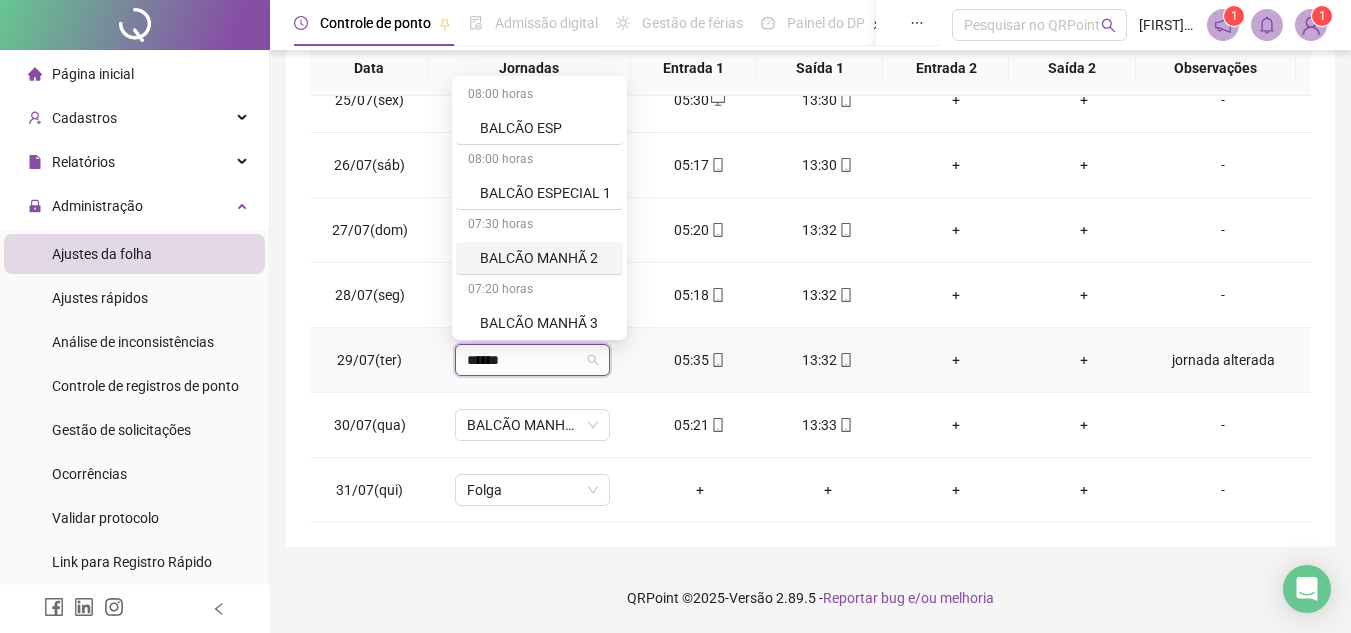 click on "BALCÃO MANHÃ 2" at bounding box center [545, 258] 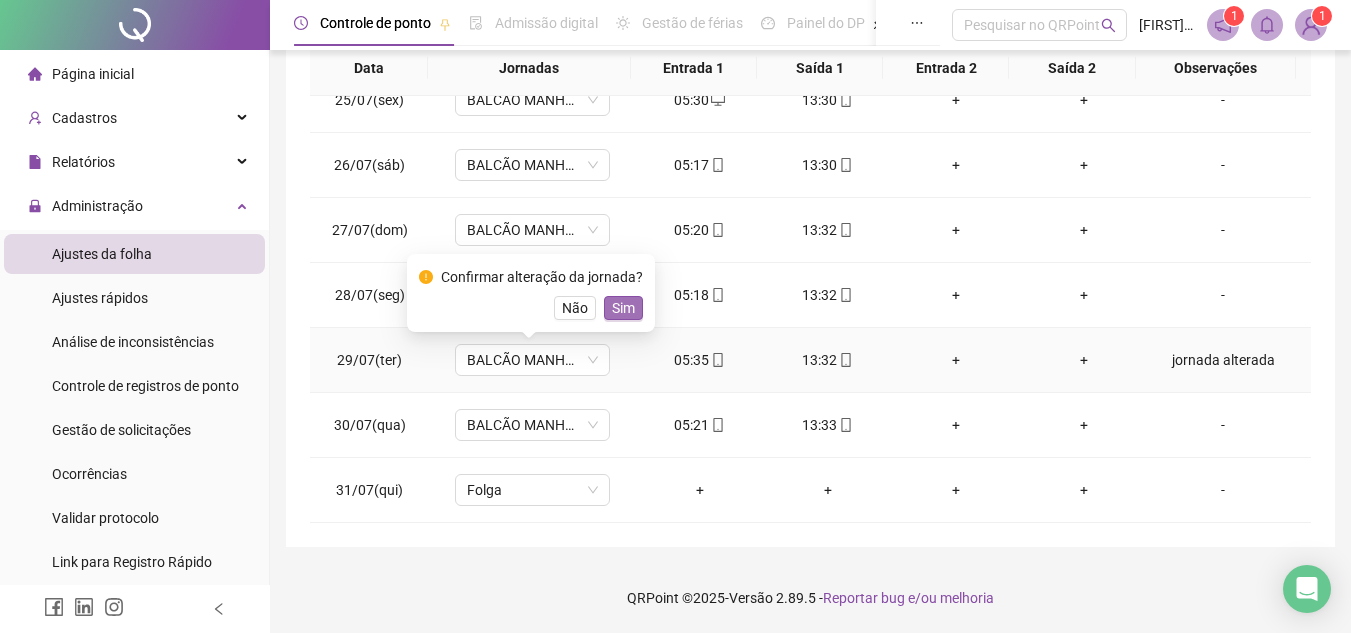 click on "Sim" at bounding box center (623, 308) 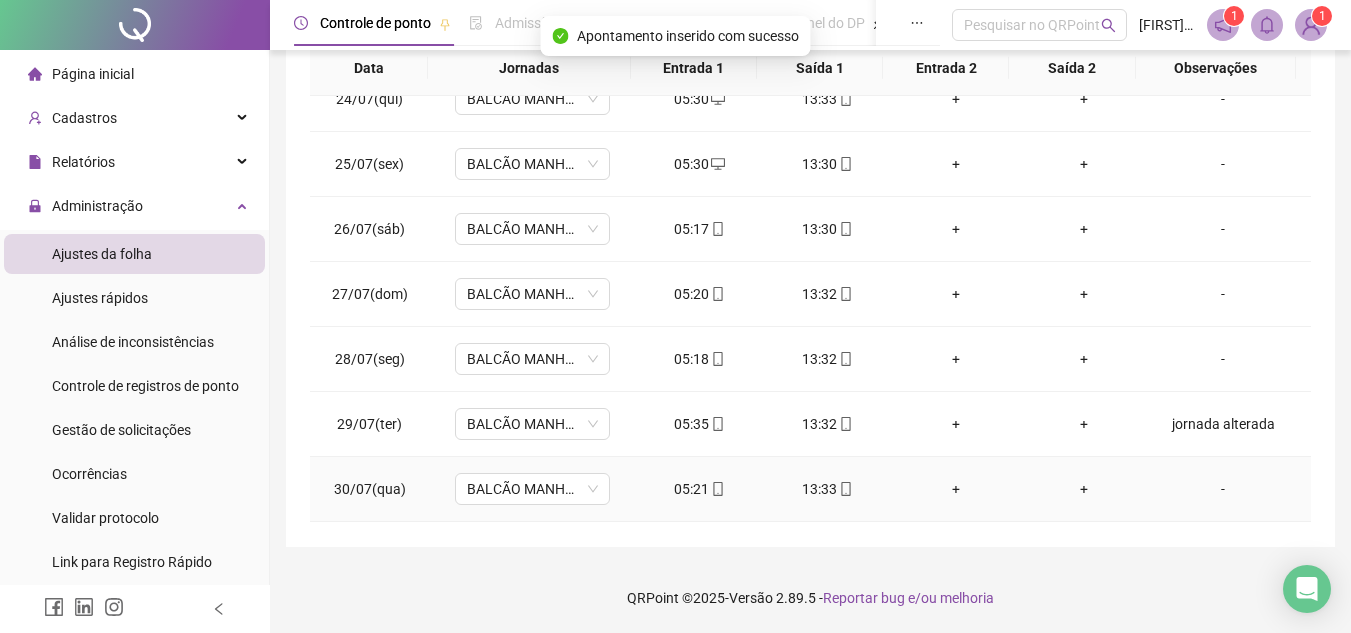 scroll, scrollTop: 0, scrollLeft: 0, axis: both 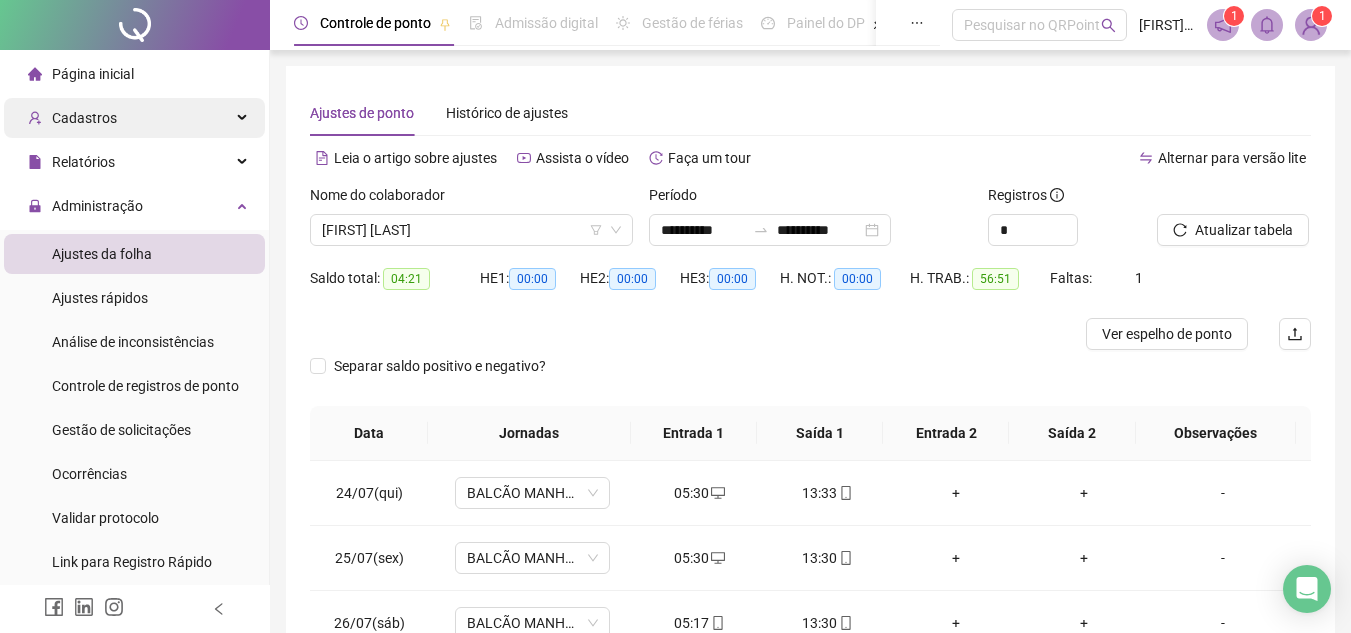 click on "Cadastros" at bounding box center [84, 118] 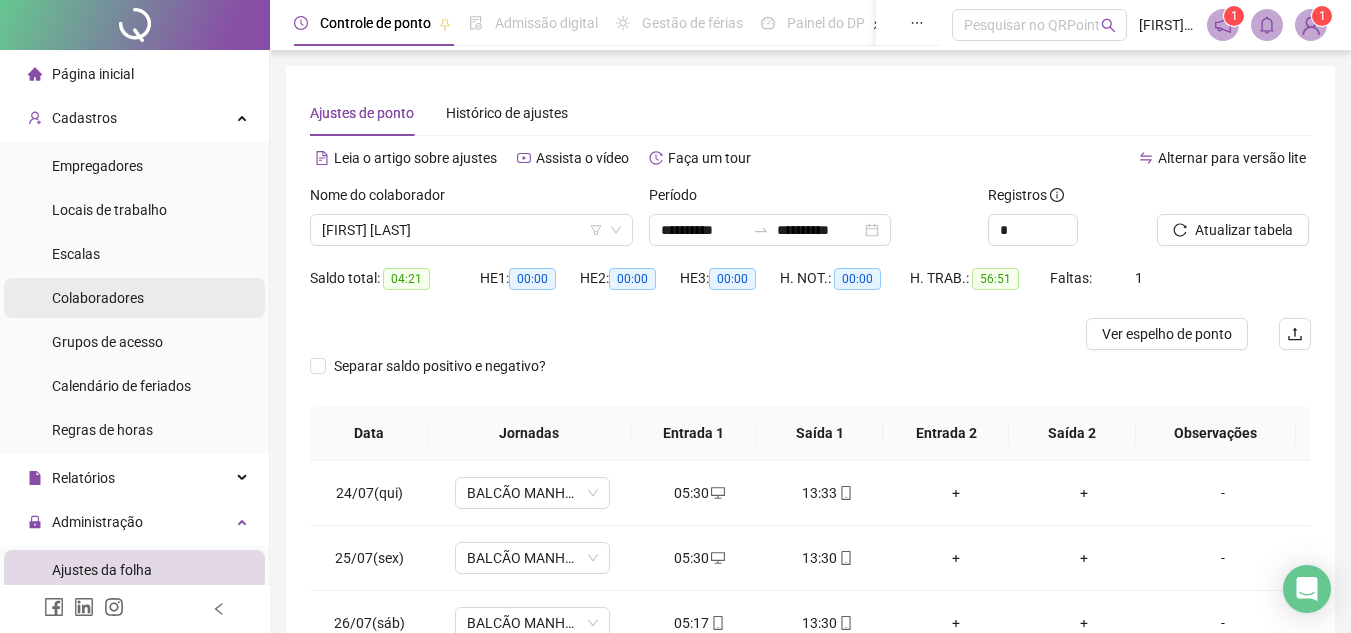 click on "Colaboradores" at bounding box center [98, 298] 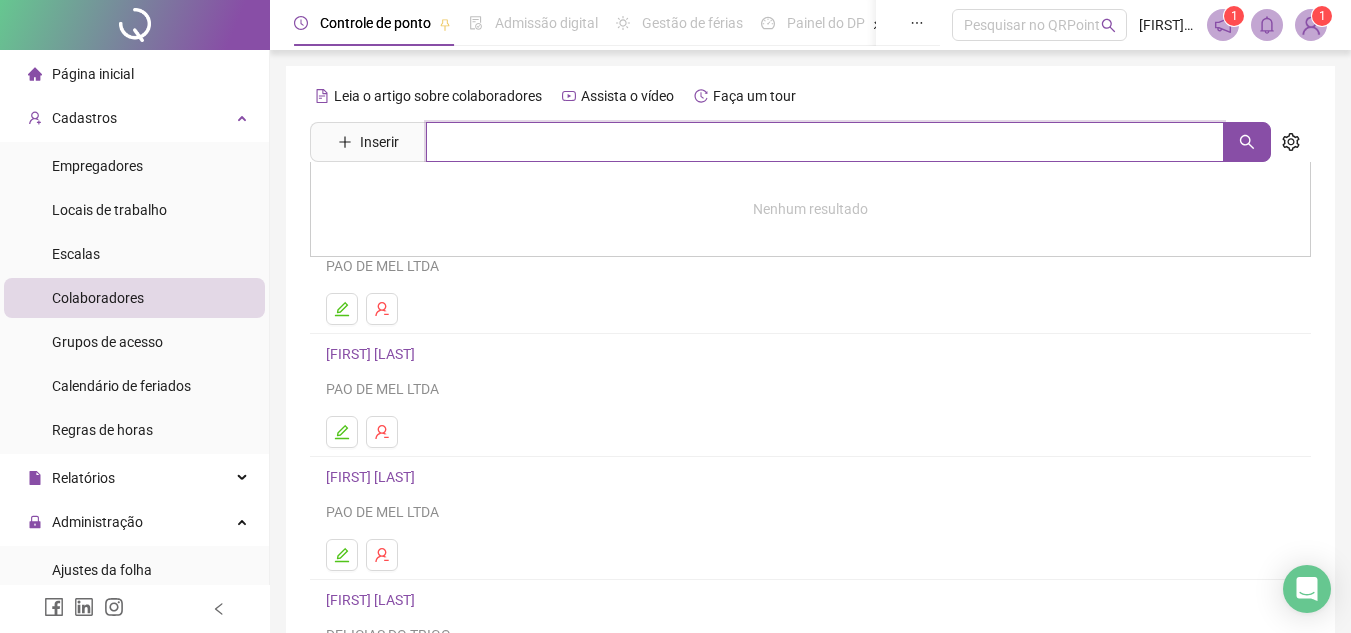 click at bounding box center (825, 142) 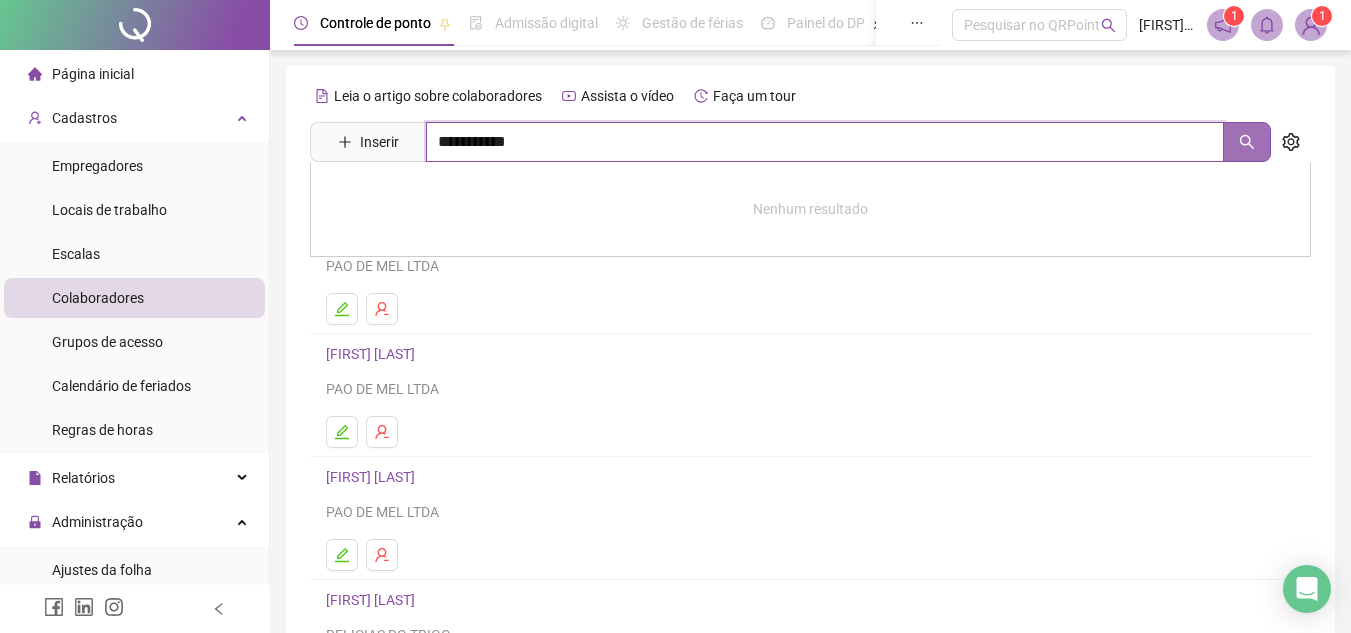 click at bounding box center [1247, 142] 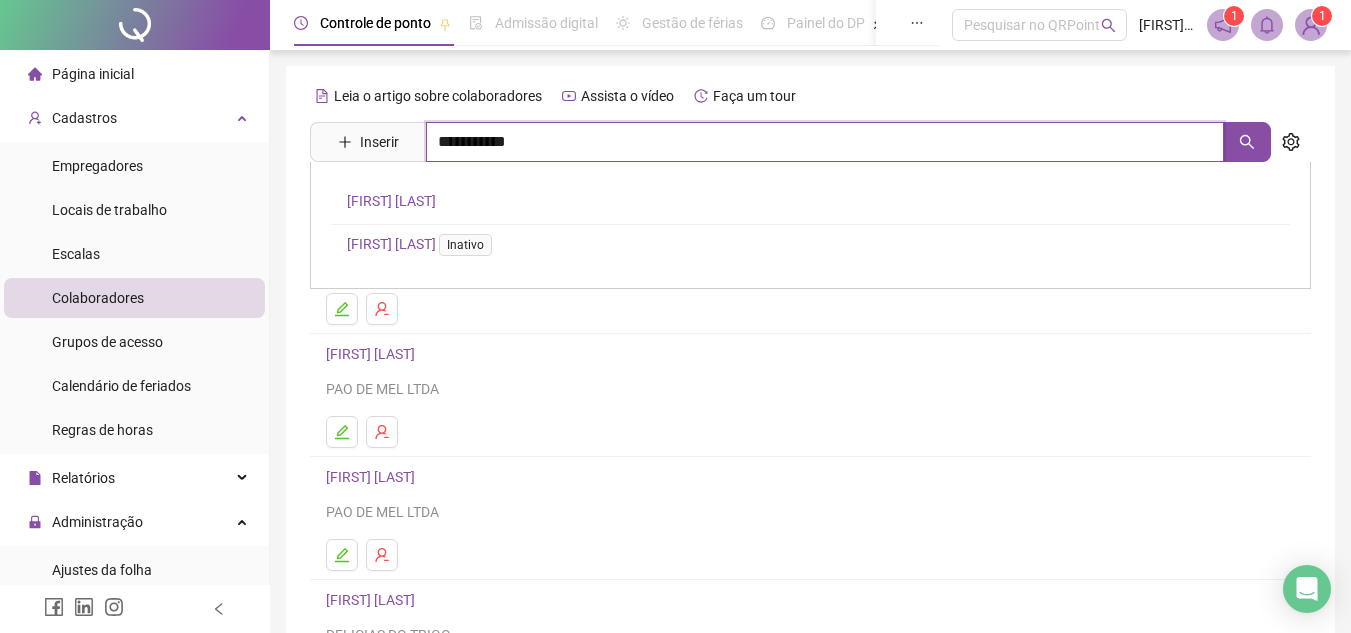 type on "**********" 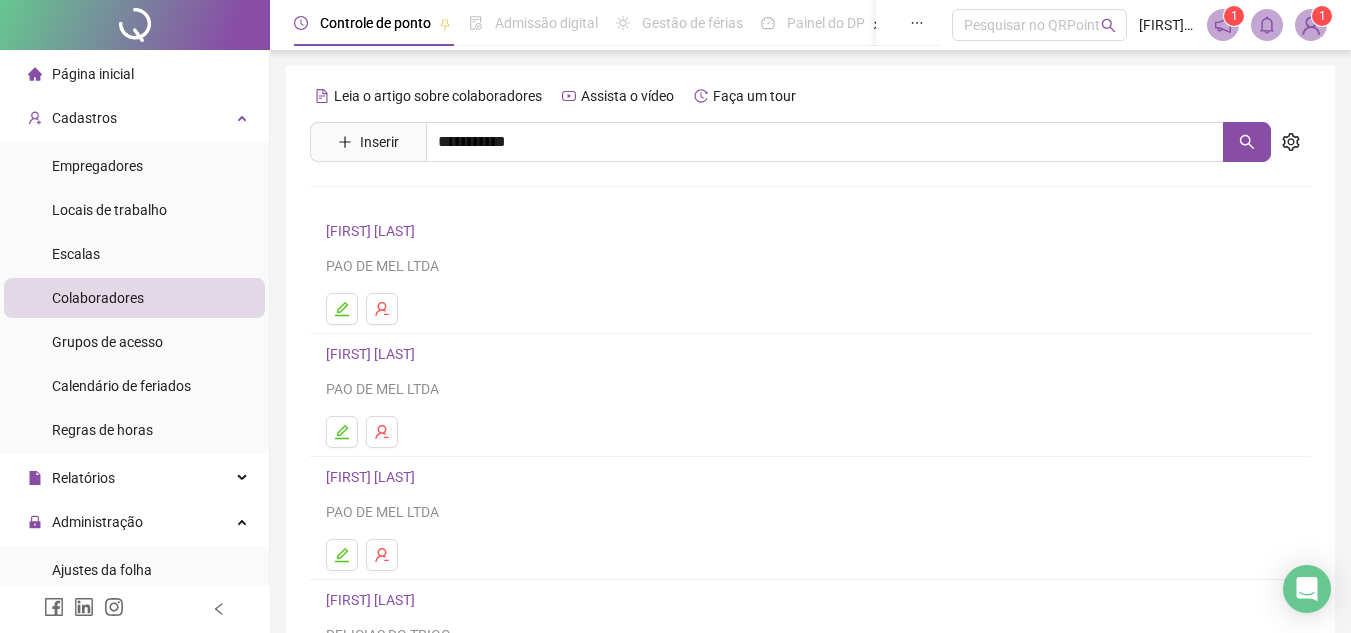 click on "[FIRST] [LAST]" at bounding box center (391, 201) 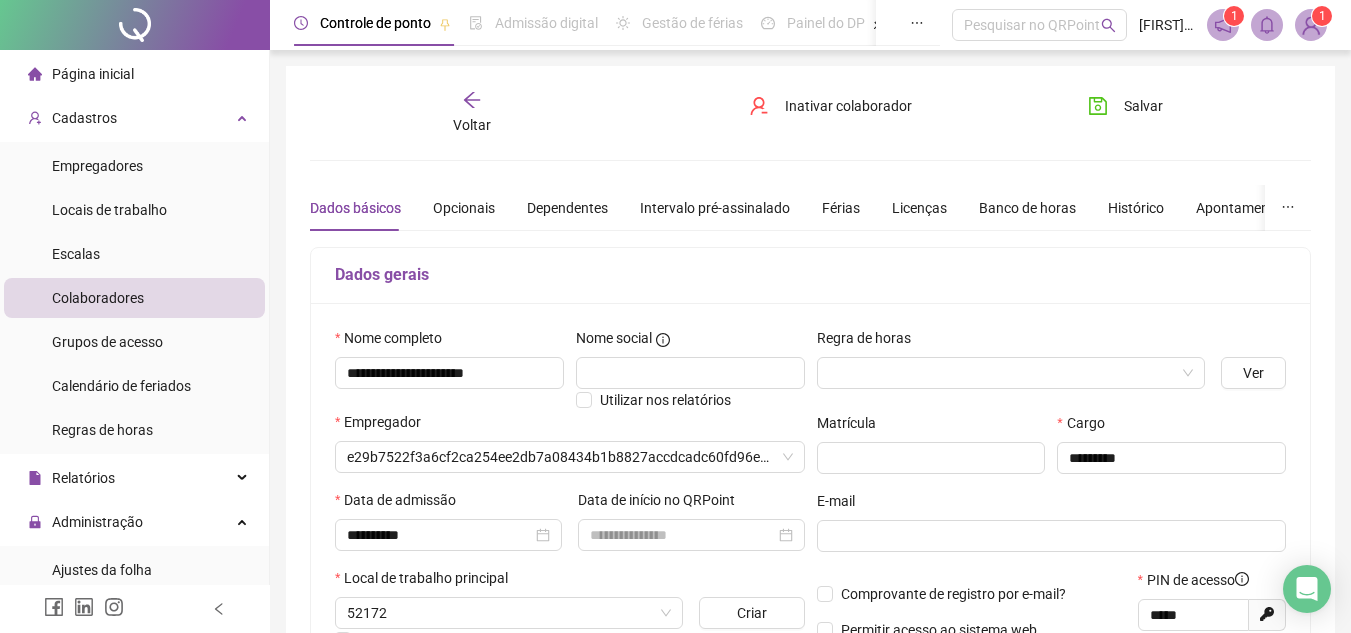 type on "**********" 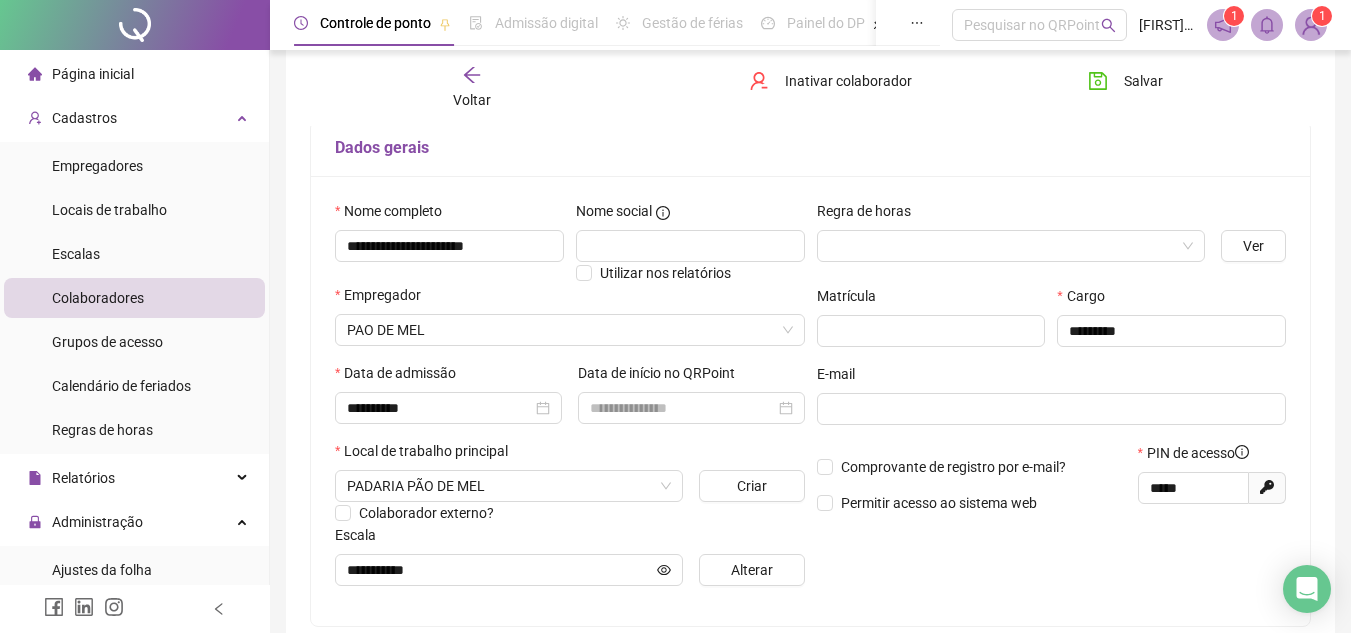 scroll, scrollTop: 300, scrollLeft: 0, axis: vertical 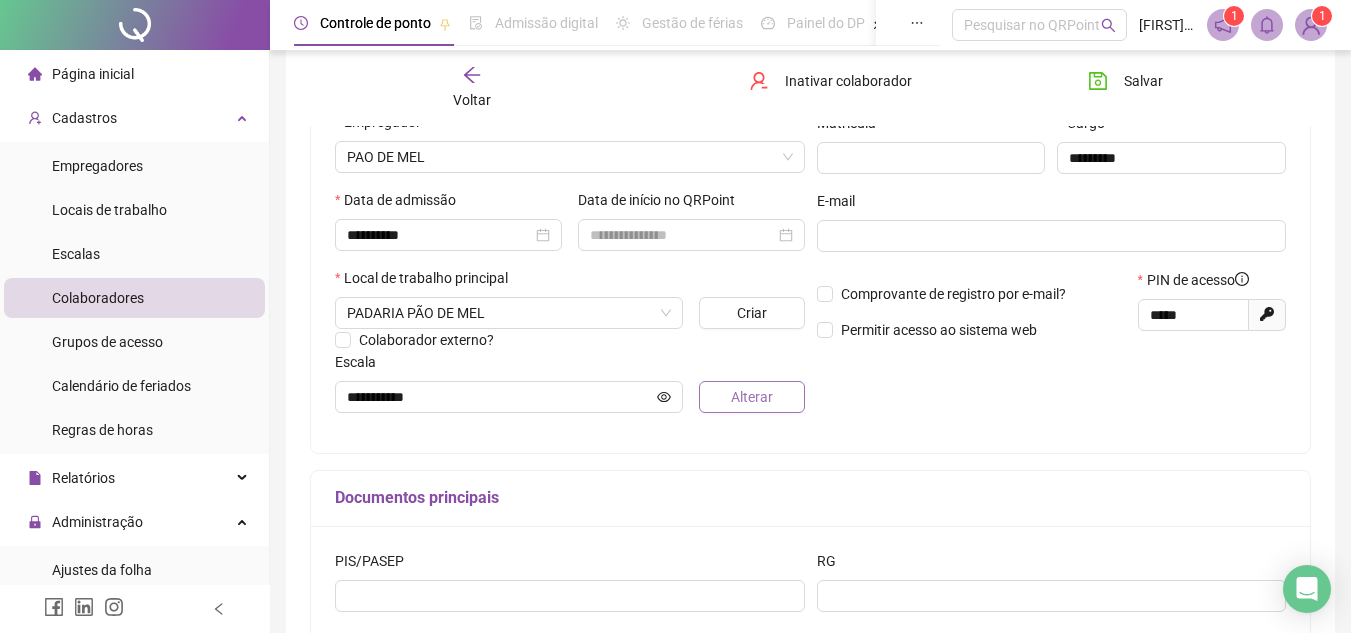 click on "Alterar" at bounding box center (752, 397) 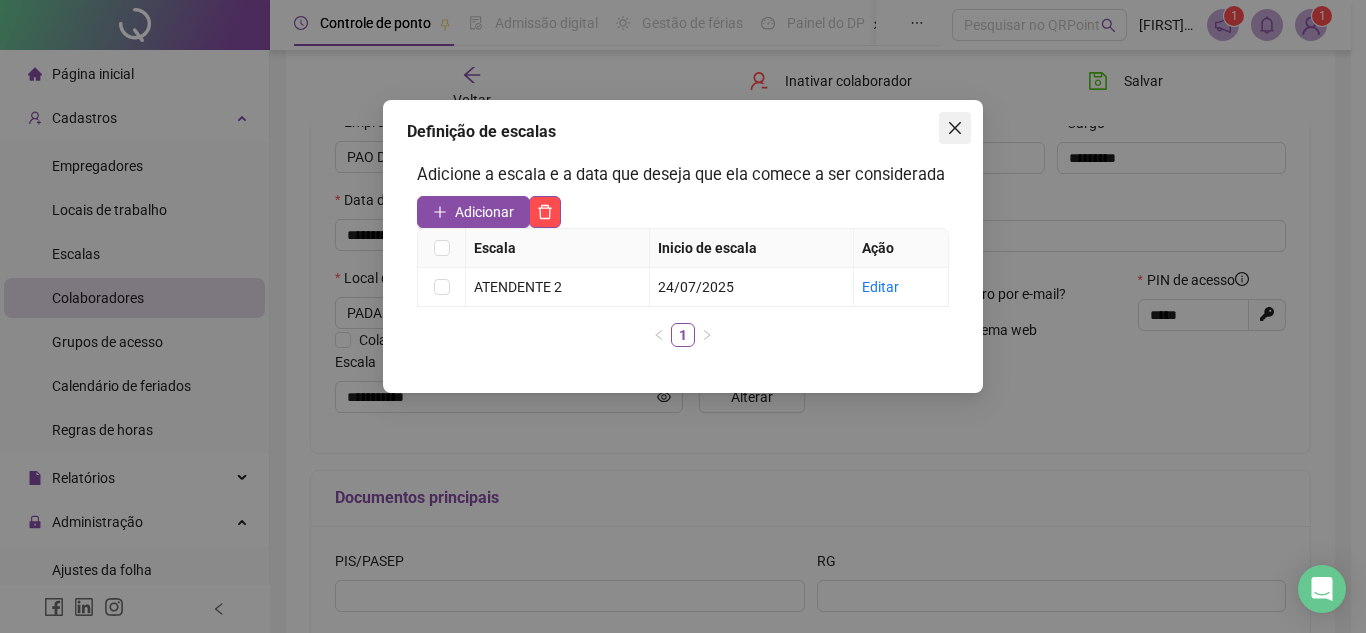 click 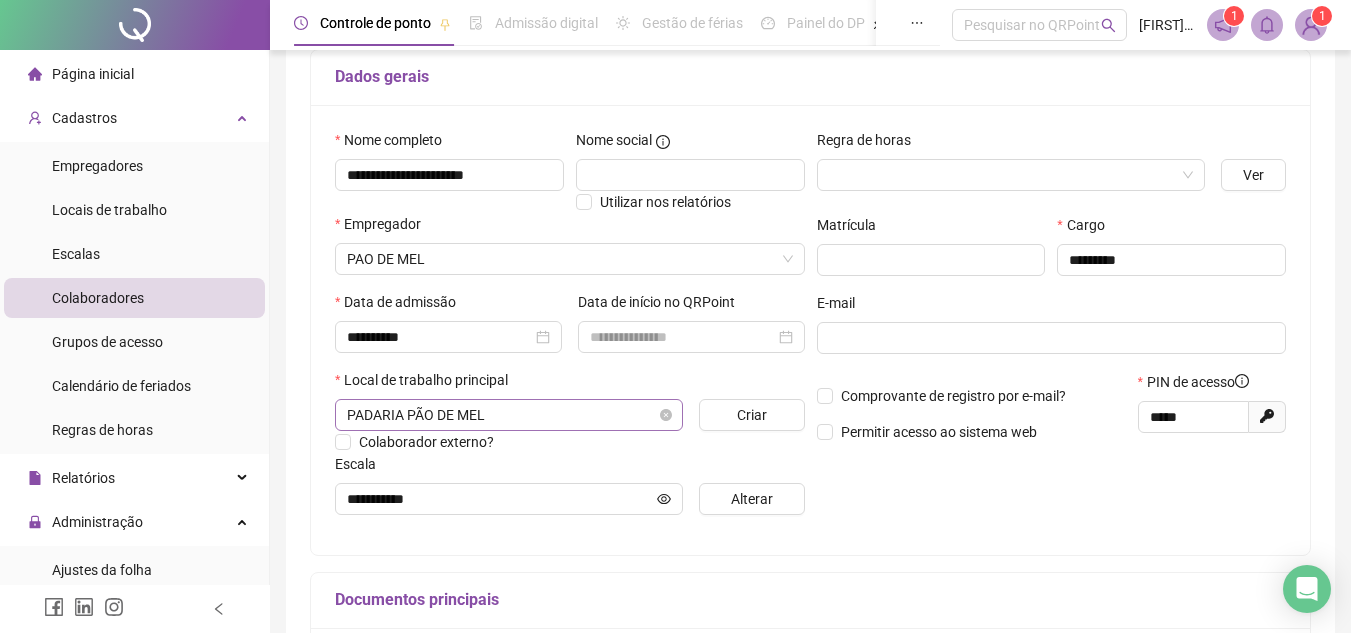 scroll, scrollTop: 0, scrollLeft: 0, axis: both 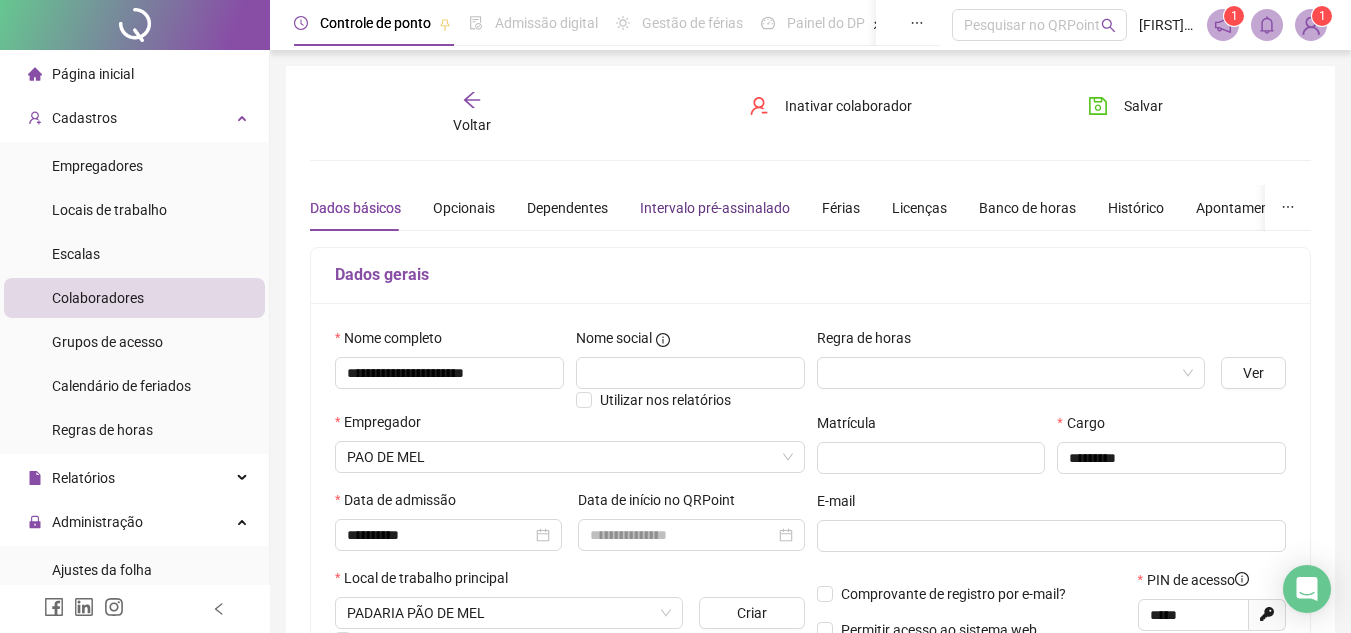 click on "Intervalo pré-assinalado" at bounding box center (715, 208) 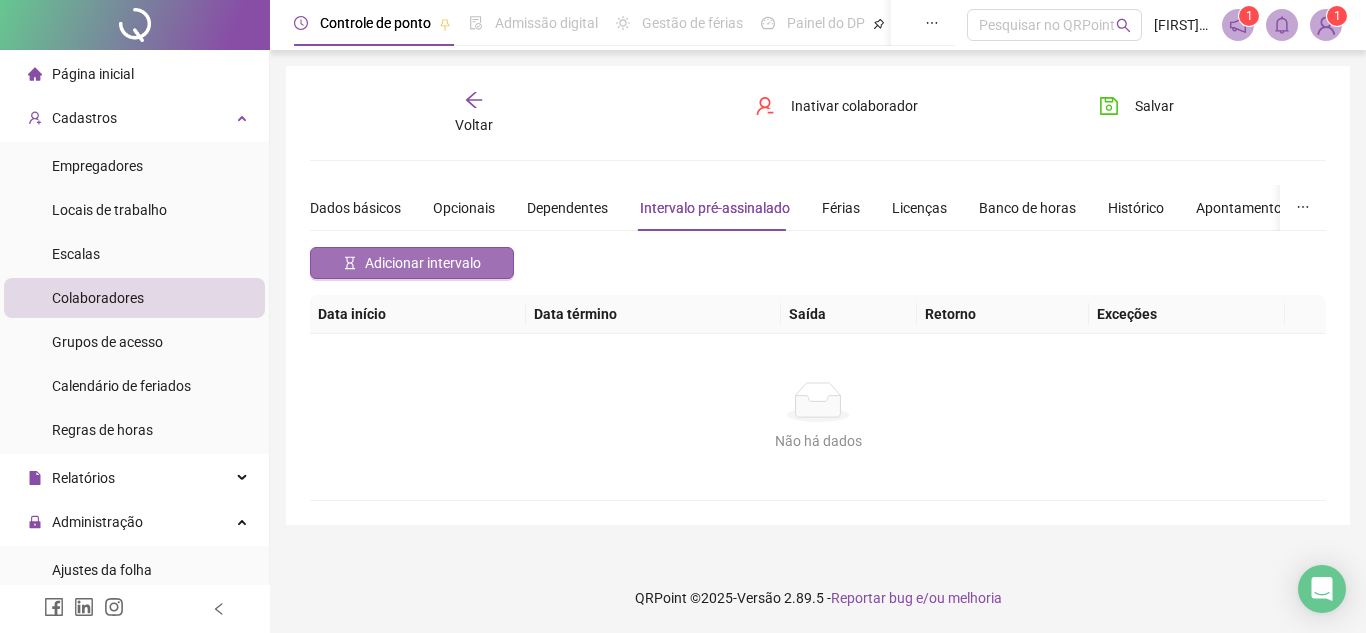 click on "Adicionar intervalo" at bounding box center (423, 263) 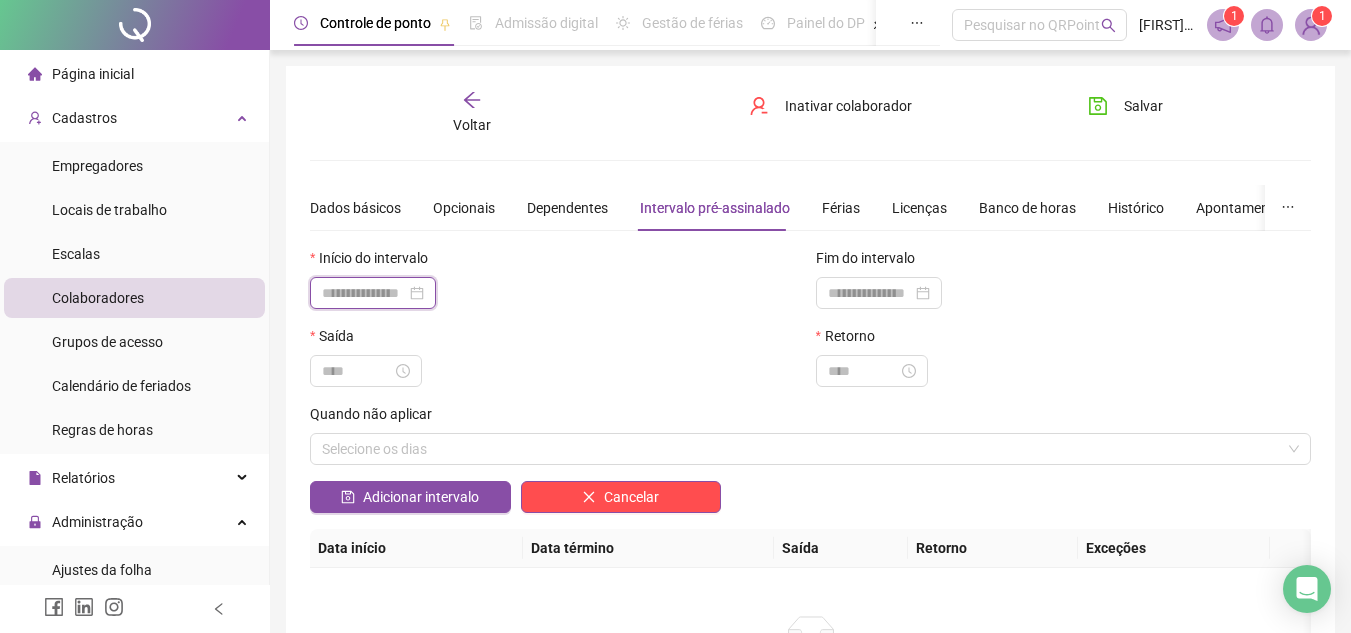 click at bounding box center [364, 293] 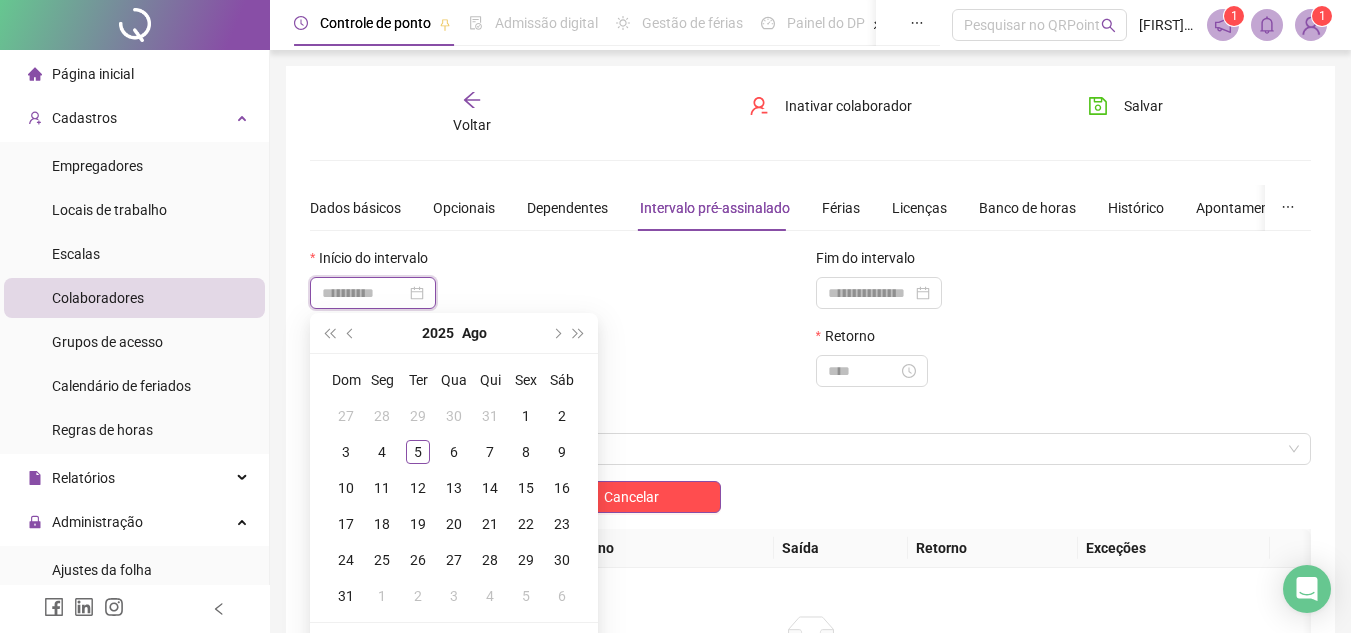 type on "**********" 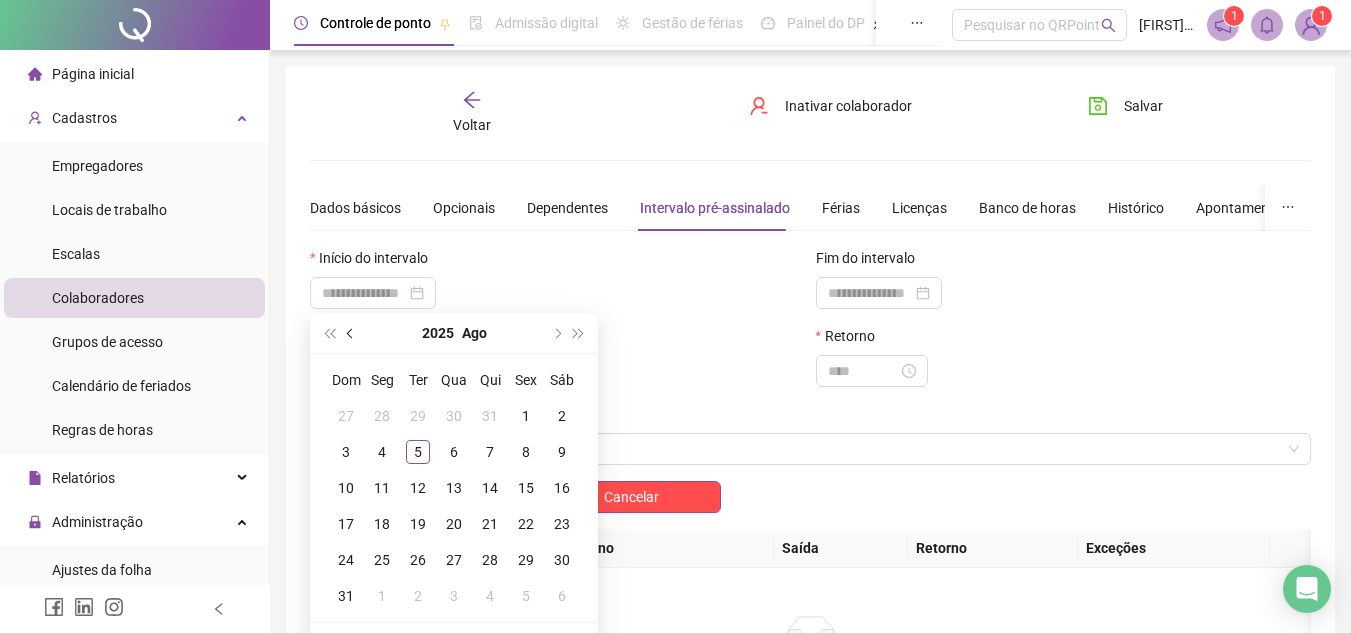 click at bounding box center [352, 333] 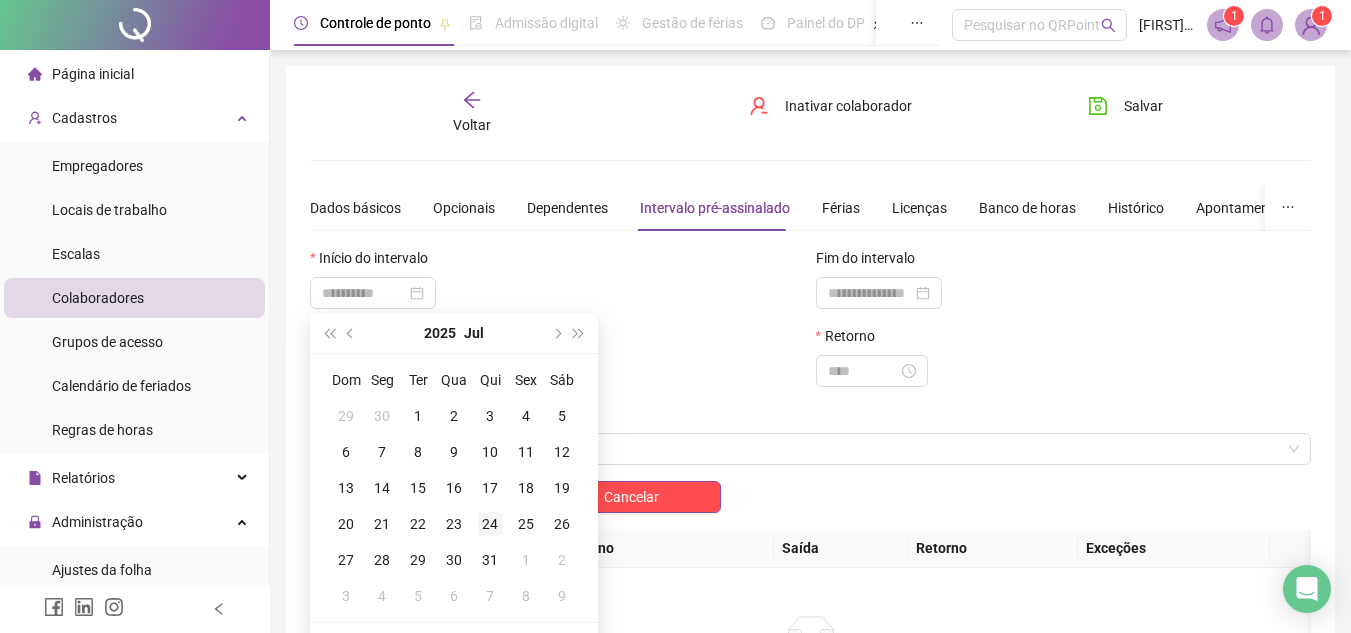 type on "**********" 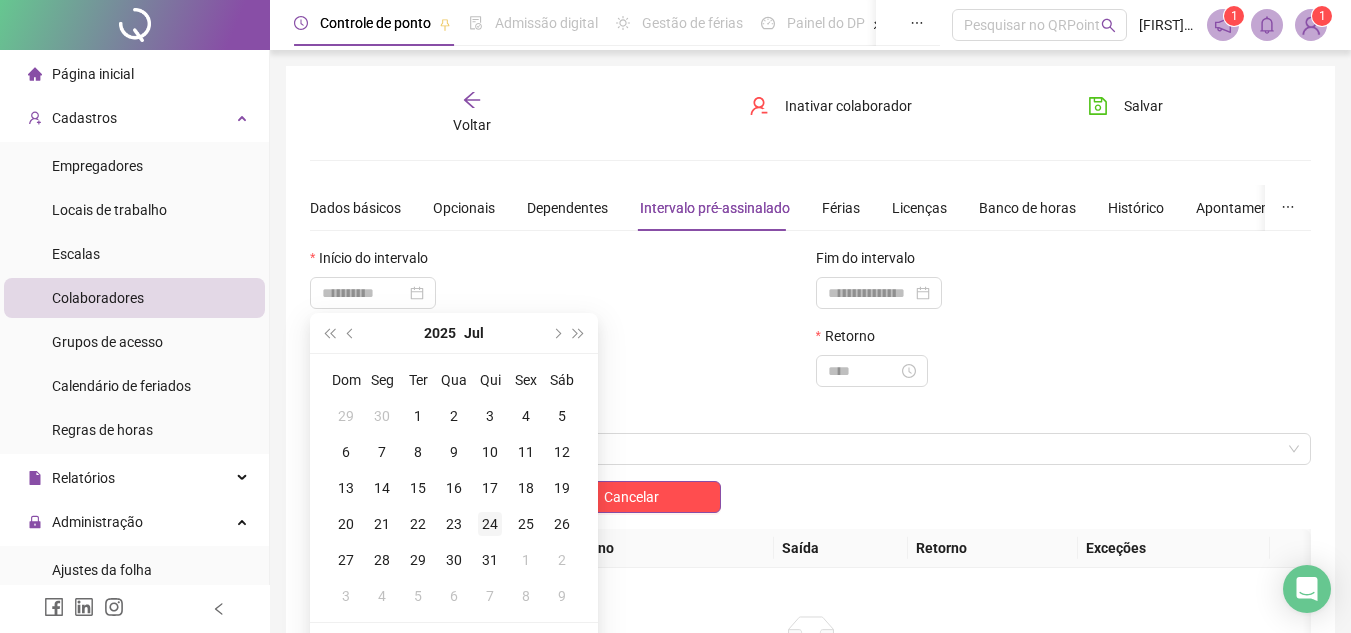 click on "24" at bounding box center [490, 524] 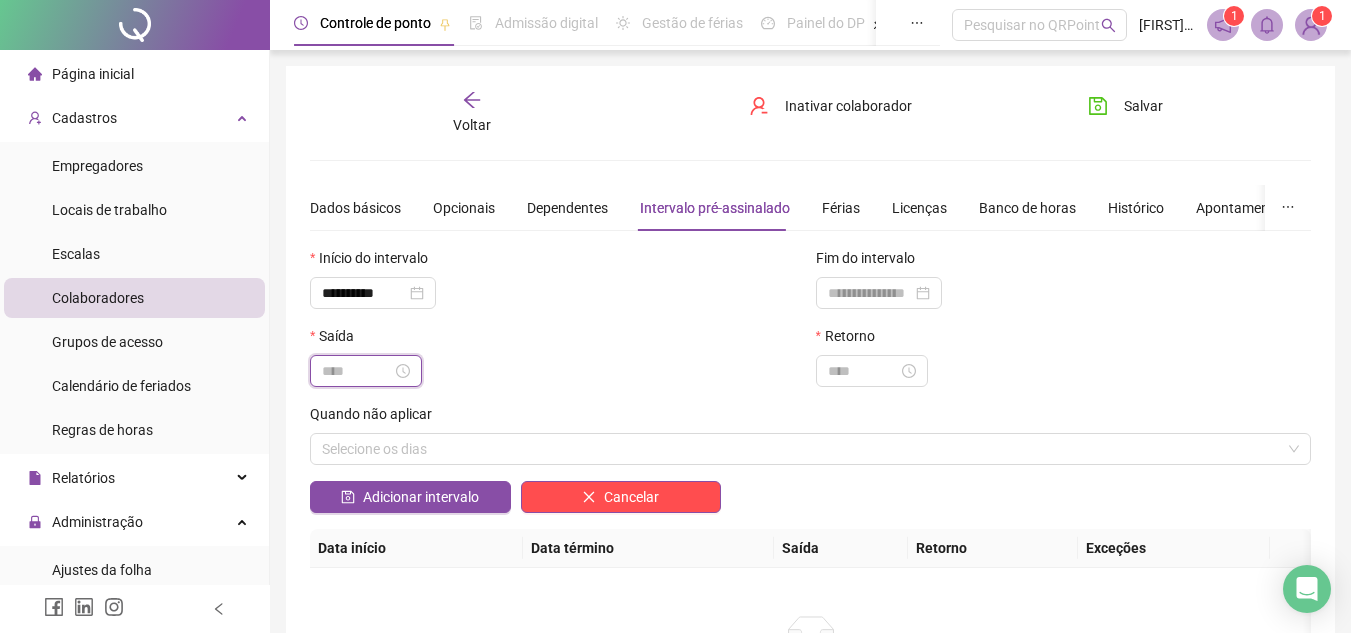click at bounding box center [357, 371] 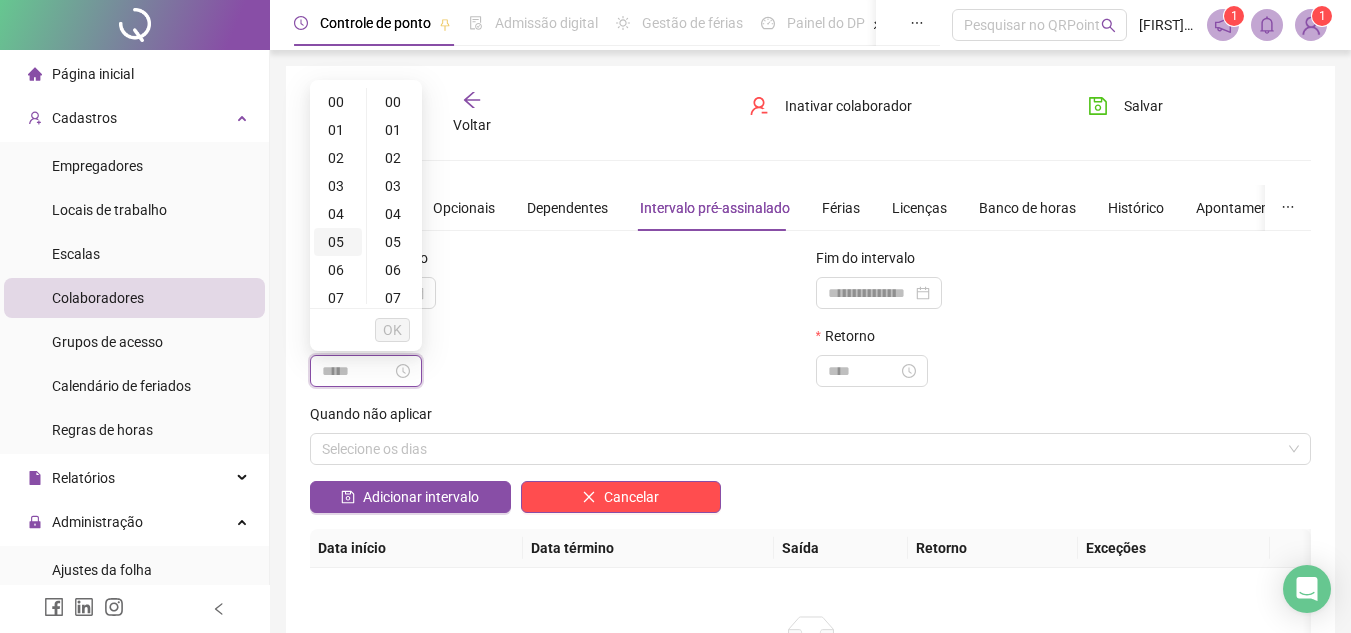 scroll, scrollTop: 100, scrollLeft: 0, axis: vertical 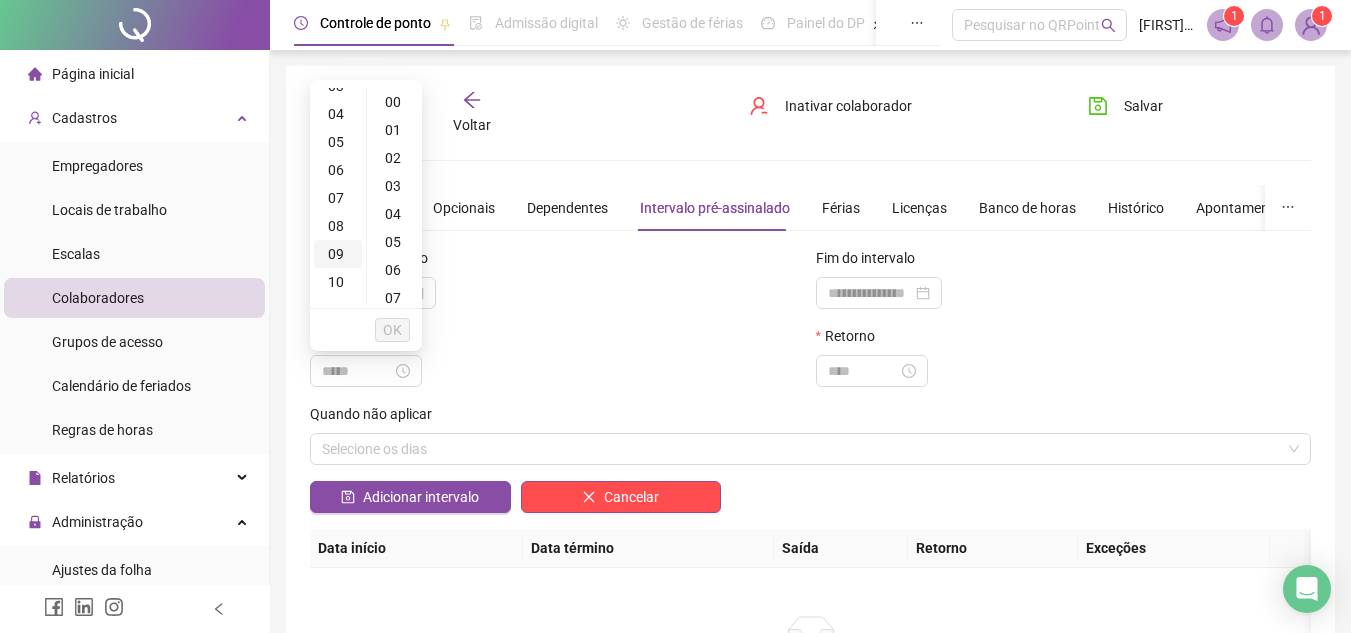 click on "09" at bounding box center (338, 254) 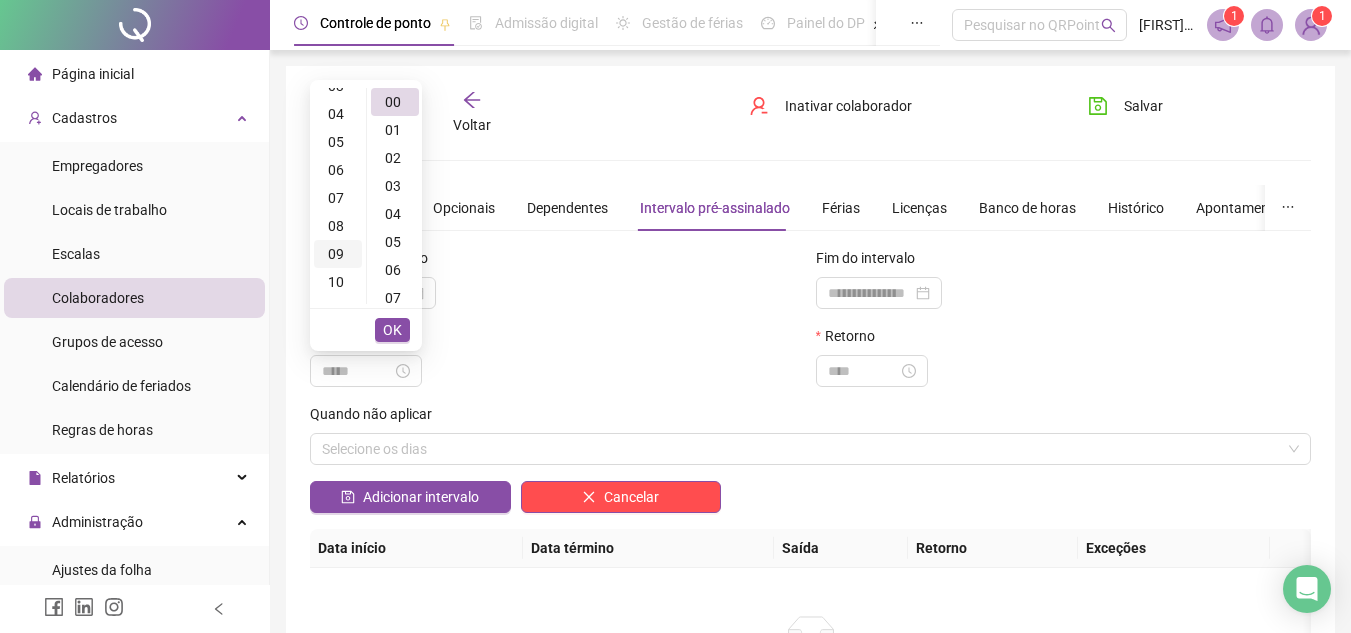 scroll, scrollTop: 252, scrollLeft: 0, axis: vertical 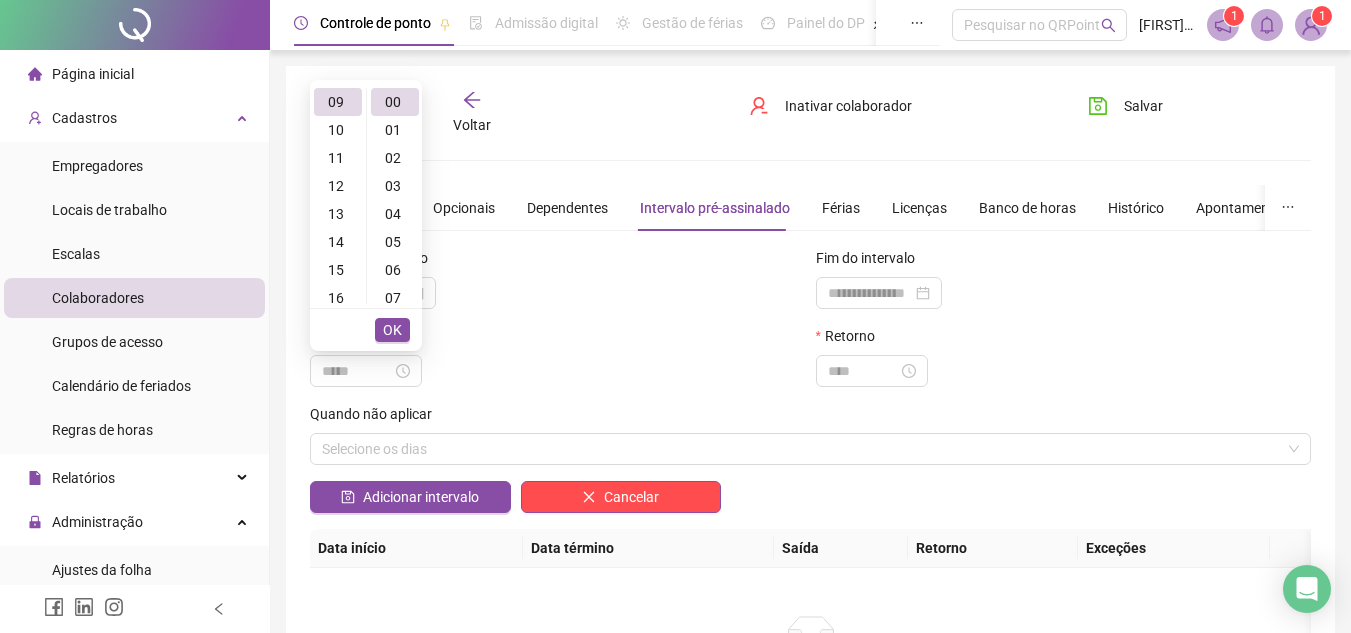 type on "*****" 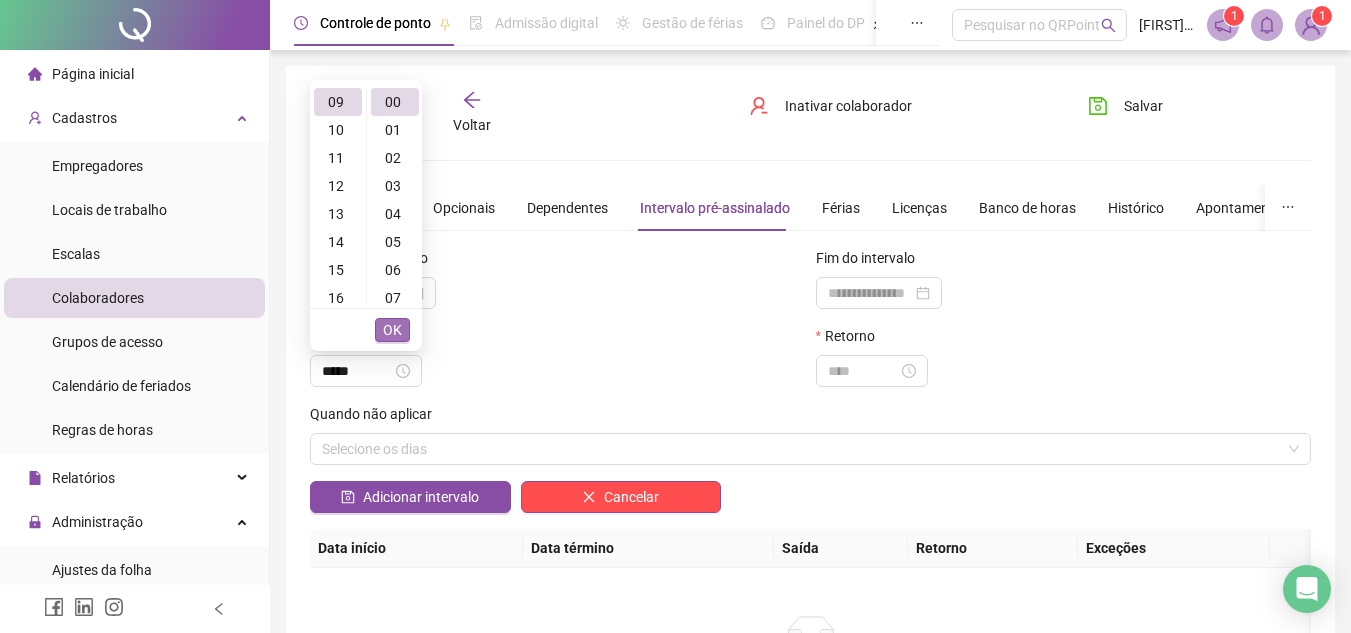 click on "OK" at bounding box center [392, 330] 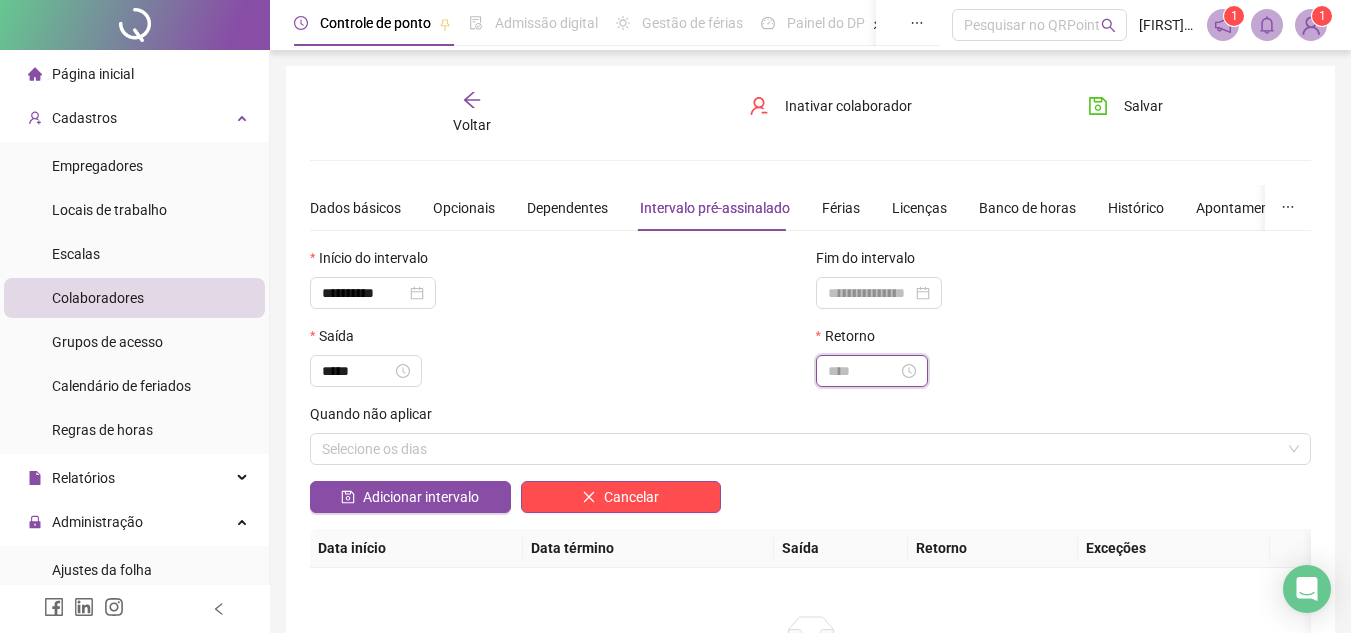 click at bounding box center (863, 371) 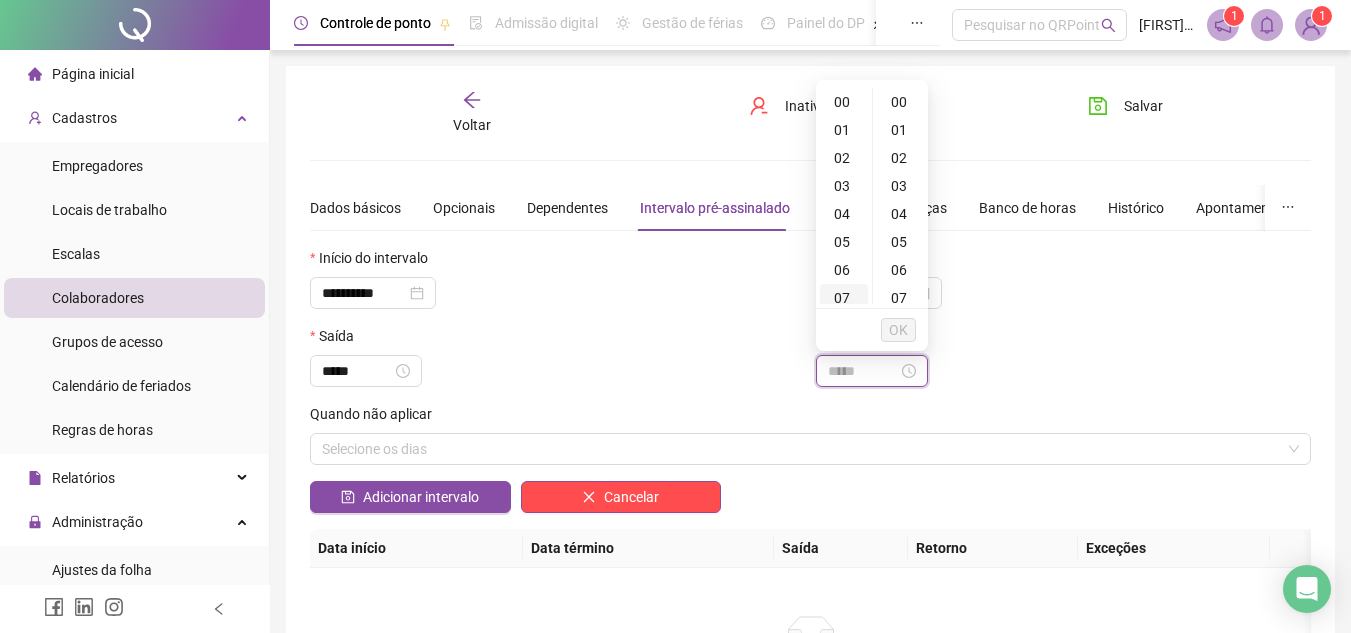 scroll, scrollTop: 100, scrollLeft: 0, axis: vertical 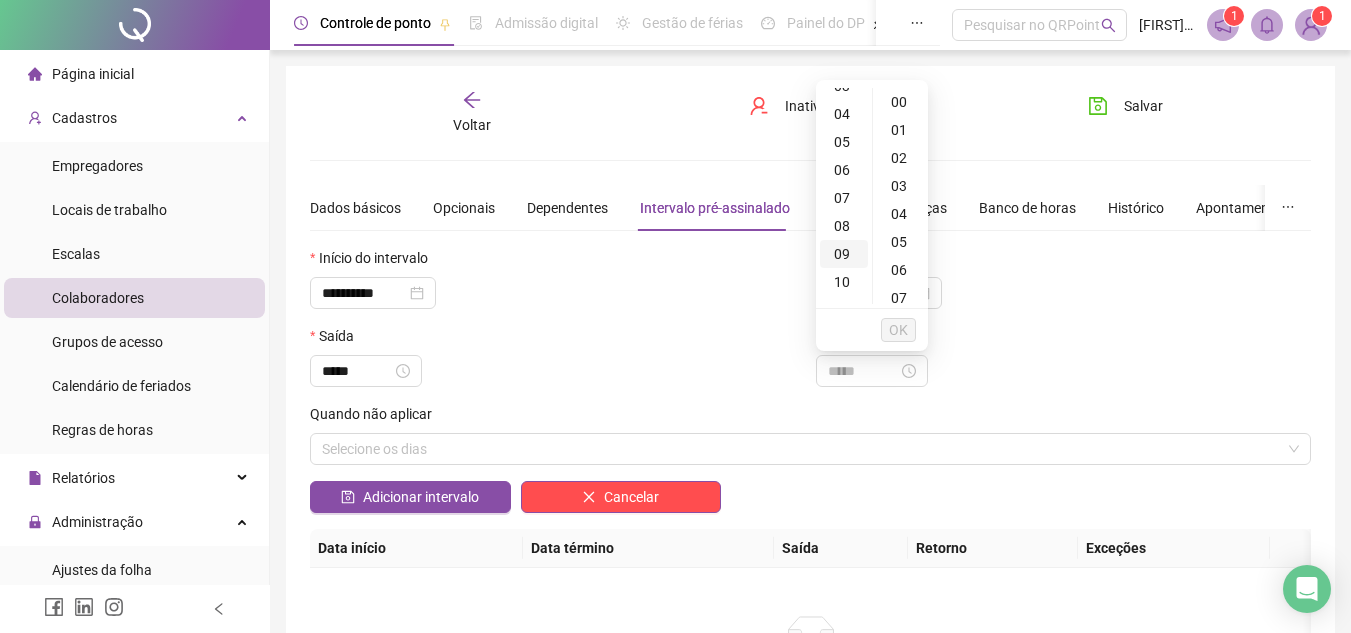 click on "09" at bounding box center (844, 254) 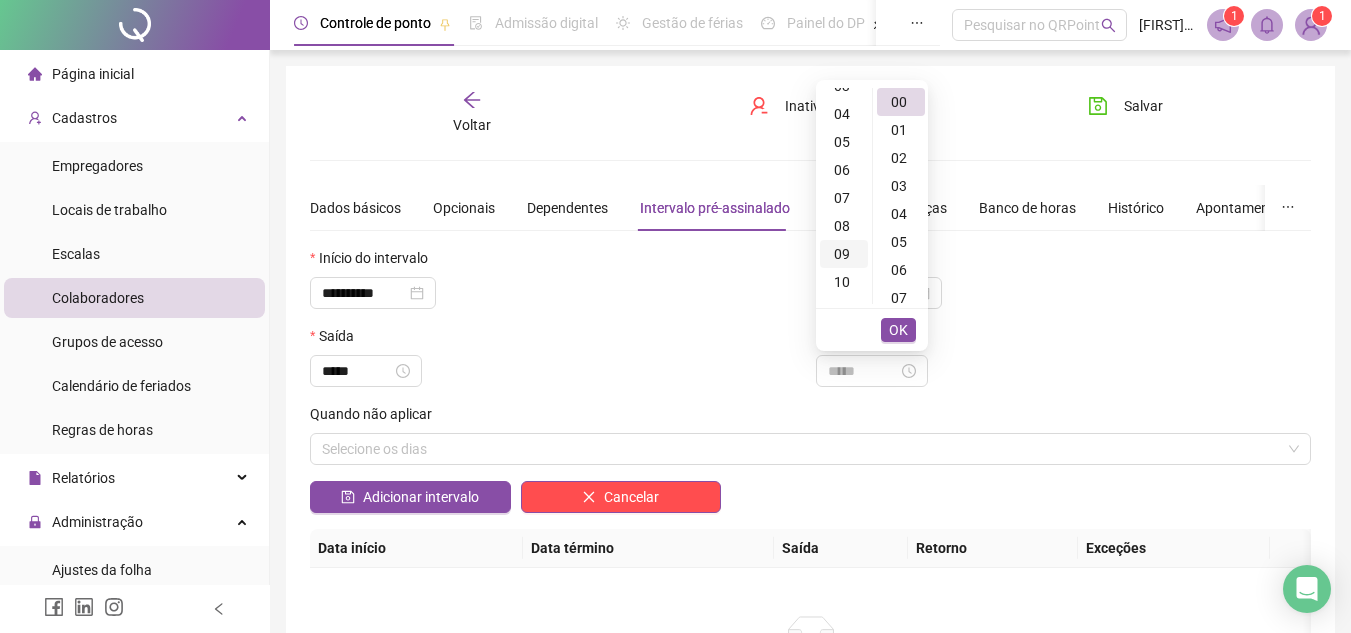 scroll, scrollTop: 252, scrollLeft: 0, axis: vertical 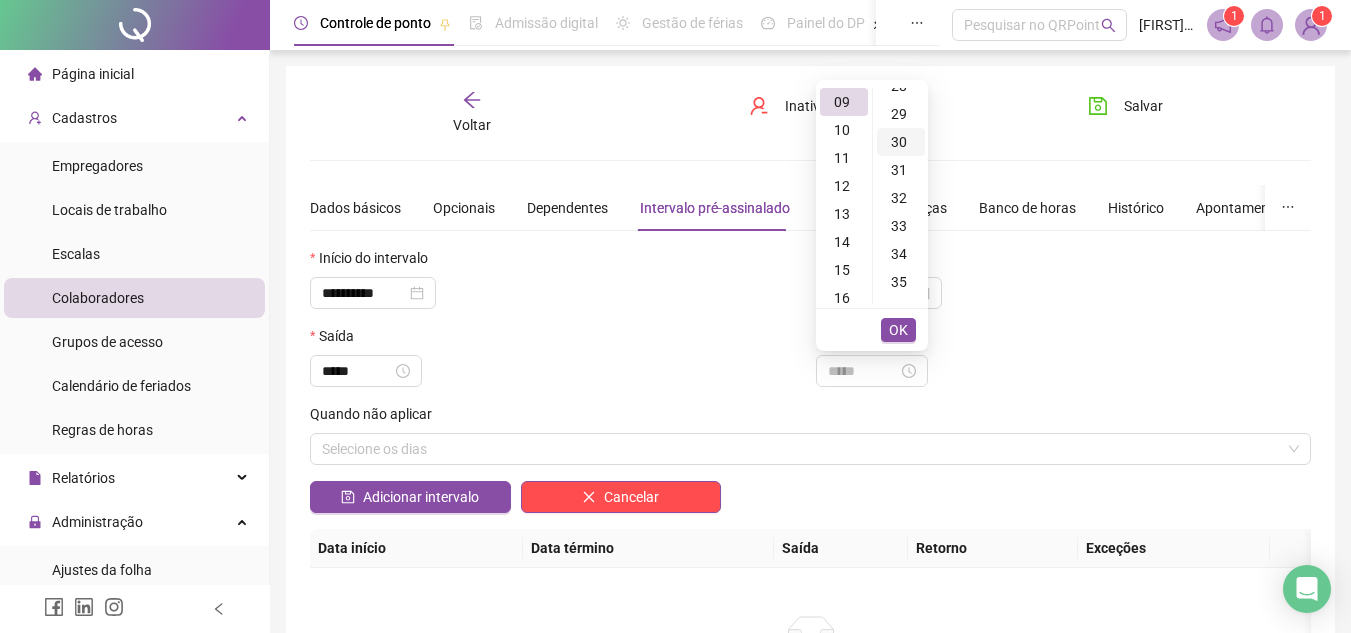 click on "30" at bounding box center [901, 142] 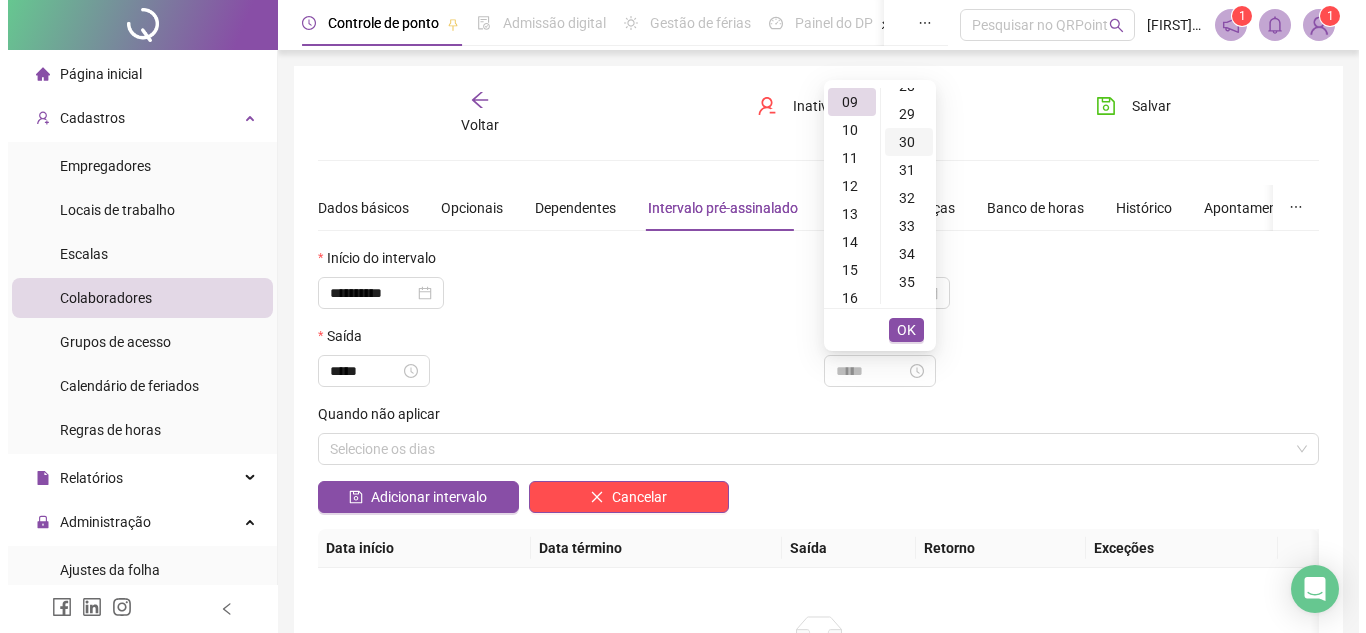 scroll, scrollTop: 840, scrollLeft: 0, axis: vertical 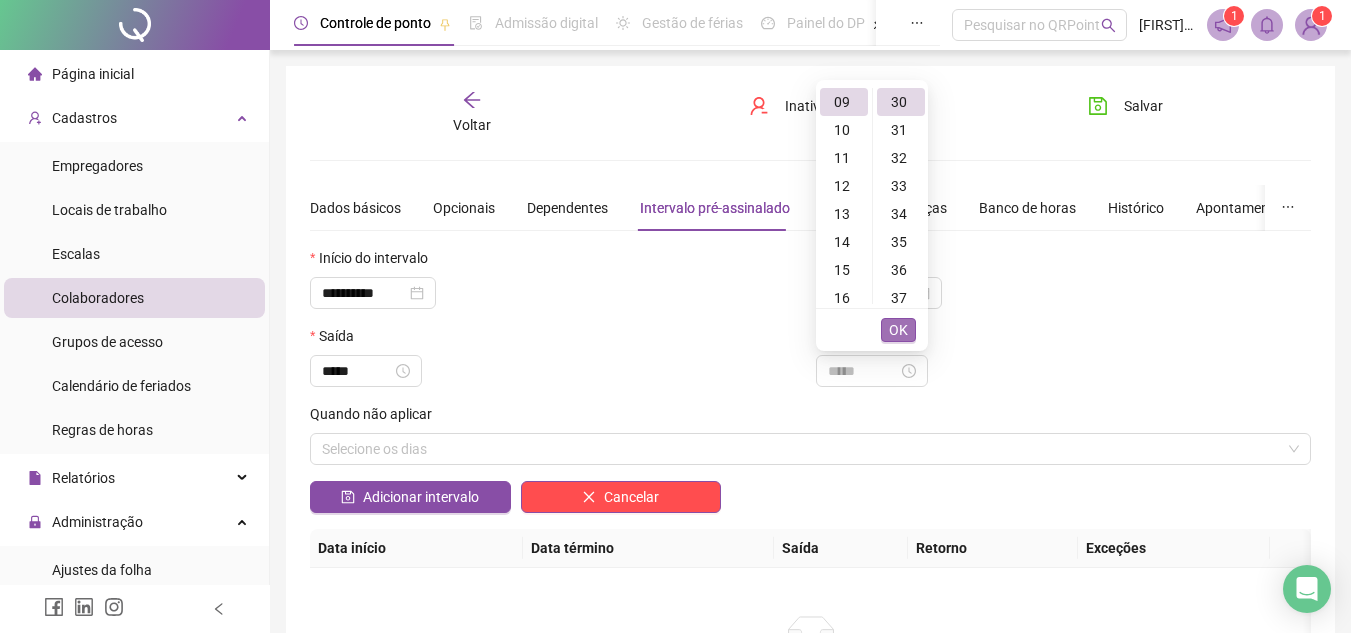 type on "*****" 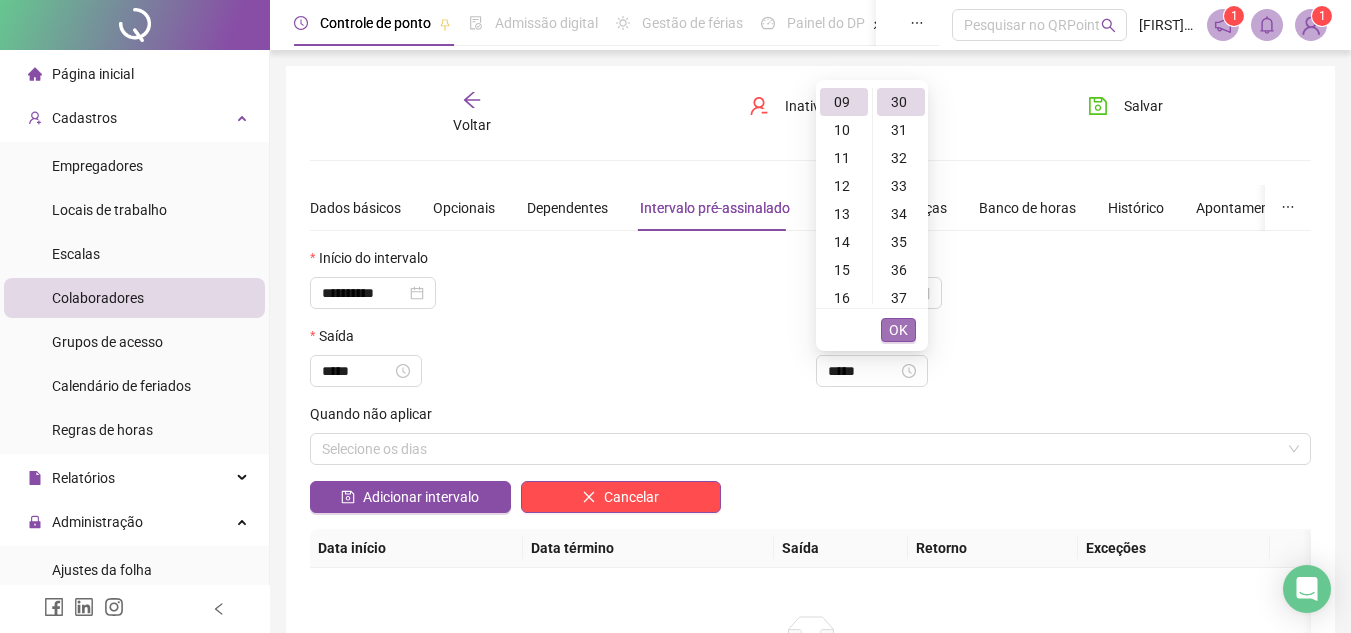 click on "OK" at bounding box center (898, 330) 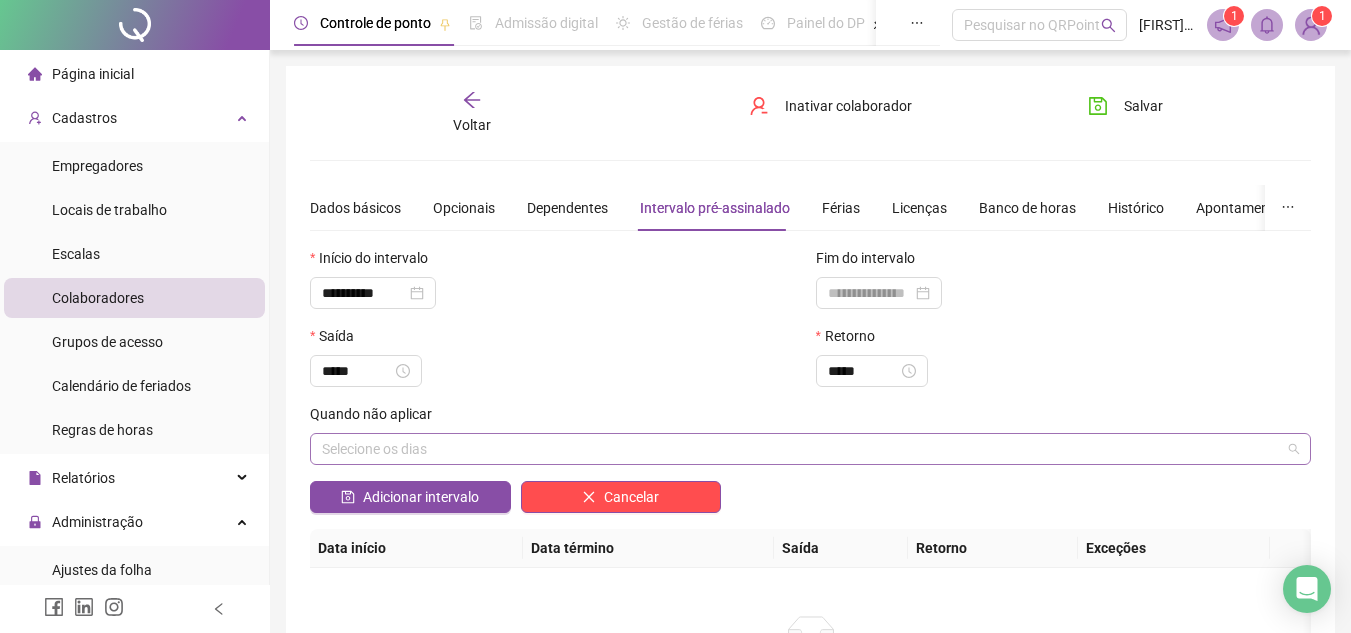 click on "Selecione os dias" at bounding box center [810, 449] 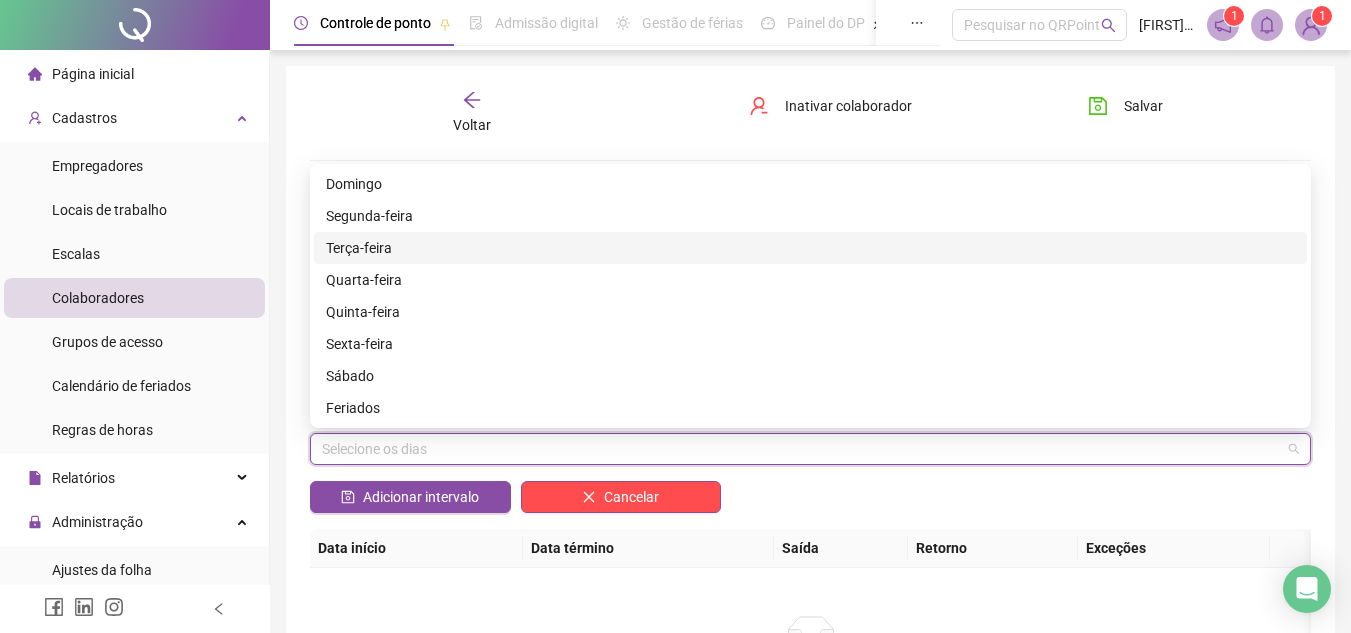 click on "Terça-feira" at bounding box center (810, 248) 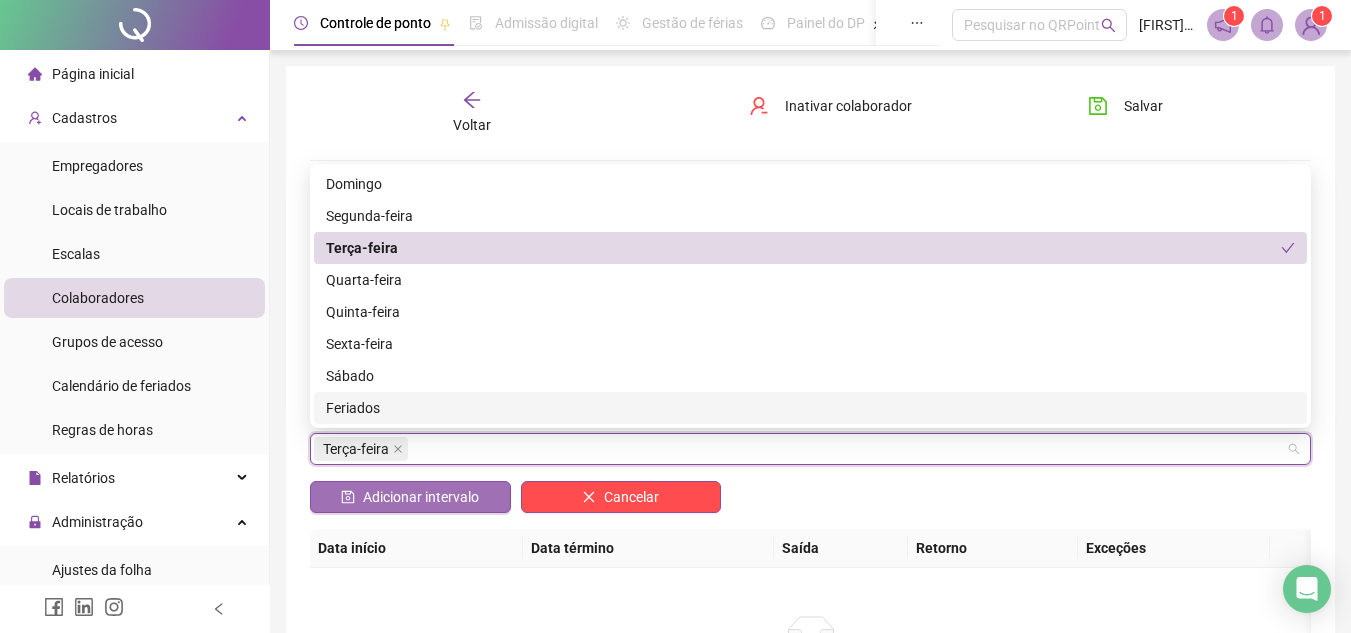 click on "Adicionar intervalo" at bounding box center (421, 497) 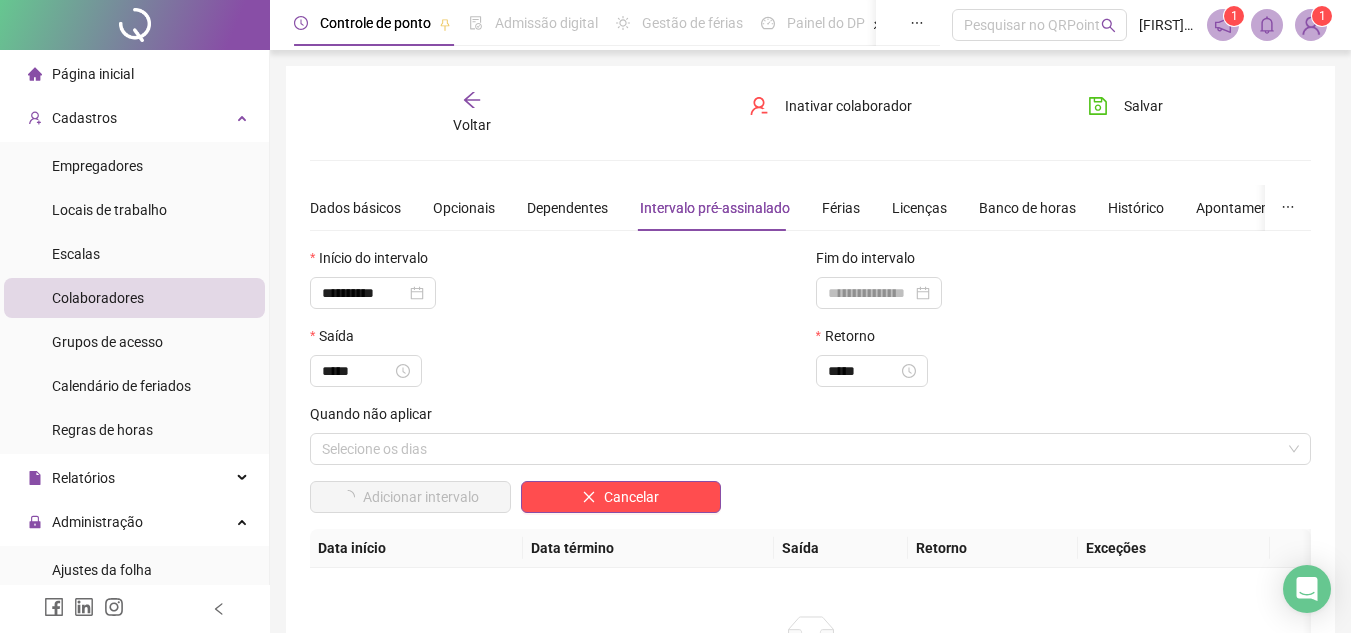 type 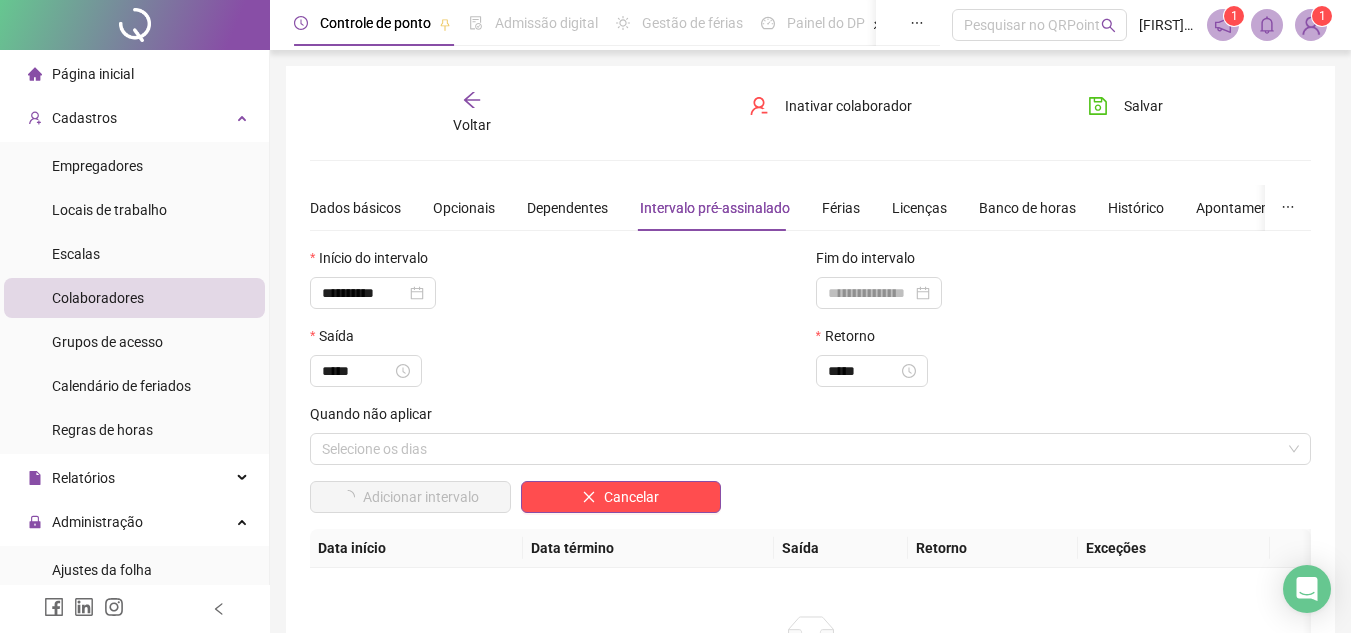 type 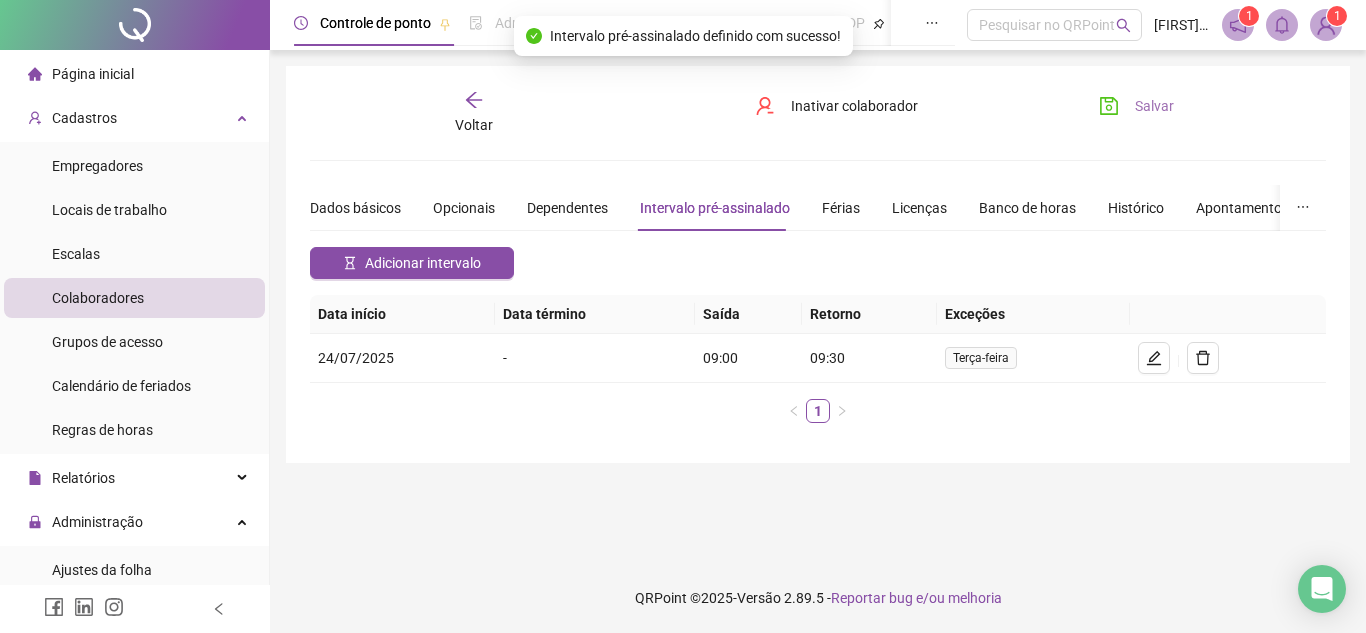click on "Salvar" at bounding box center [1154, 106] 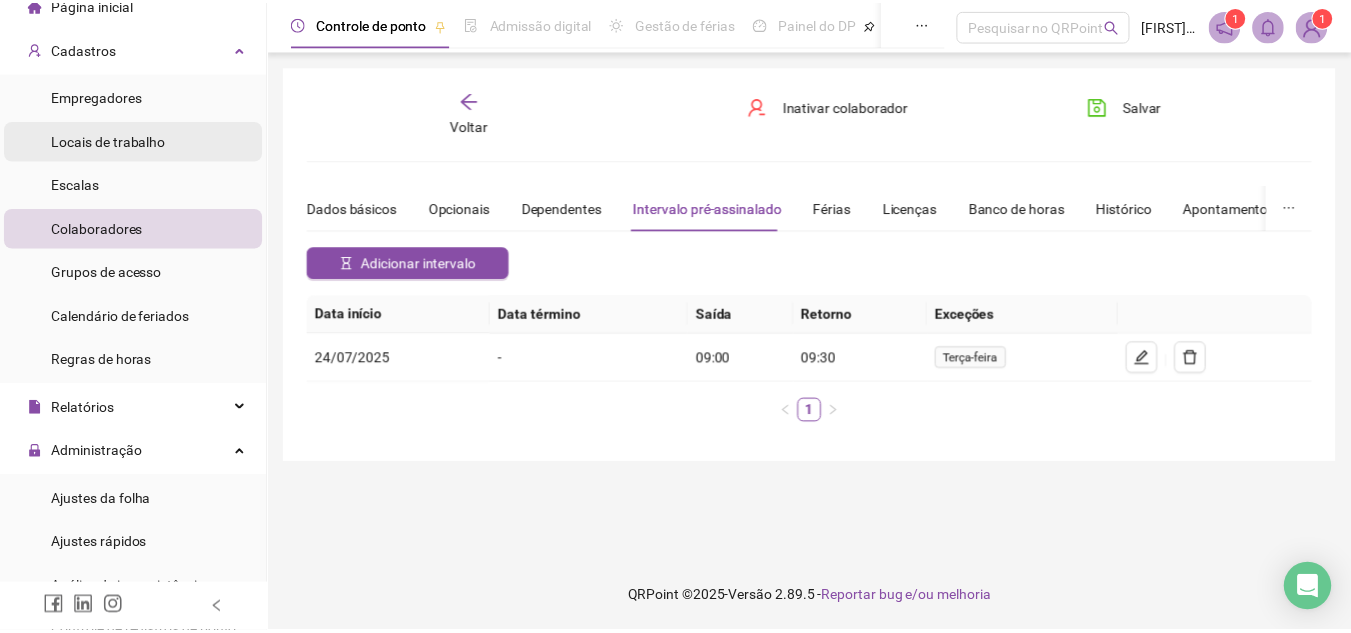 scroll, scrollTop: 0, scrollLeft: 0, axis: both 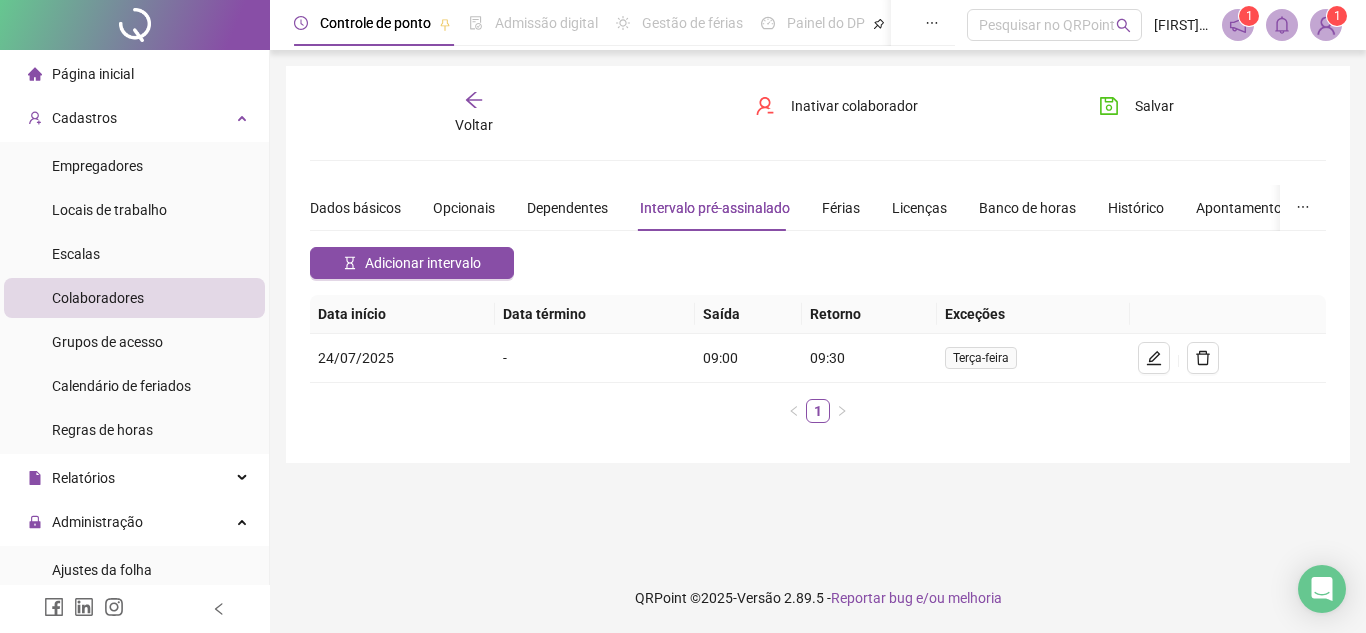 click 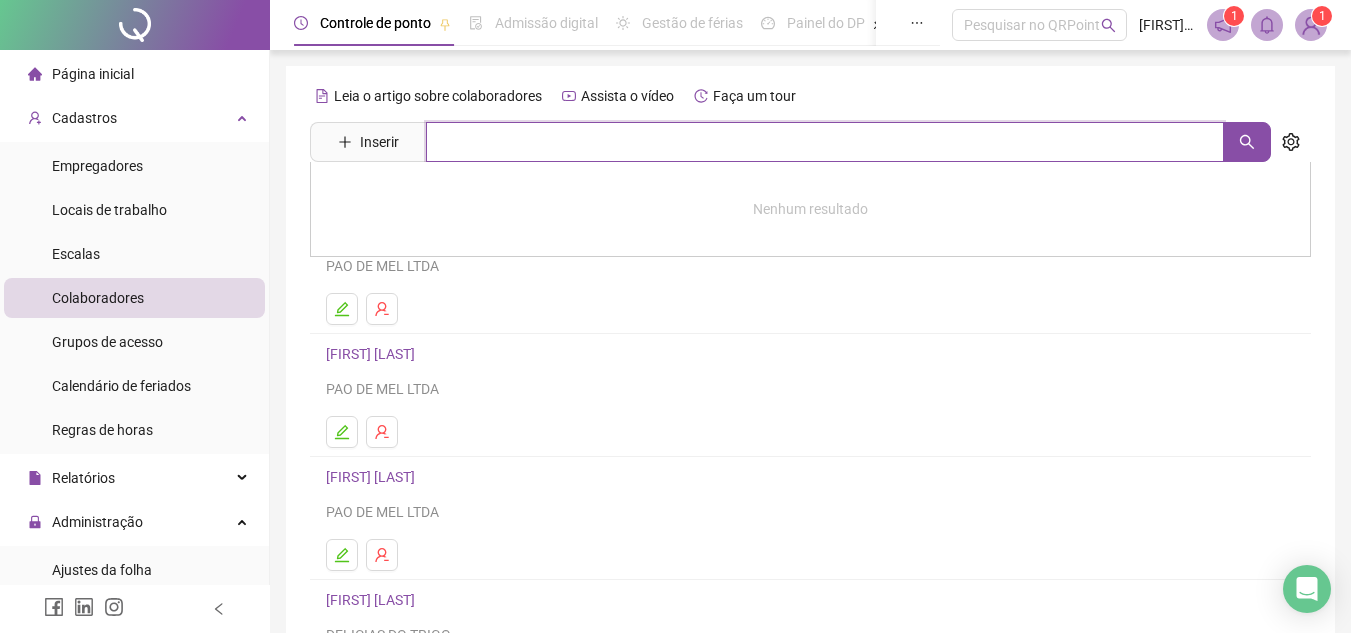 click at bounding box center [825, 142] 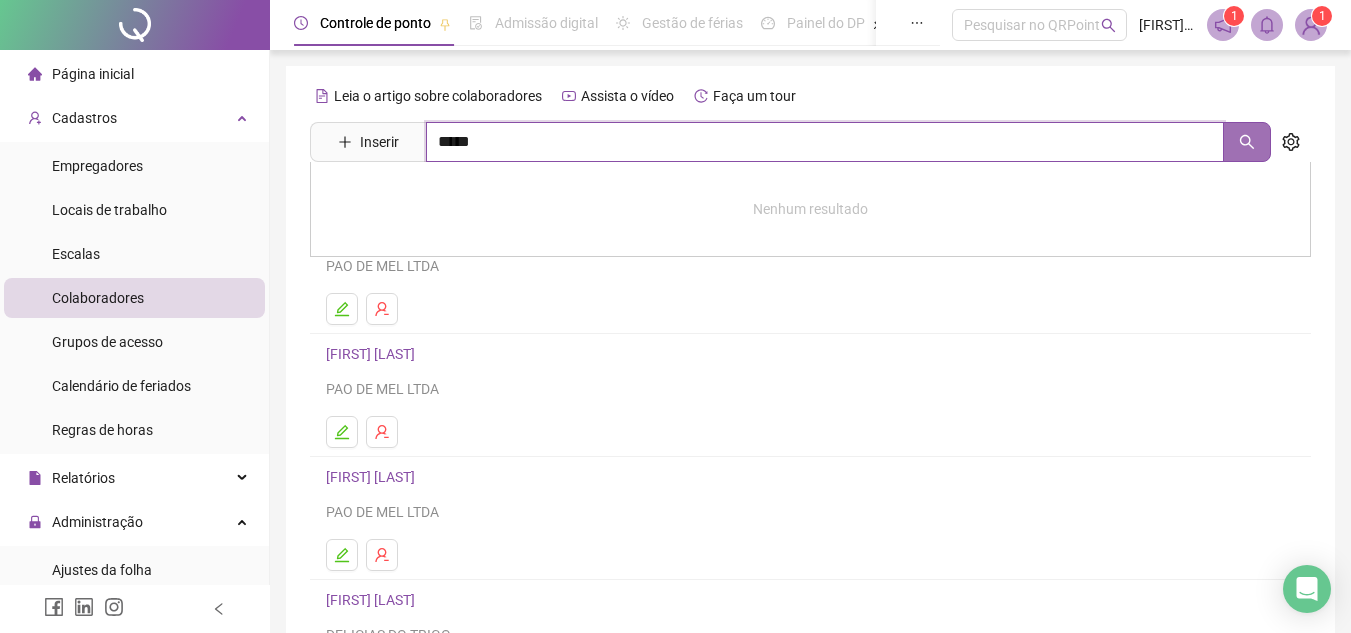 click 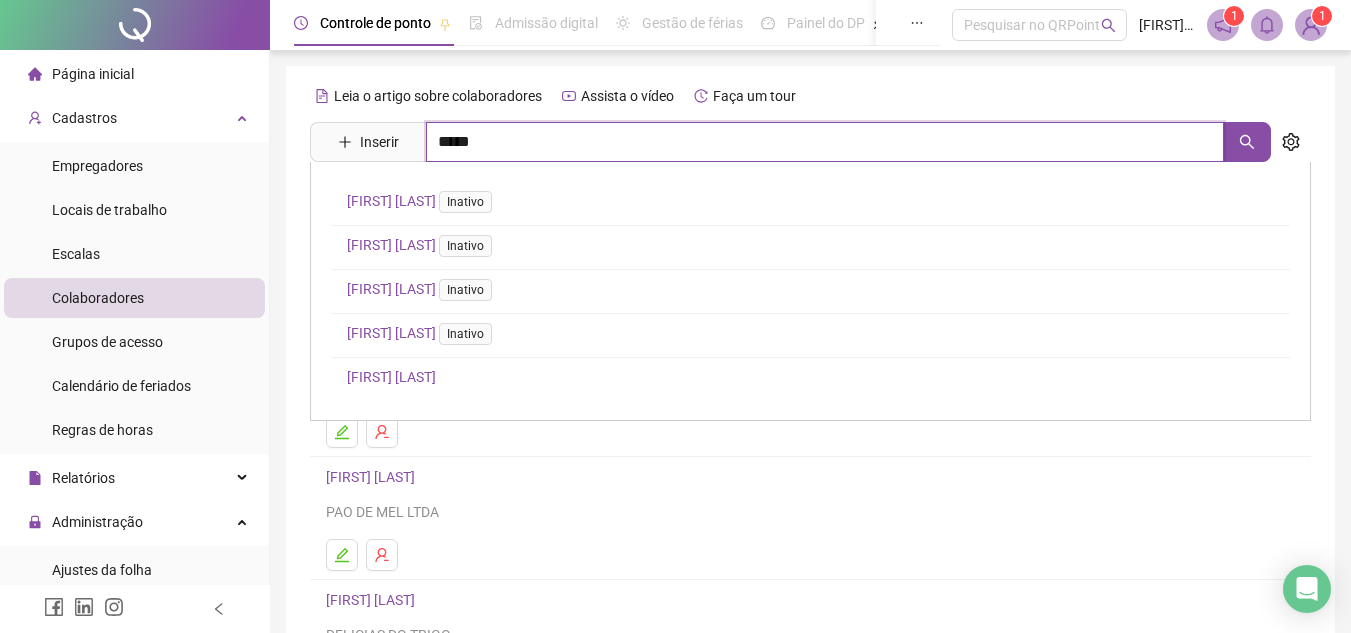 type on "*****" 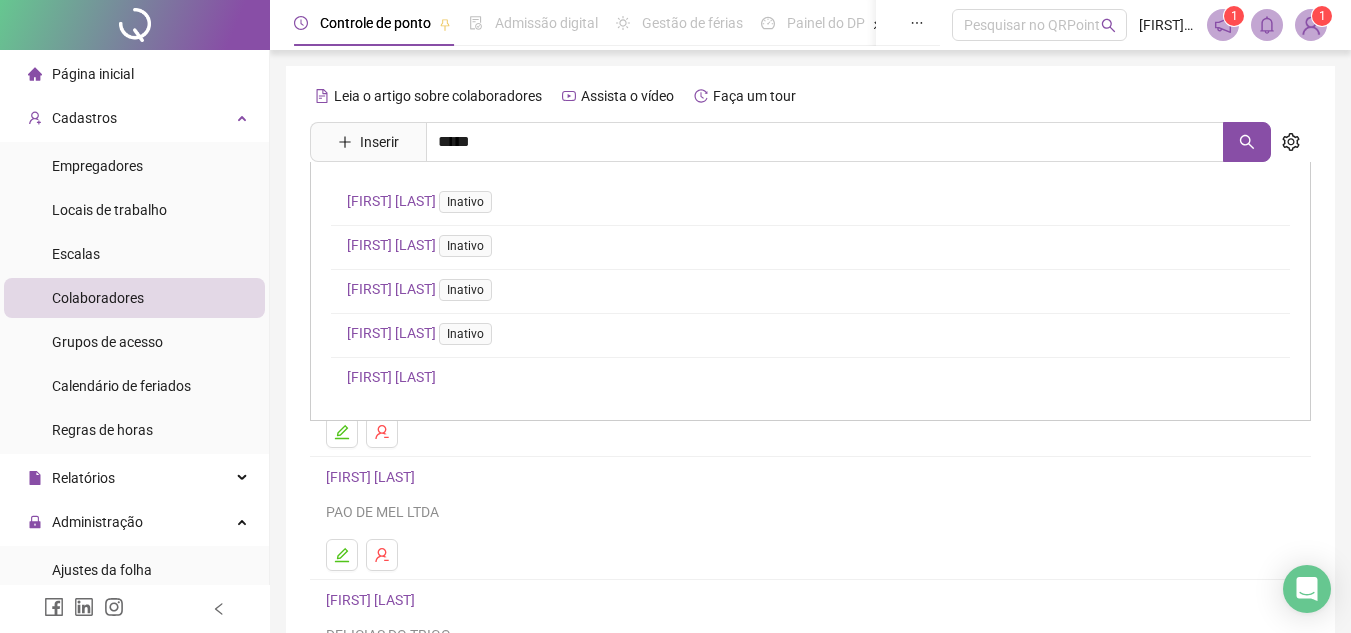 click on "[FIRST] [LAST]" at bounding box center (391, 377) 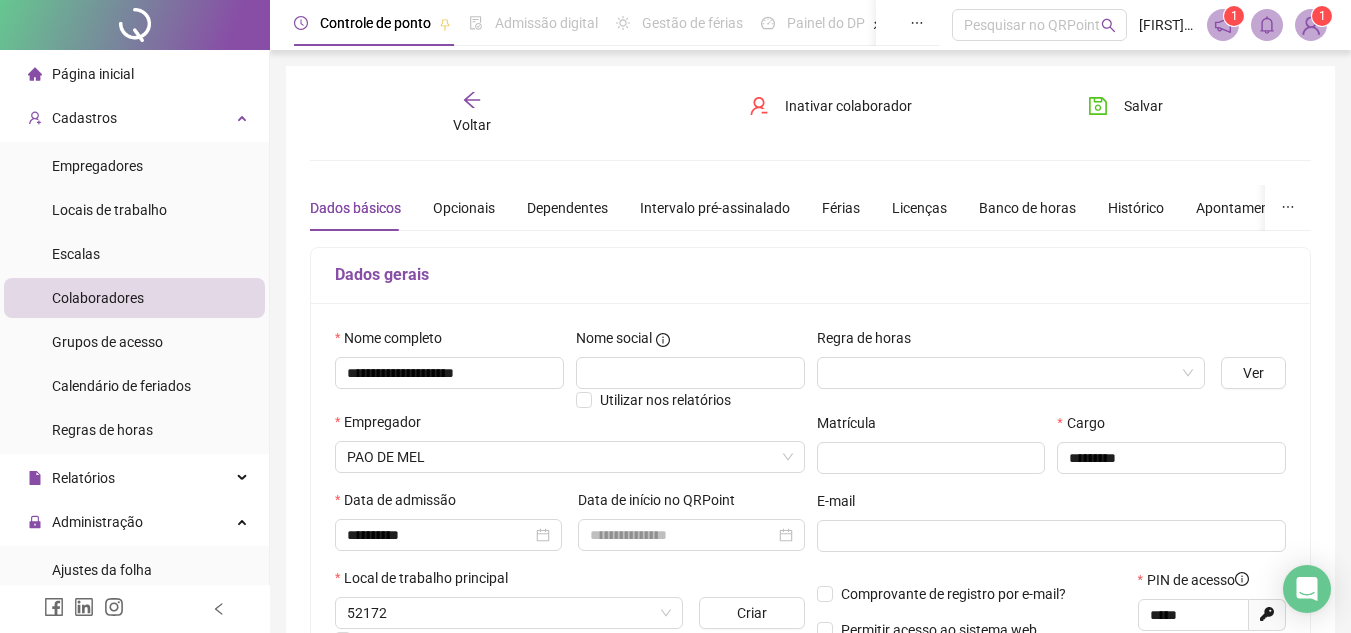 type on "**********" 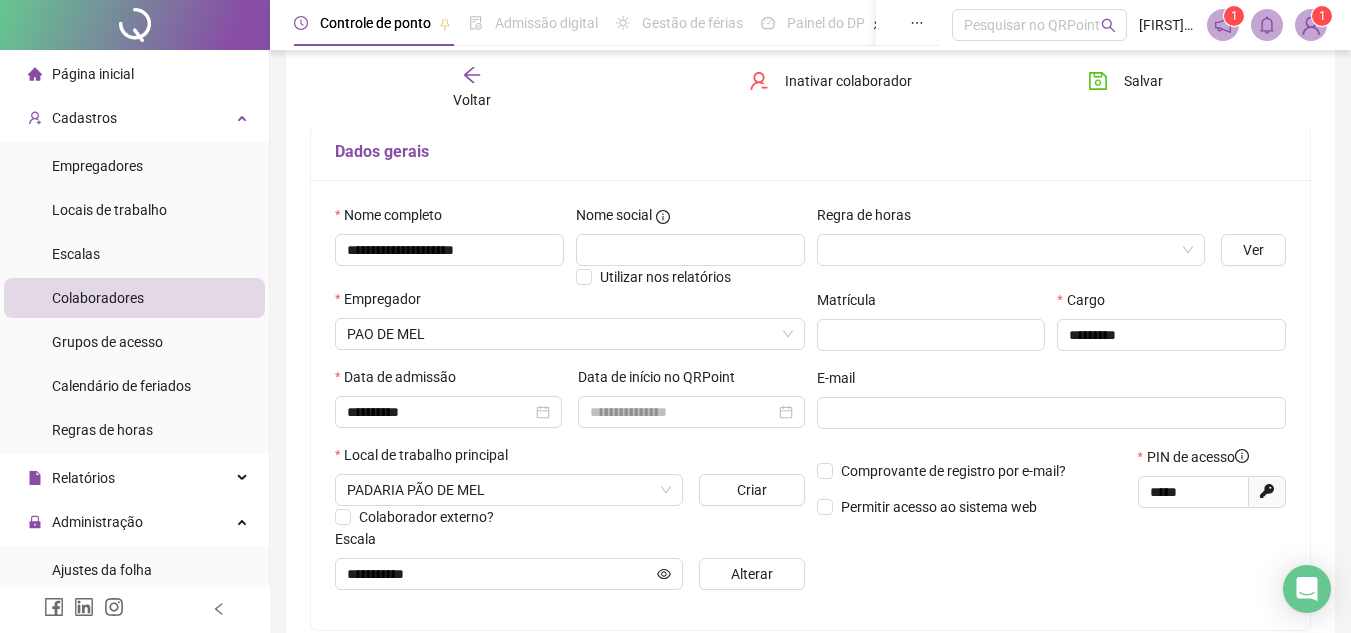 scroll, scrollTop: 0, scrollLeft: 0, axis: both 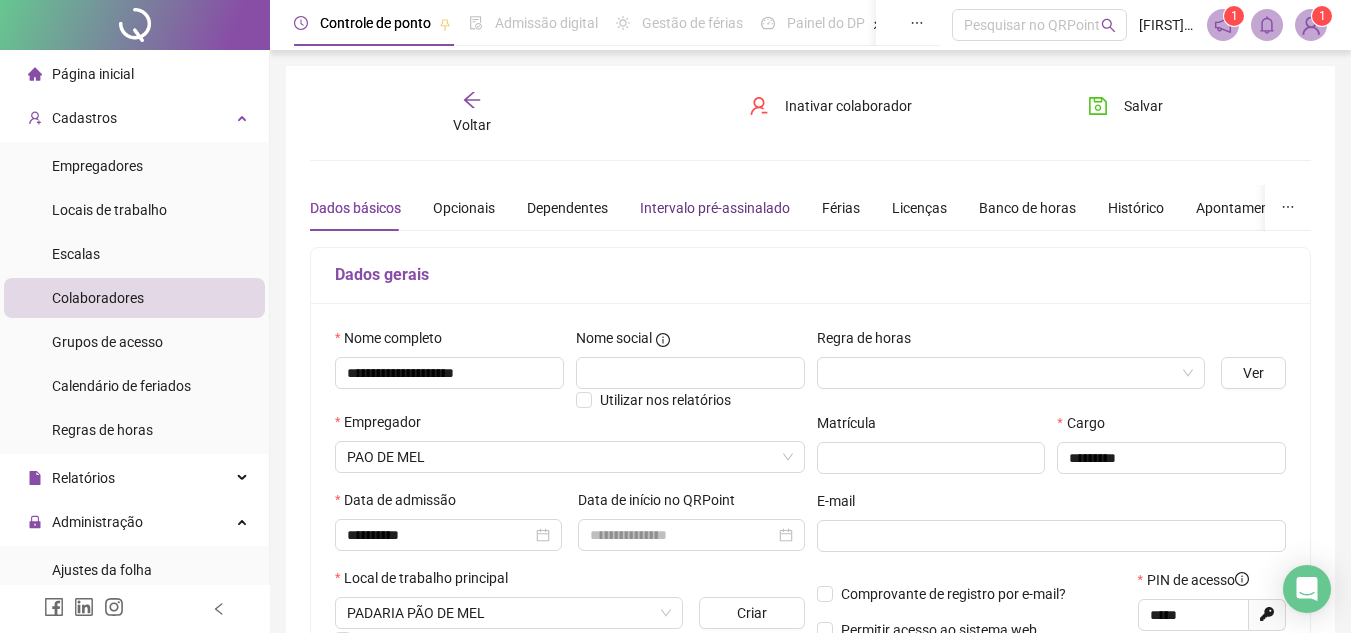 click on "Intervalo pré-assinalado" at bounding box center [715, 208] 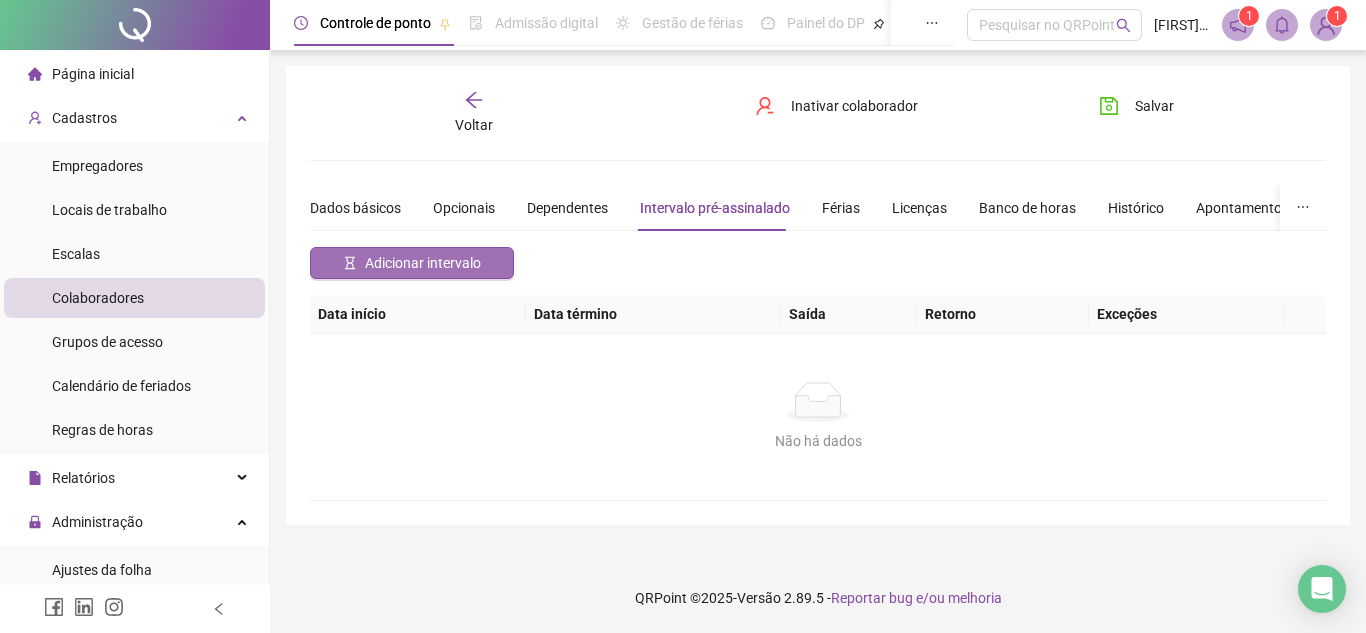 click on "Adicionar intervalo" at bounding box center [423, 263] 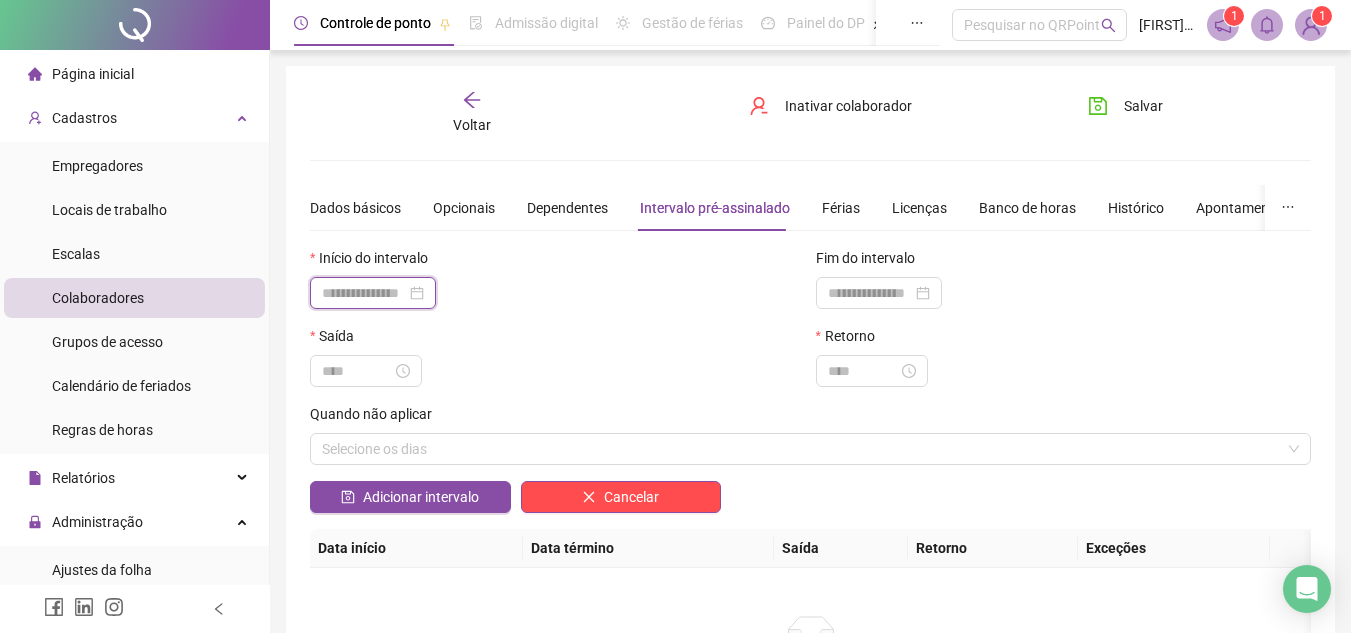 click at bounding box center [364, 293] 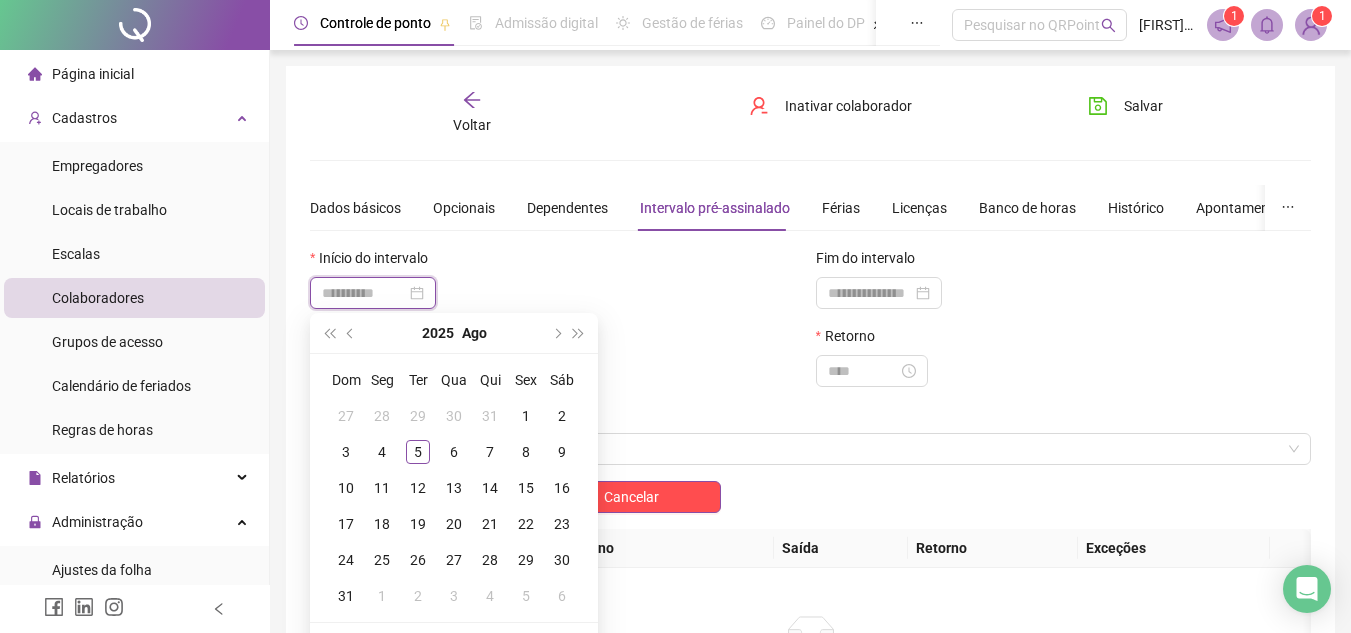 type on "**********" 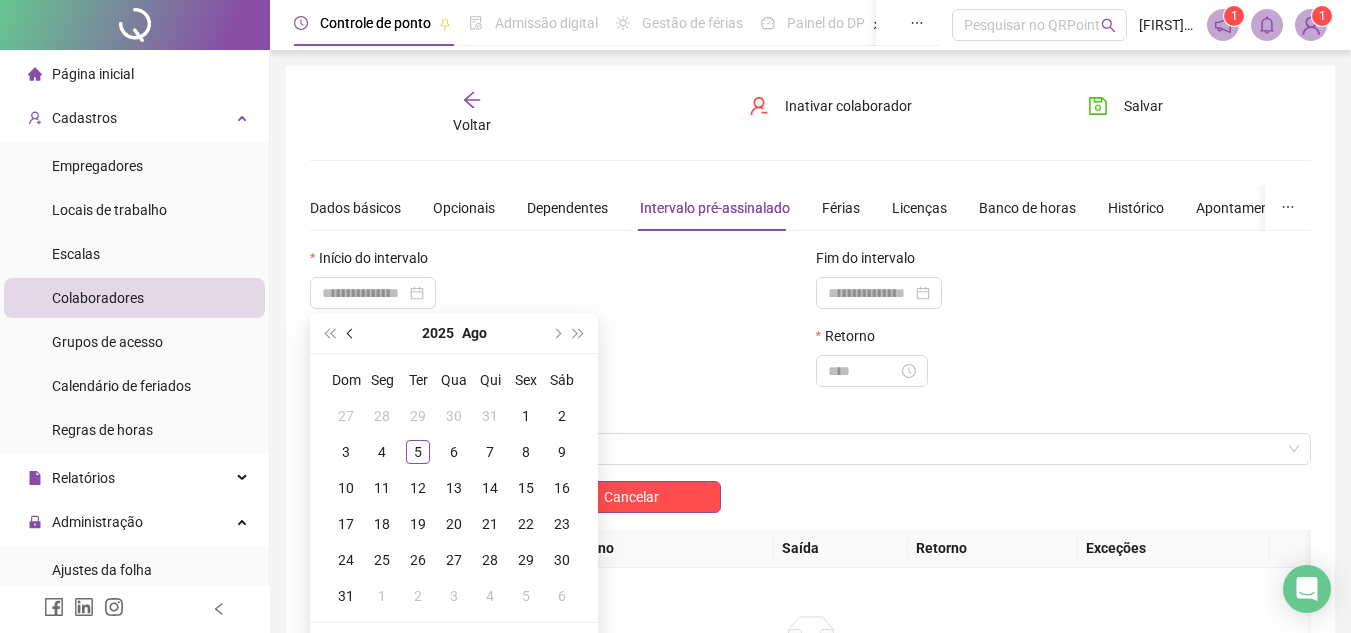 click at bounding box center [352, 333] 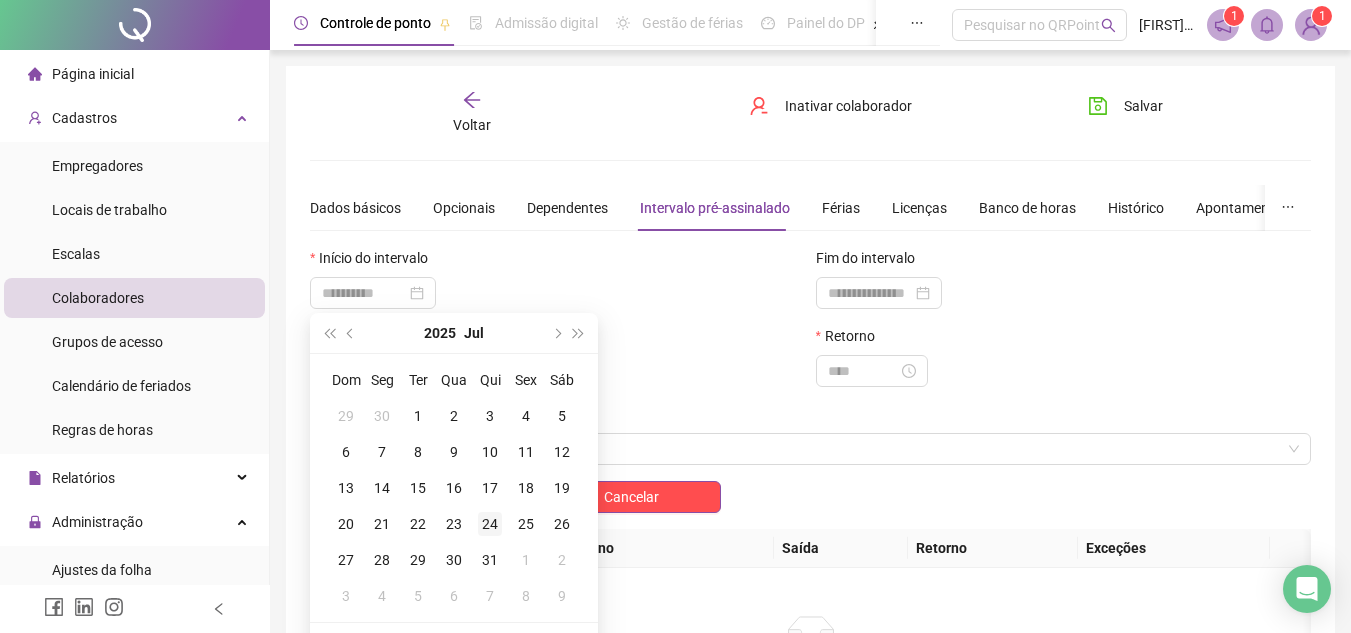type on "**********" 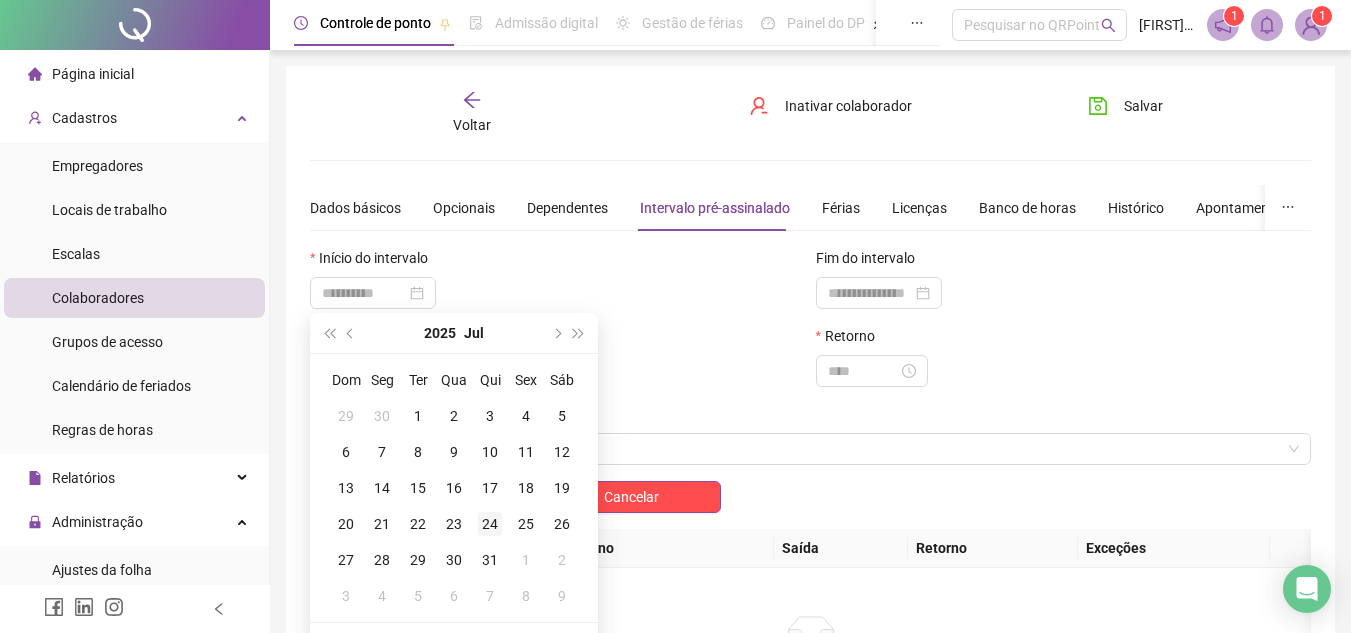 click on "24" at bounding box center (490, 524) 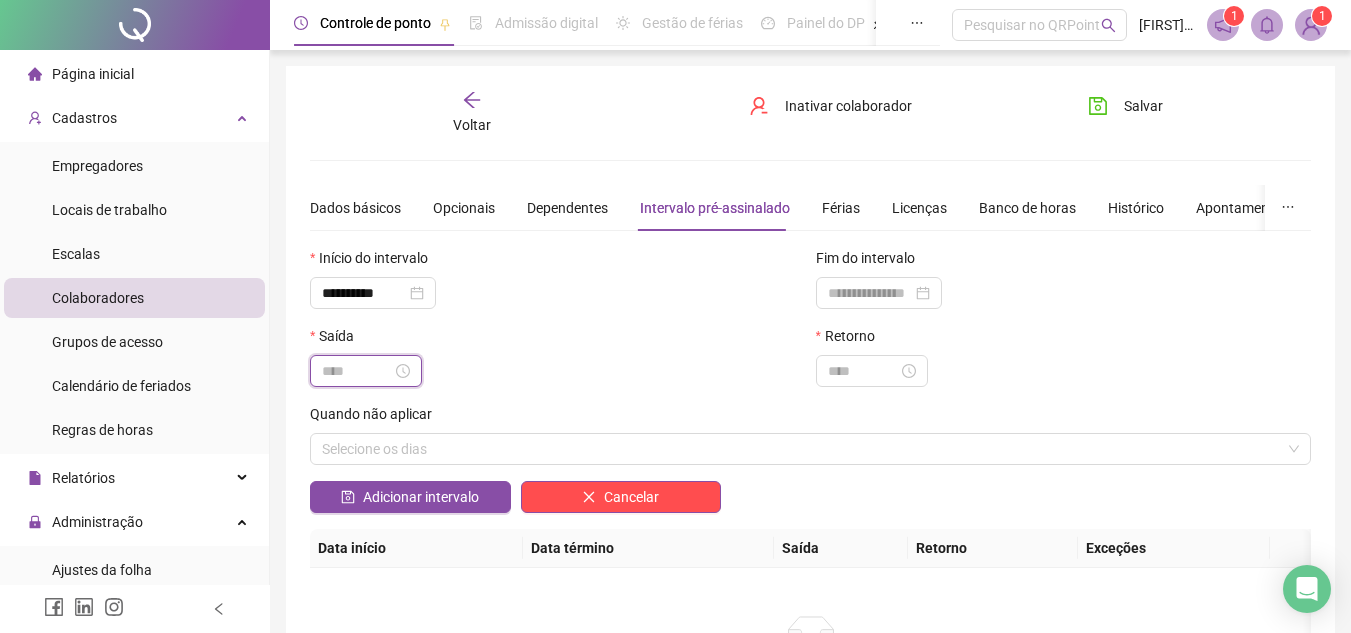 click at bounding box center (357, 371) 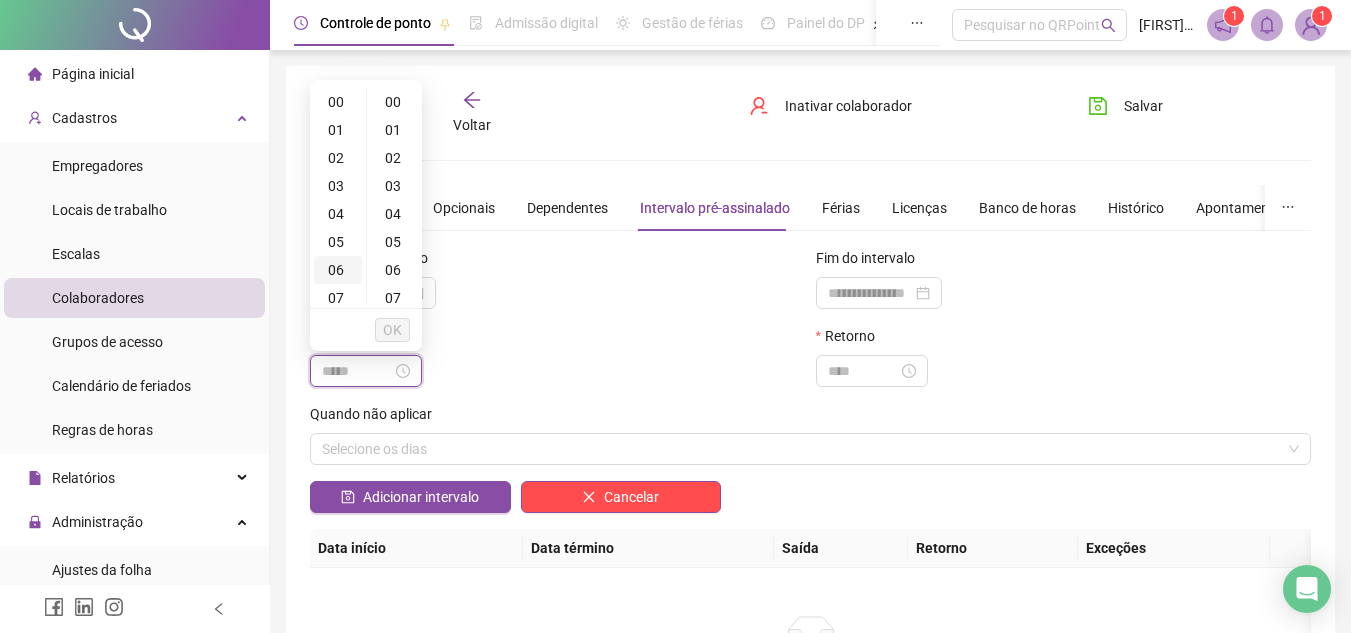 scroll, scrollTop: 100, scrollLeft: 0, axis: vertical 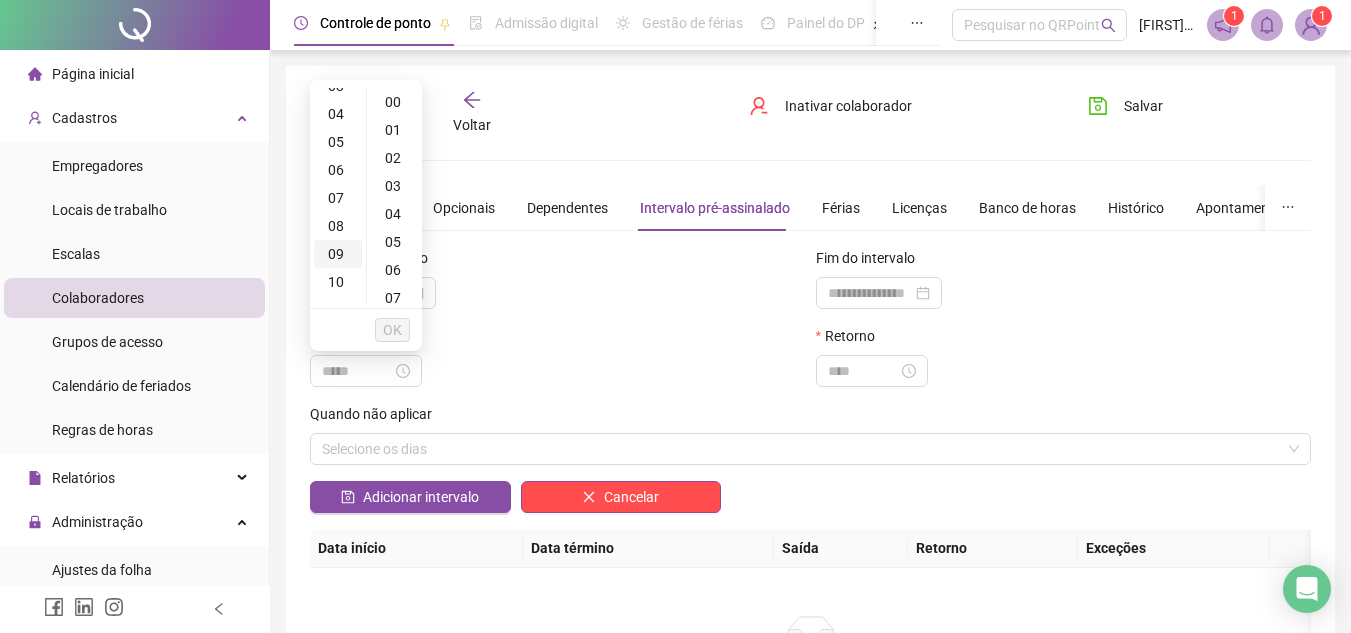 click on "09" at bounding box center (338, 254) 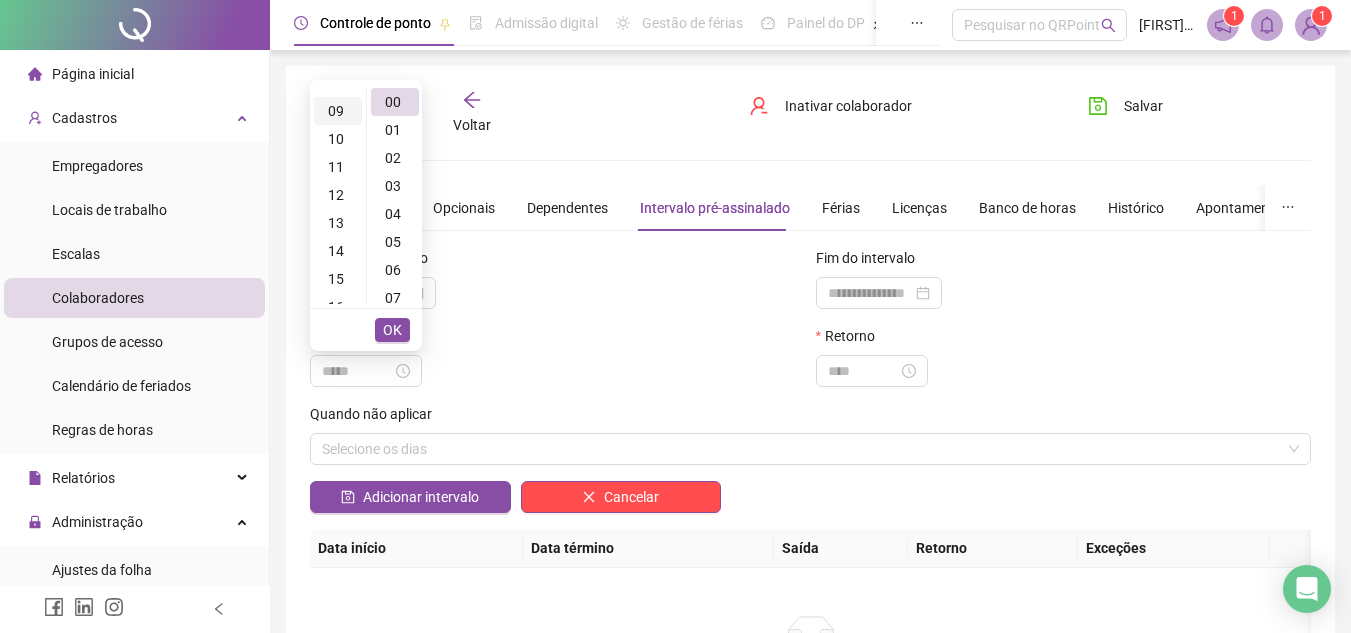 scroll, scrollTop: 252, scrollLeft: 0, axis: vertical 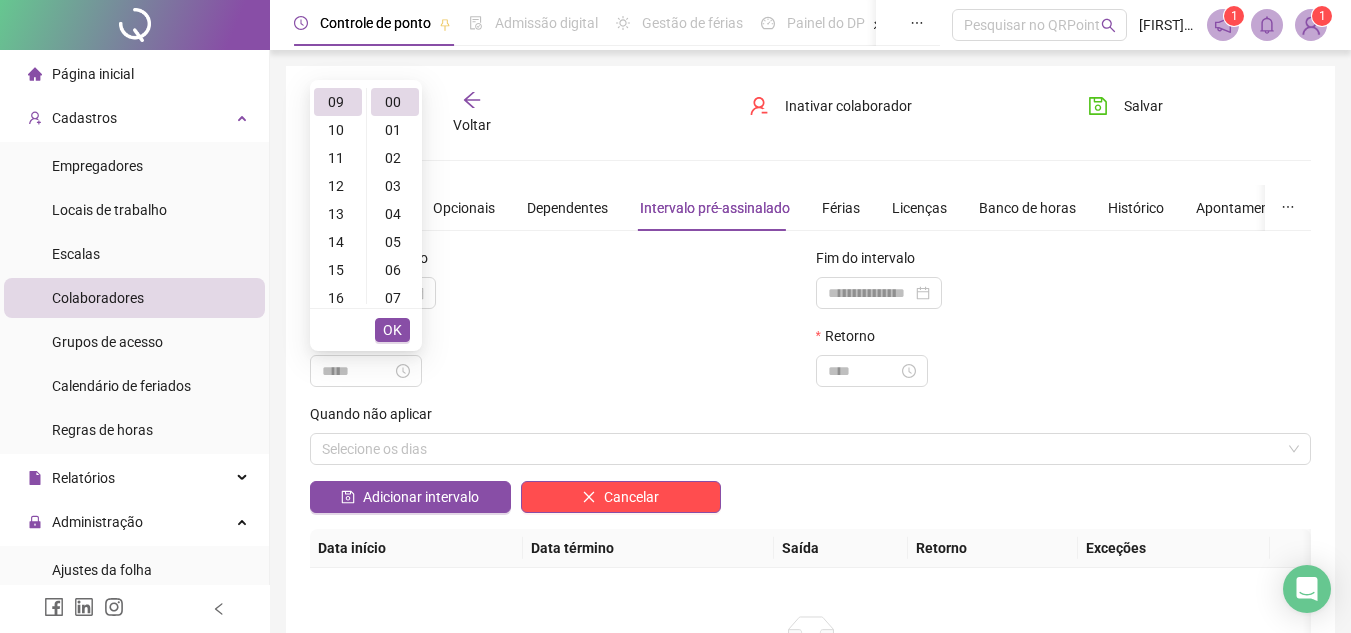 type on "*****" 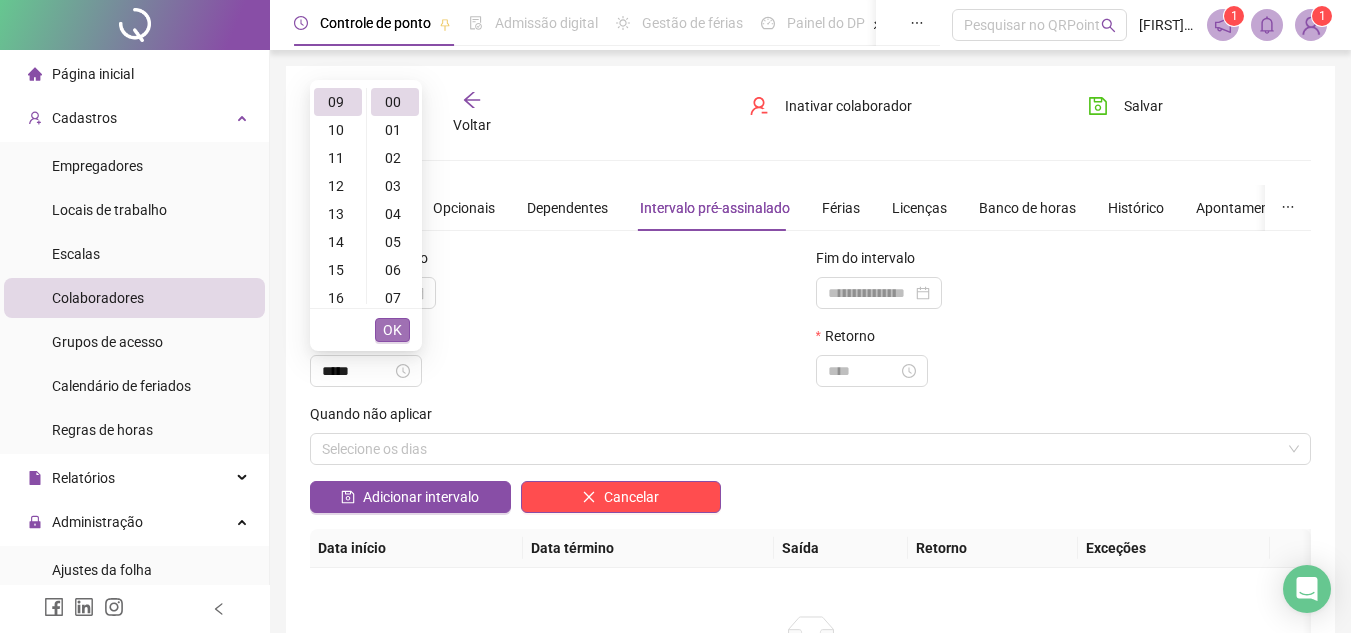 click on "OK" at bounding box center [392, 330] 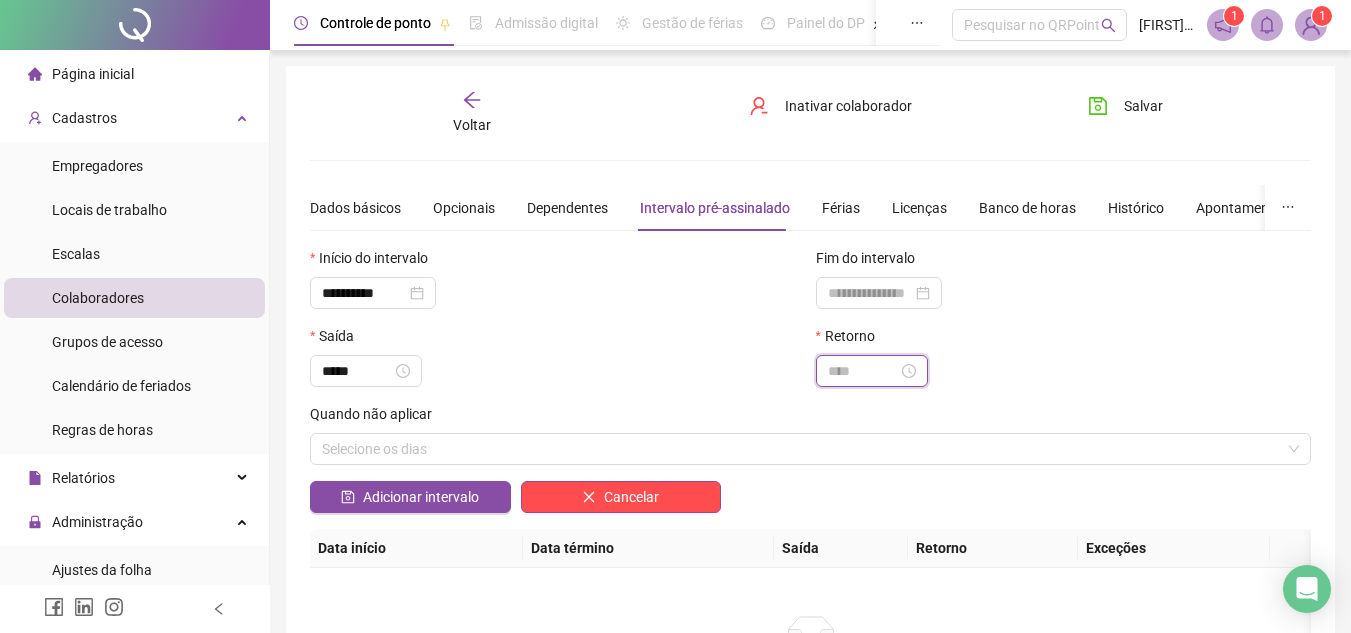 click at bounding box center [863, 371] 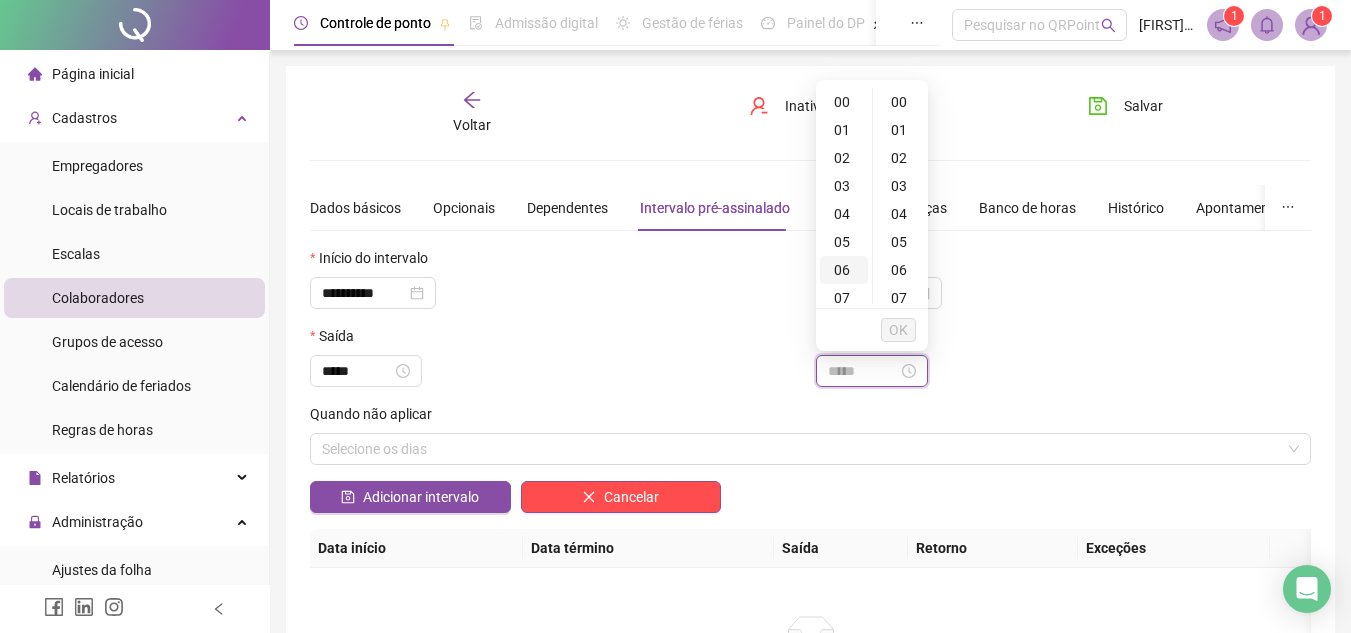 scroll, scrollTop: 100, scrollLeft: 0, axis: vertical 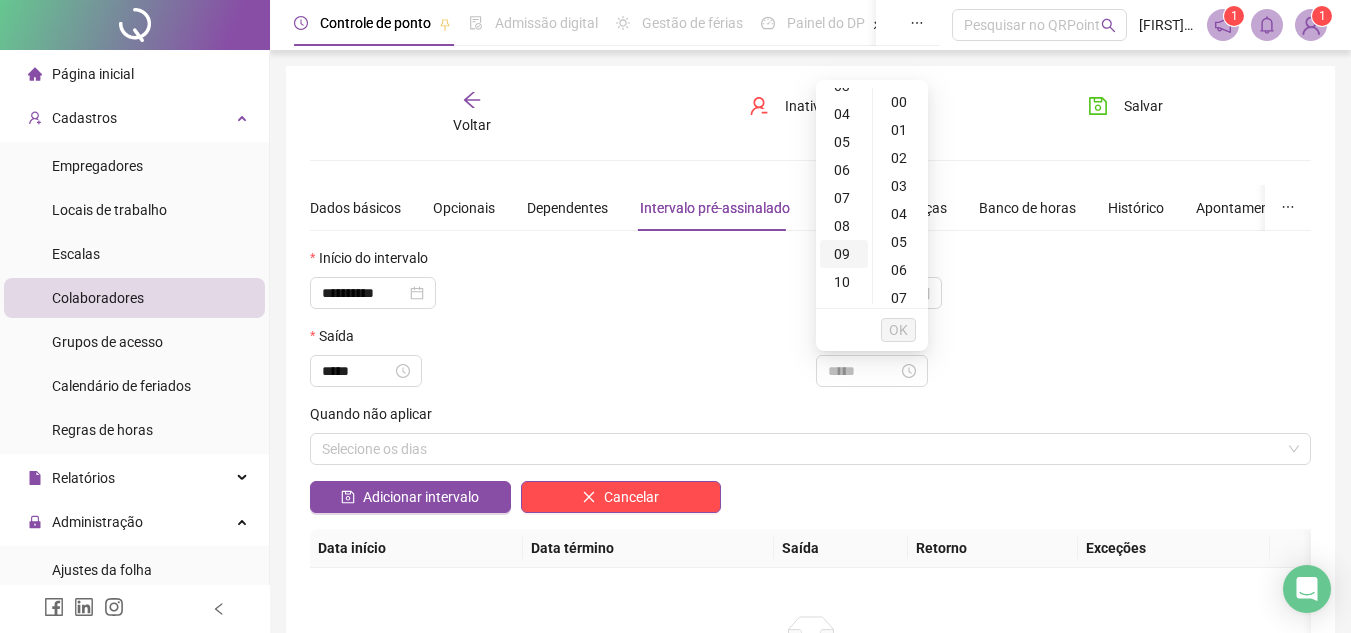 click on "09" at bounding box center (844, 254) 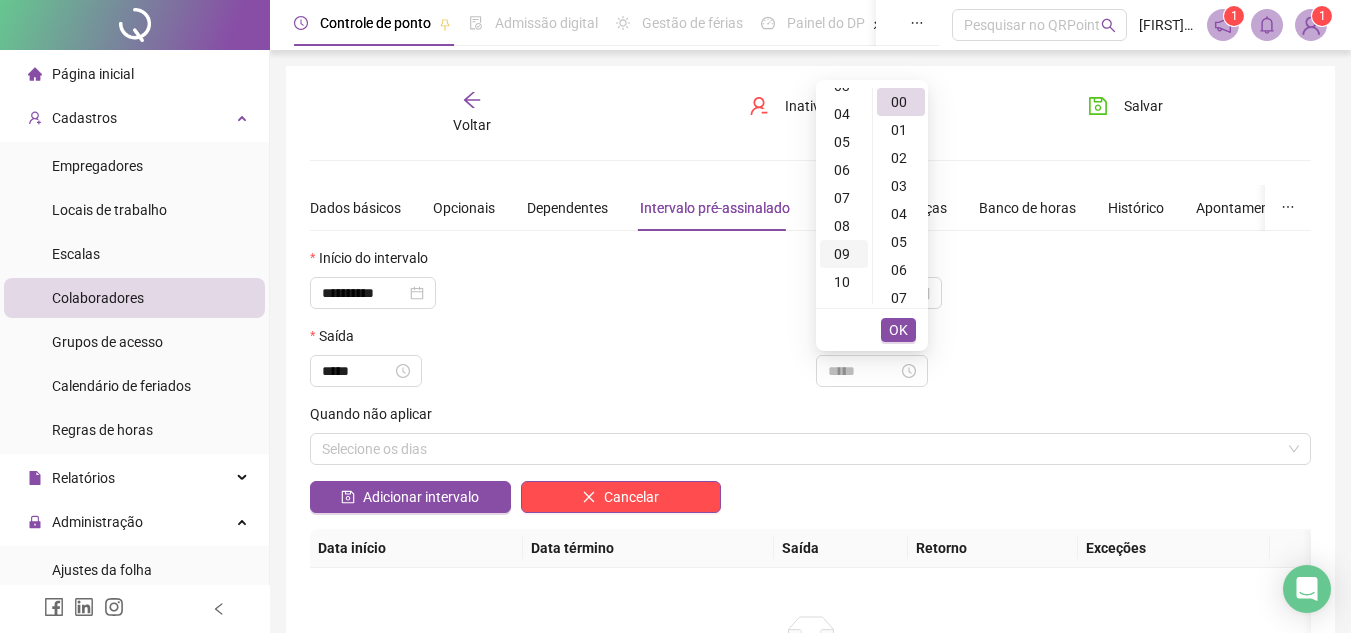 scroll, scrollTop: 252, scrollLeft: 0, axis: vertical 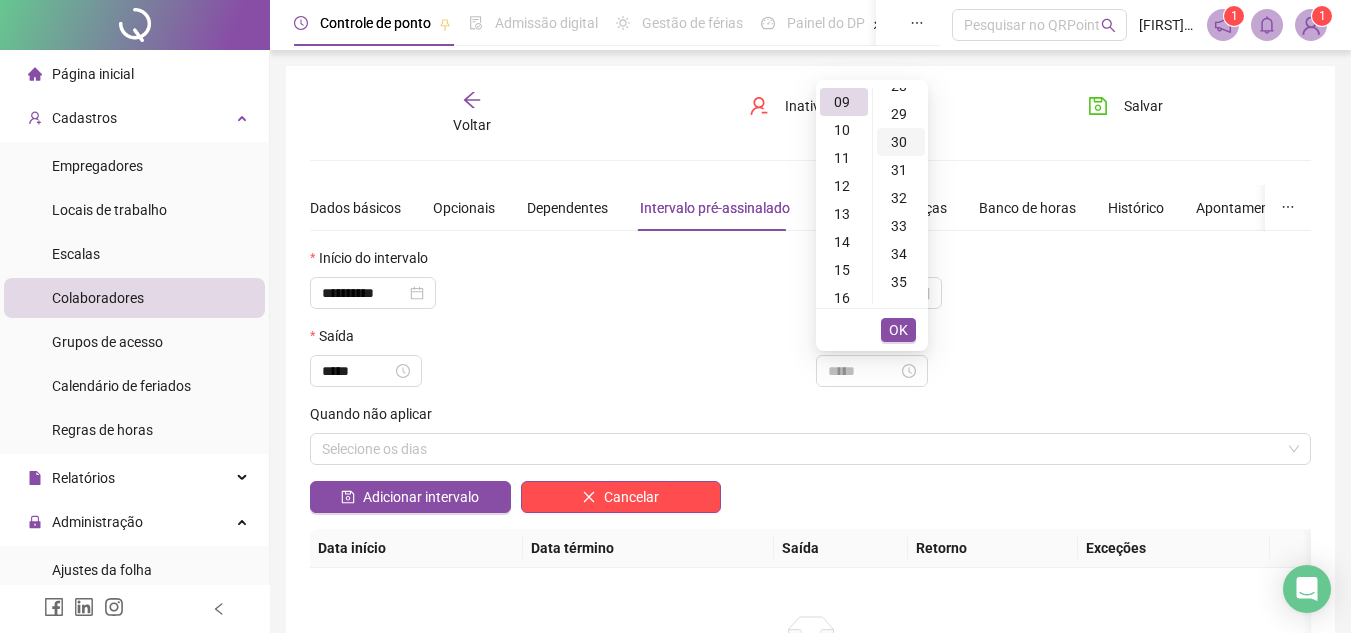 click on "30" at bounding box center (901, 142) 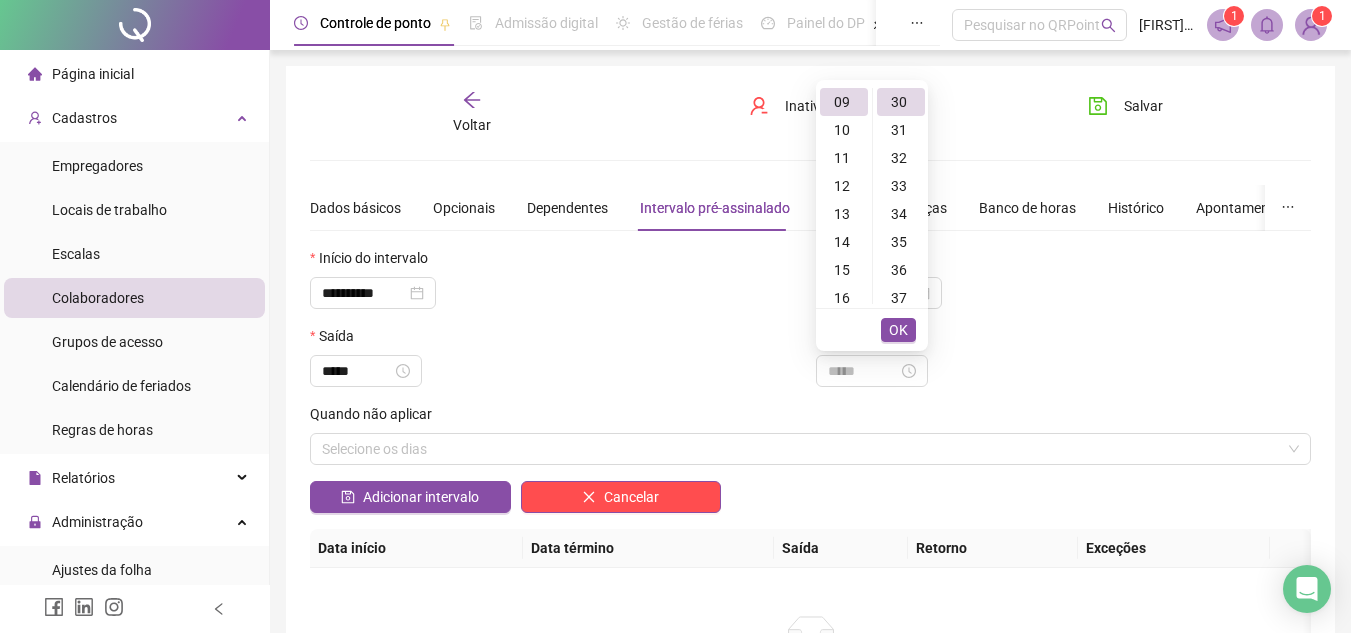 type on "*****" 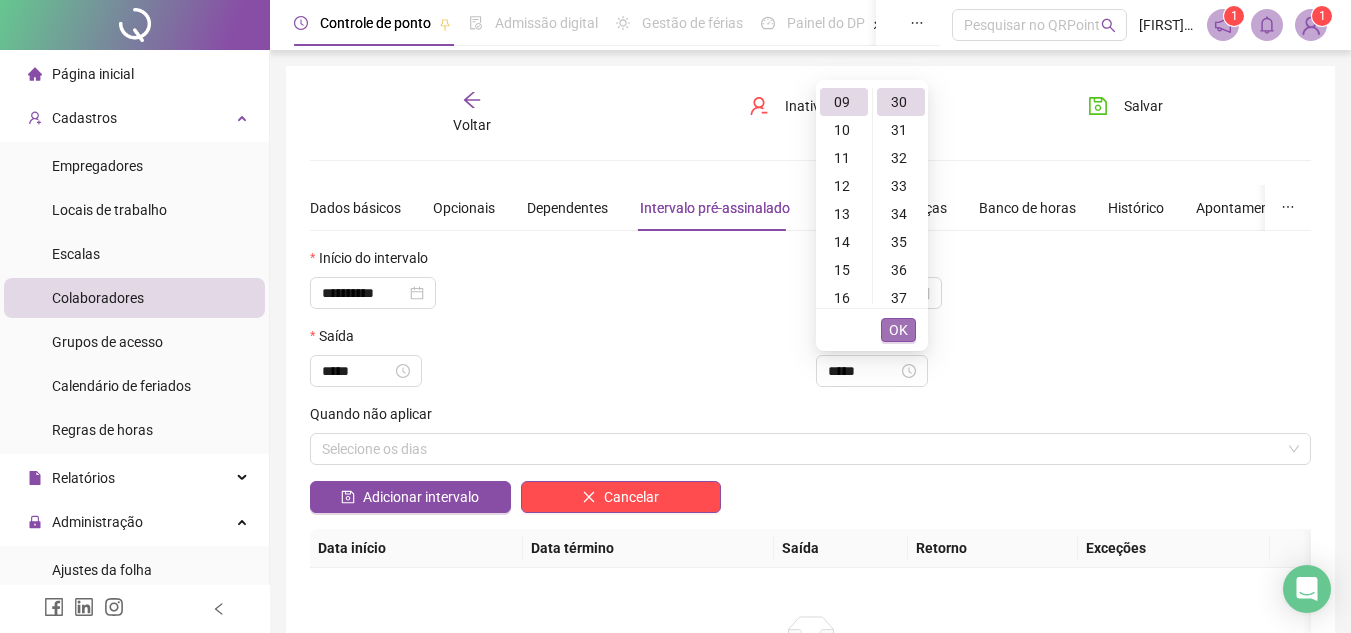 click on "OK" at bounding box center (898, 330) 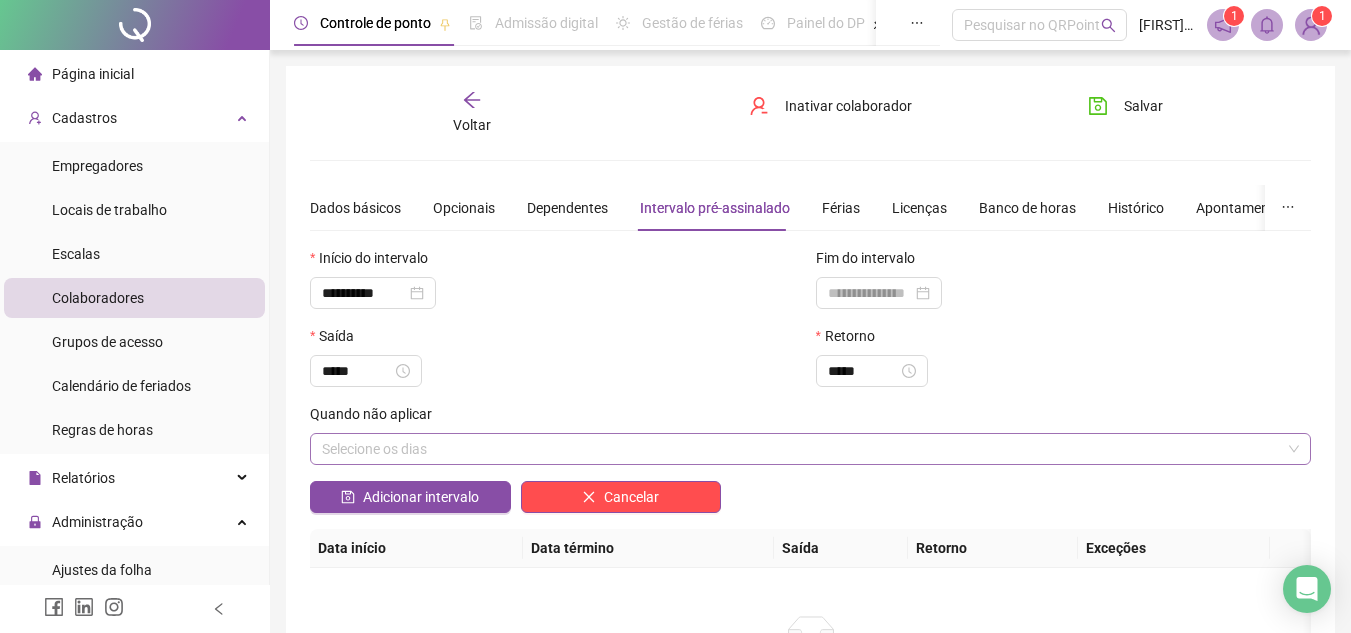 click on "Selecione os dias" at bounding box center [810, 449] 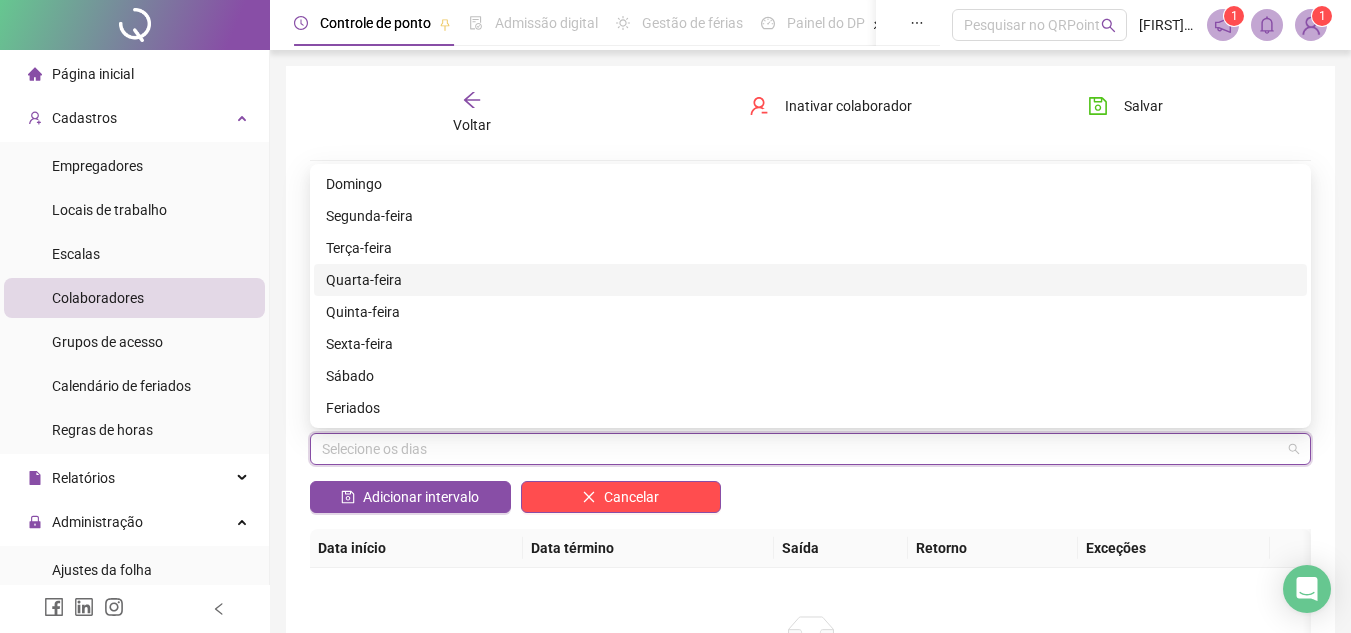 click on "Quarta-feira" at bounding box center (810, 280) 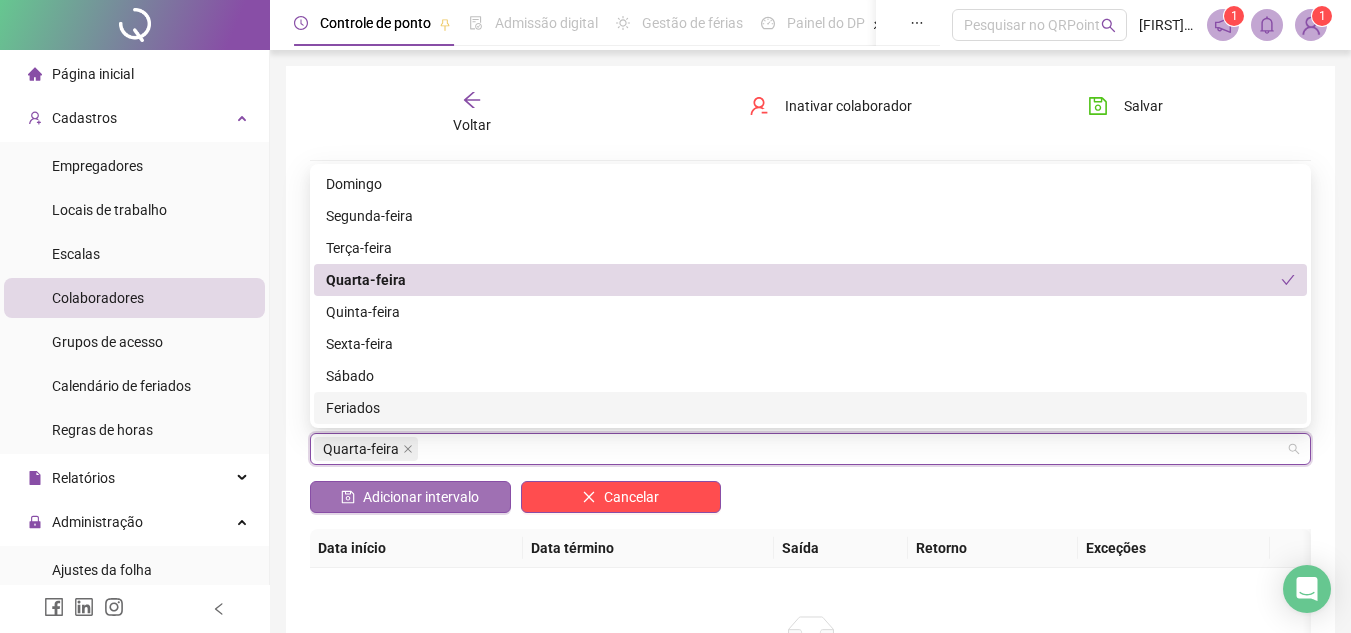 click on "Adicionar intervalo" at bounding box center [421, 497] 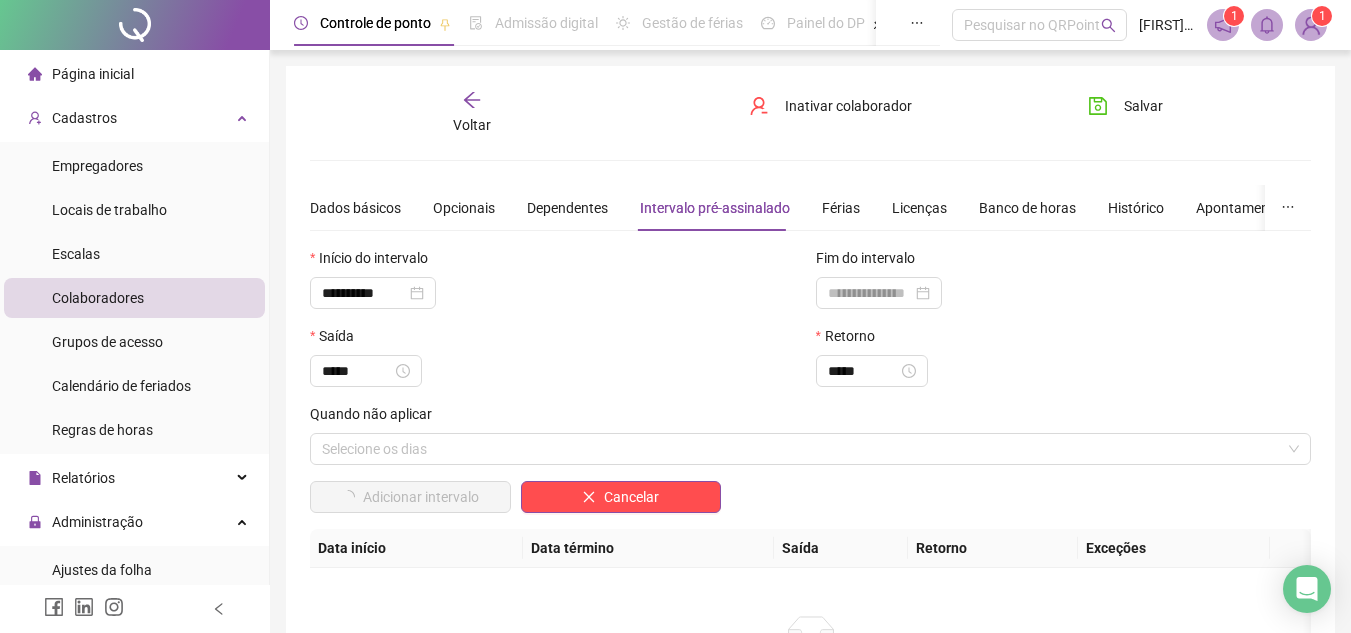 type 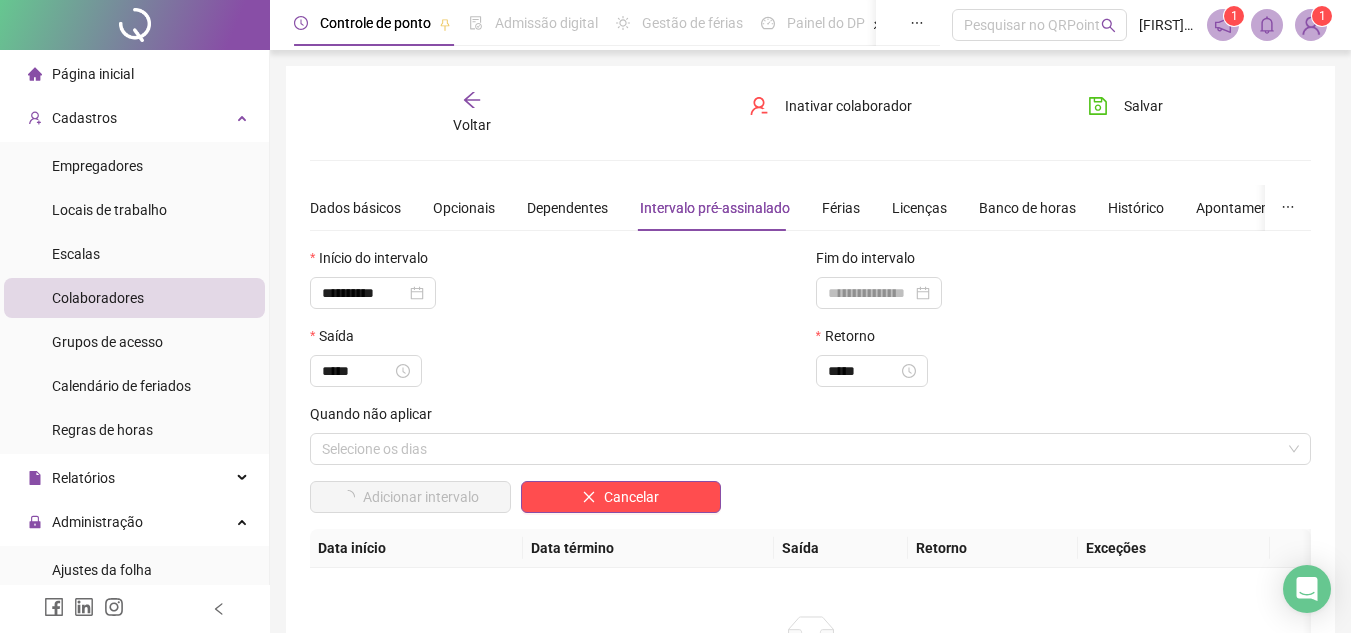 type 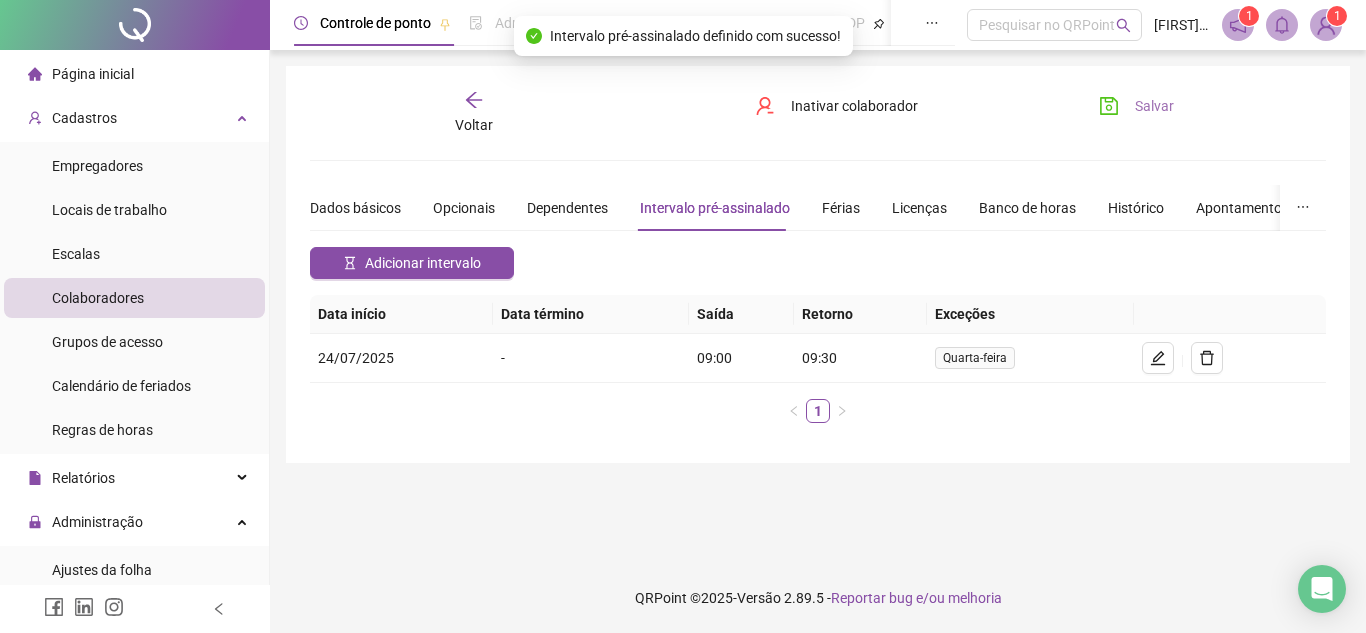 click on "Salvar" at bounding box center [1154, 106] 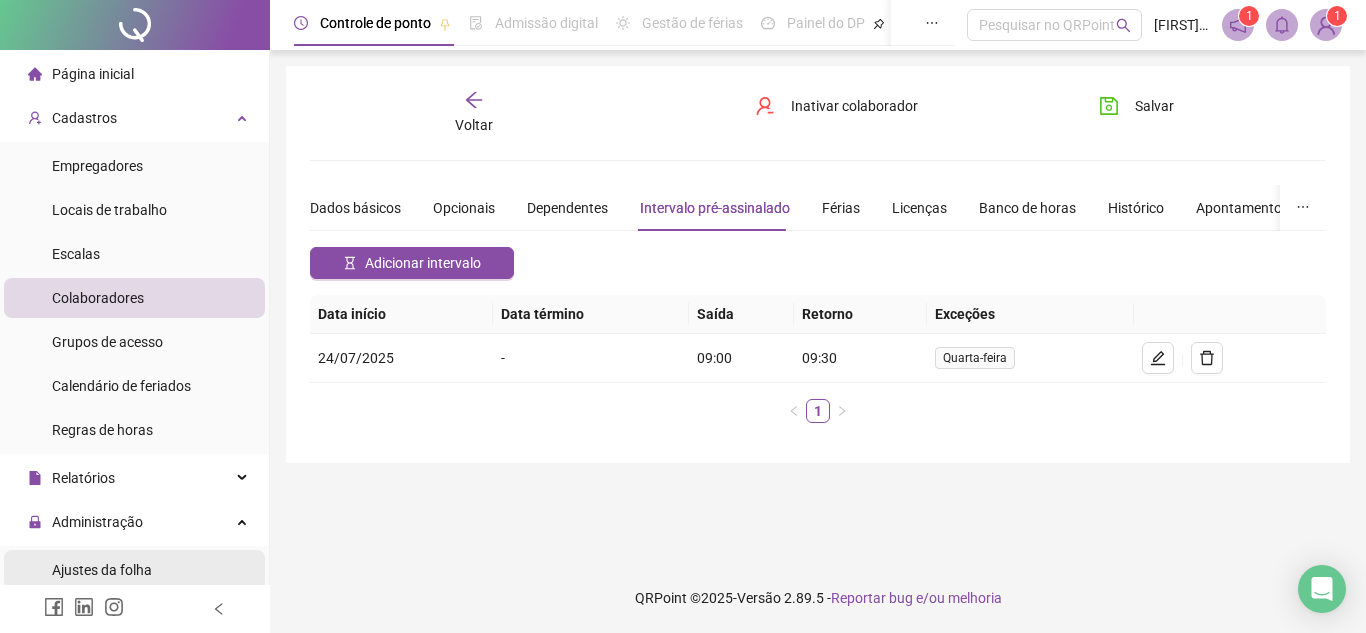 click on "Ajustes da folha" at bounding box center (102, 570) 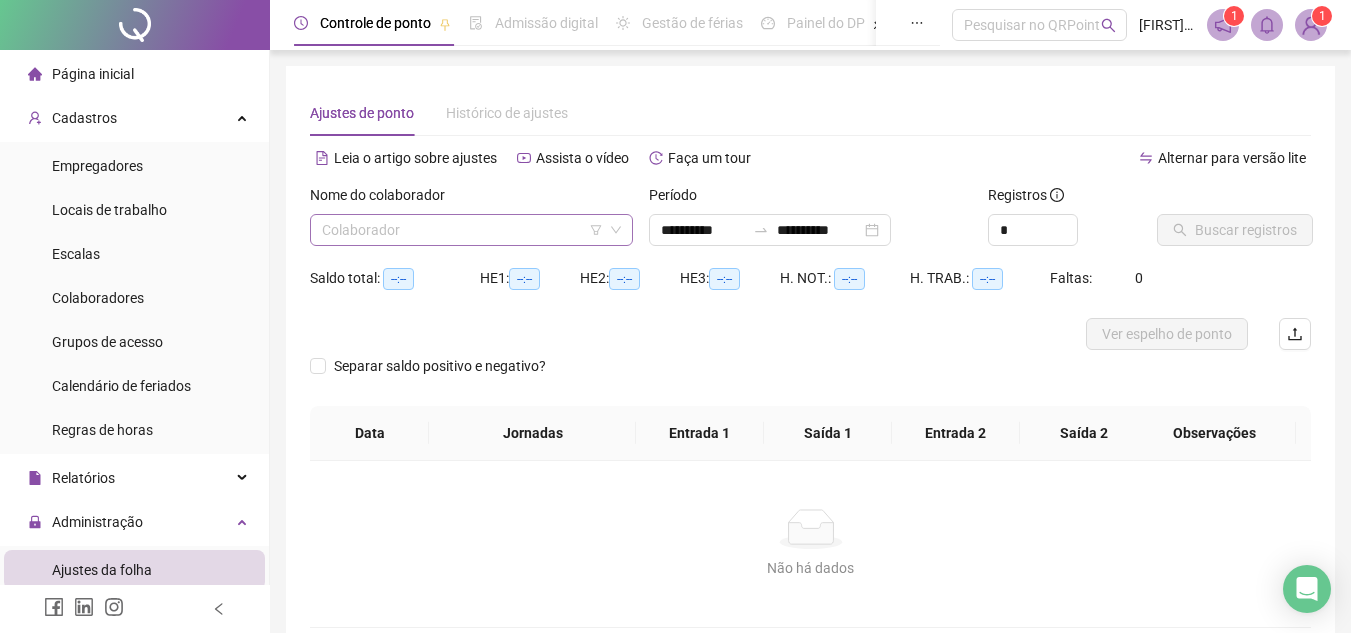 click at bounding box center (462, 230) 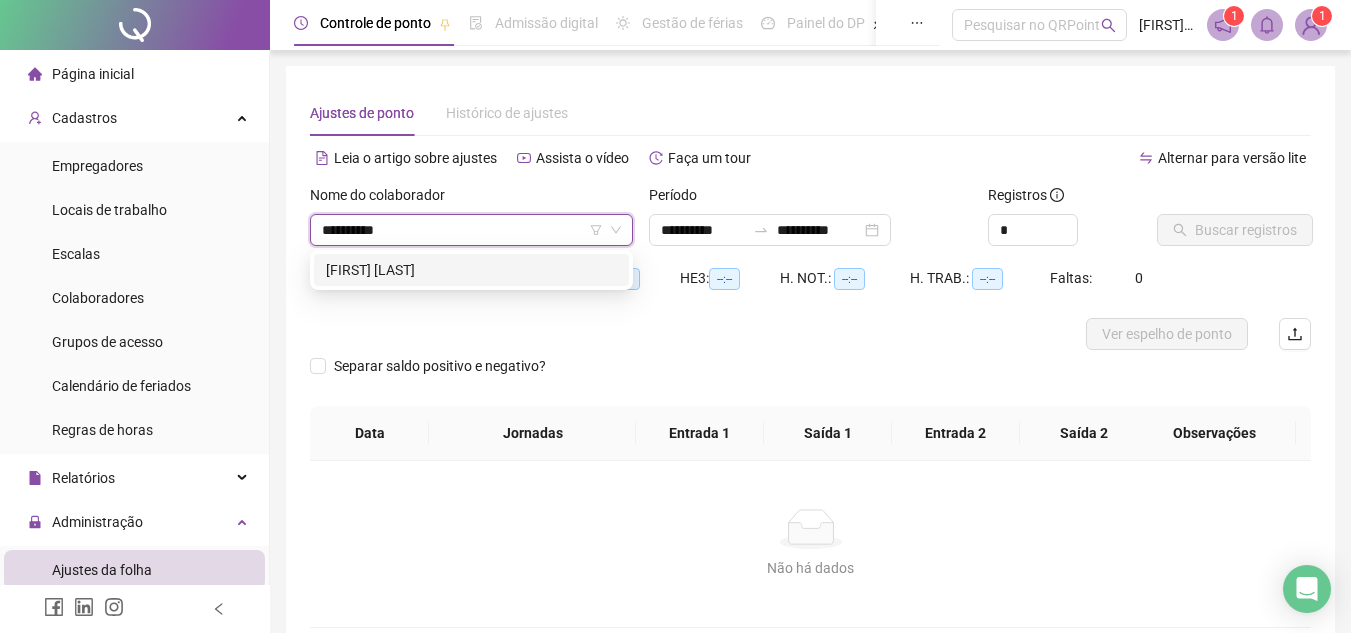 type on "**********" 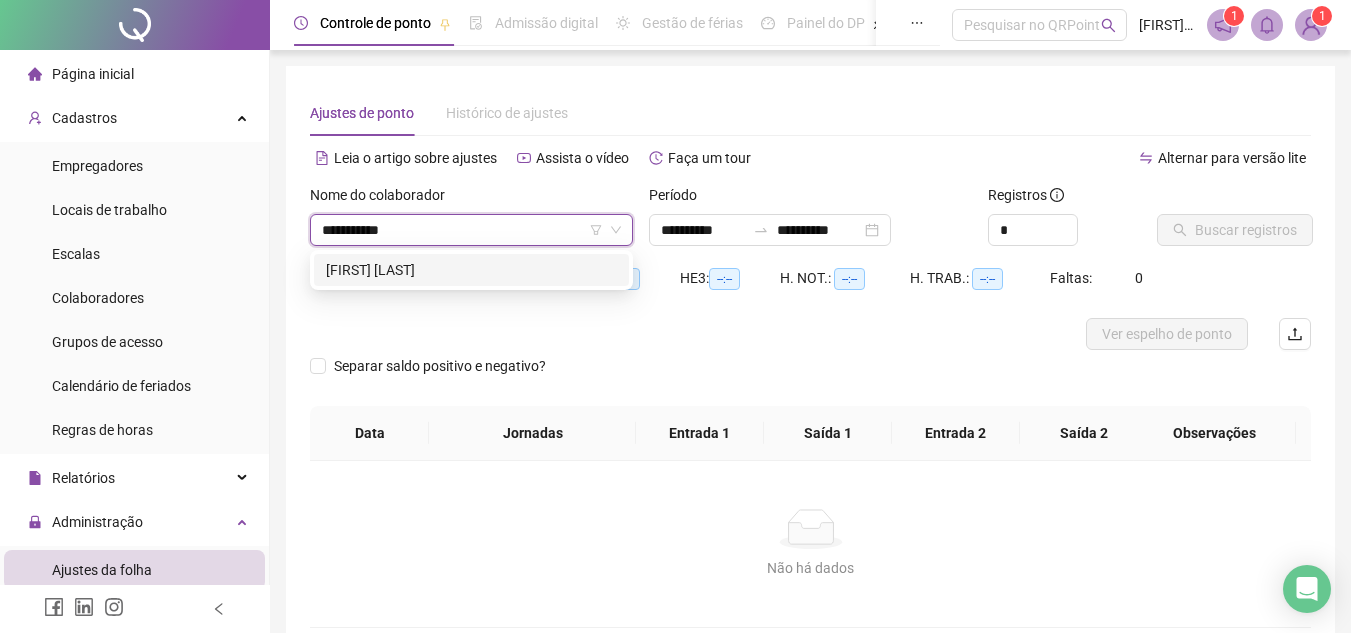 click on "[FIRST] [LAST]" at bounding box center (471, 270) 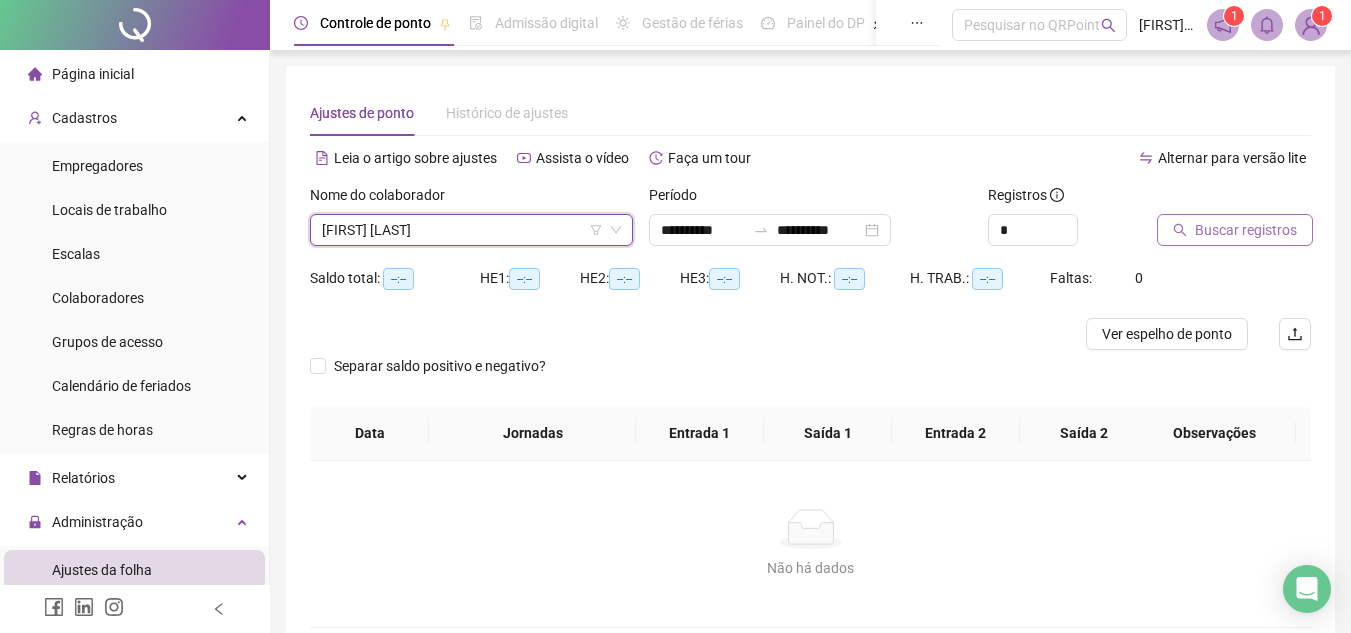click on "Buscar registros" at bounding box center [1246, 230] 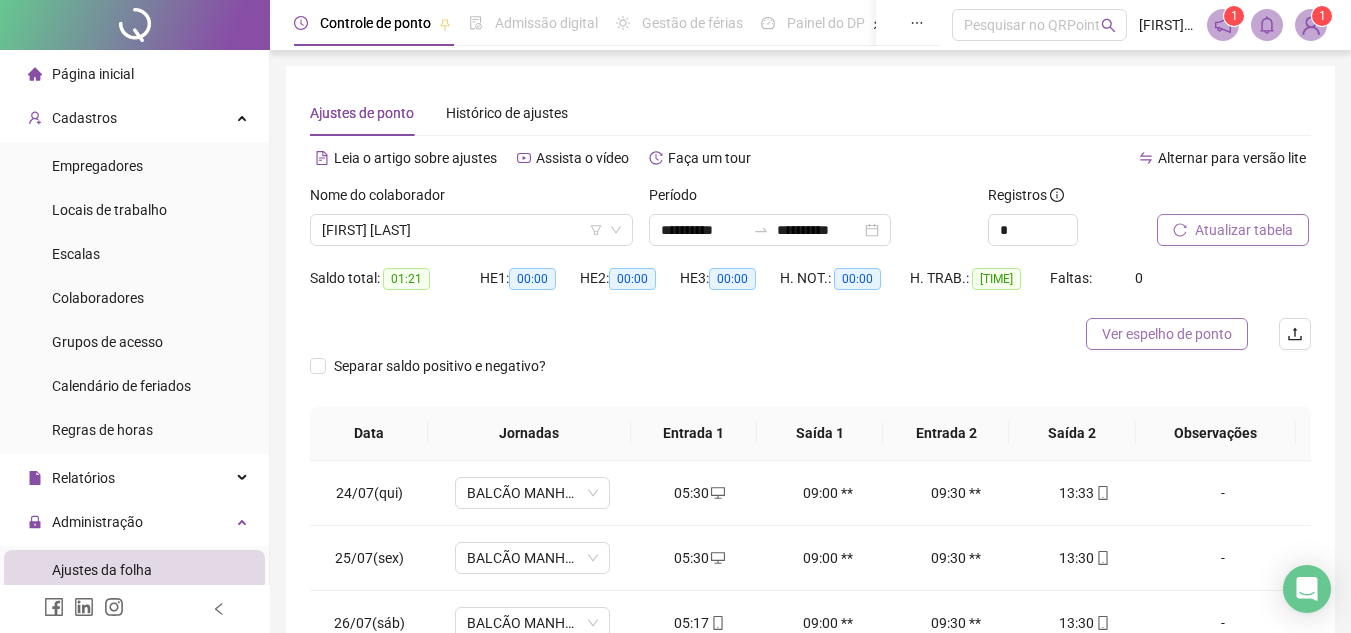 click on "Ver espelho de ponto" at bounding box center [1167, 334] 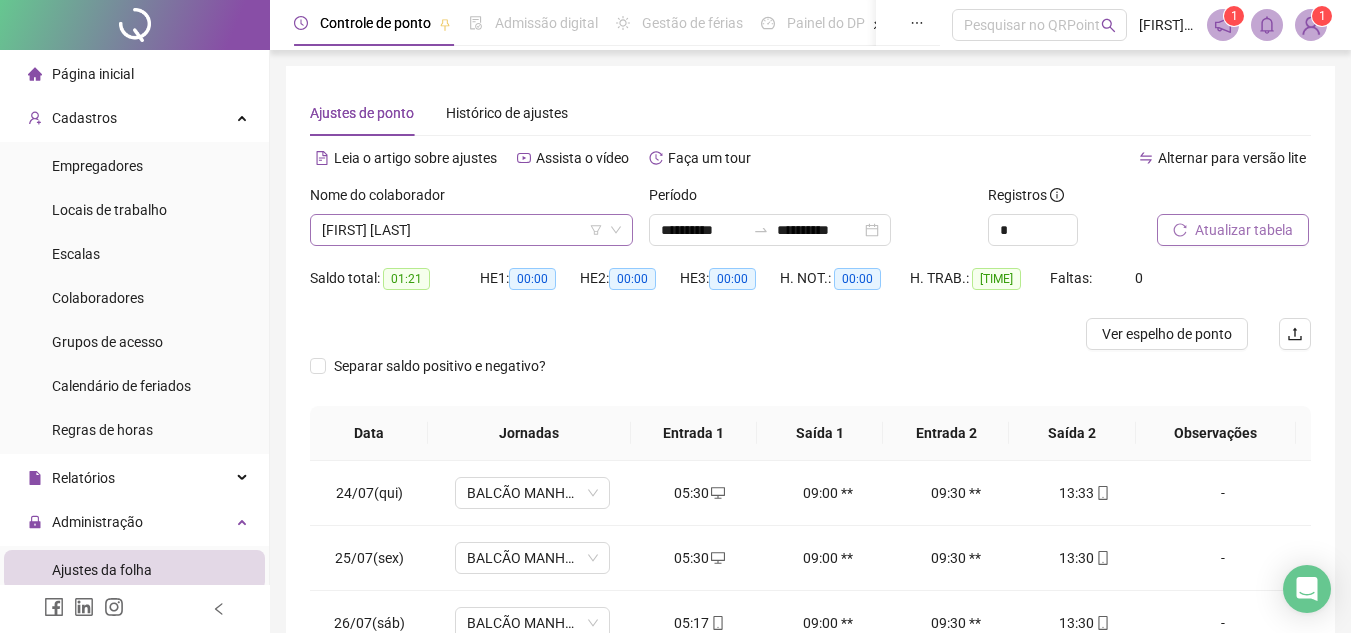 click on "[FIRST] [LAST]" at bounding box center [471, 230] 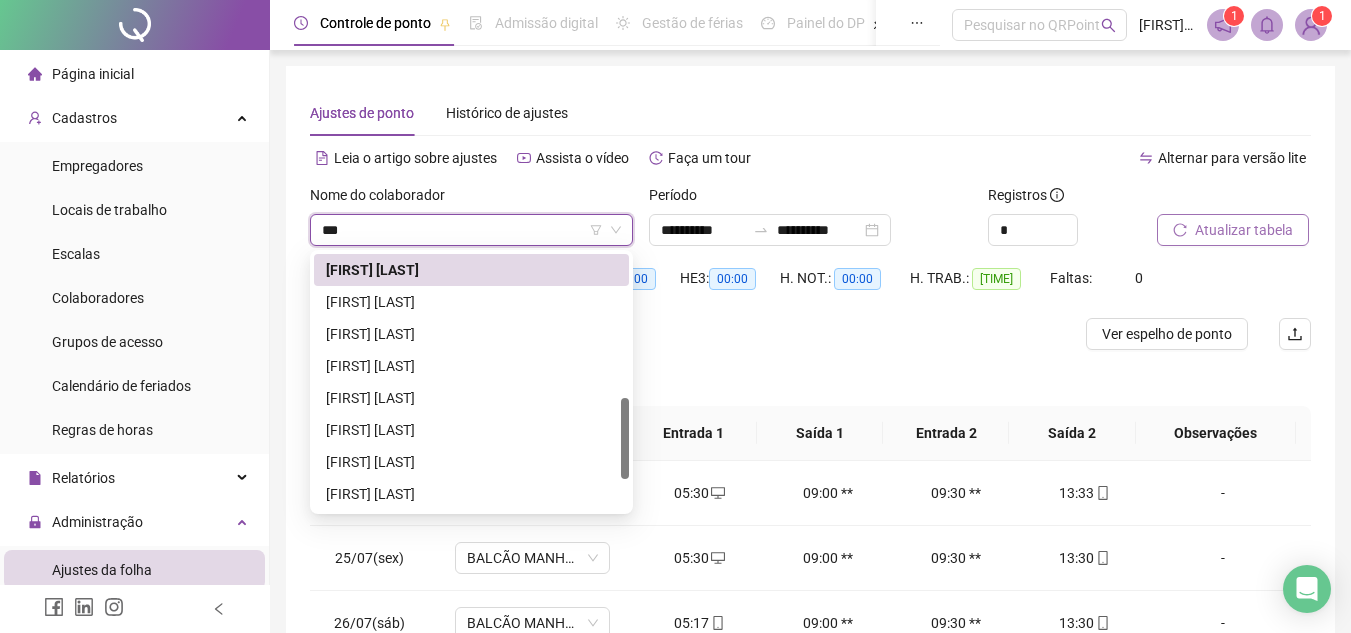 scroll, scrollTop: 0, scrollLeft: 0, axis: both 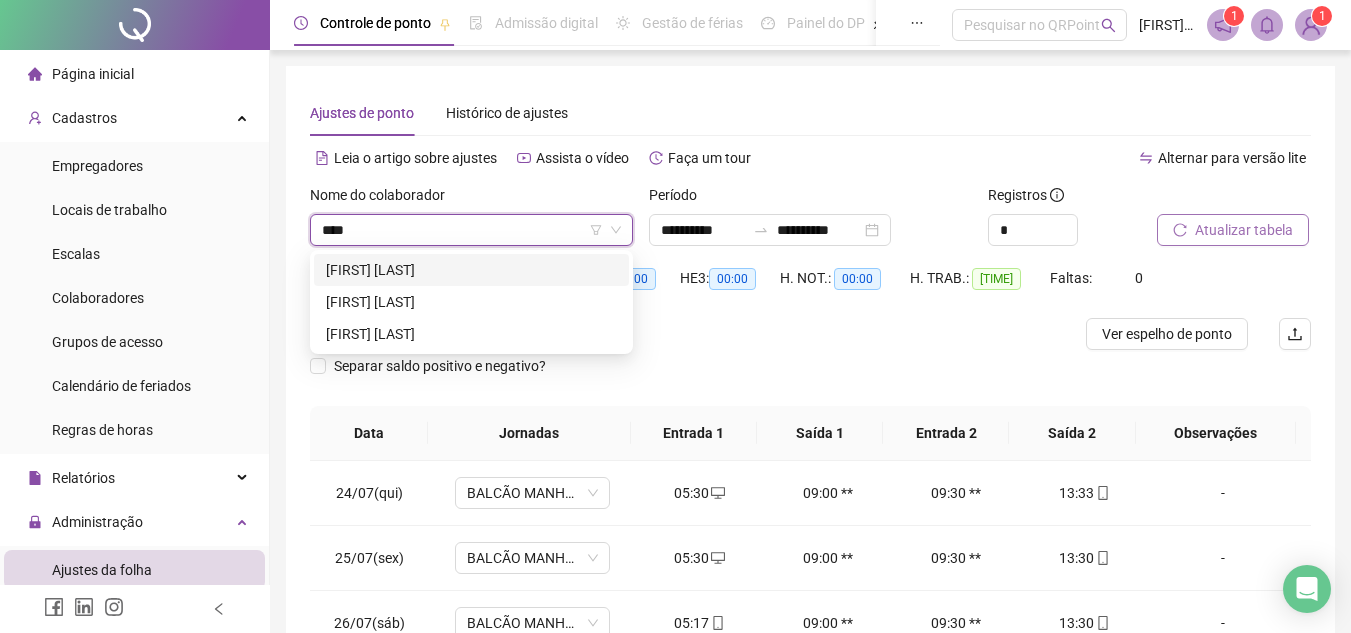 type on "*****" 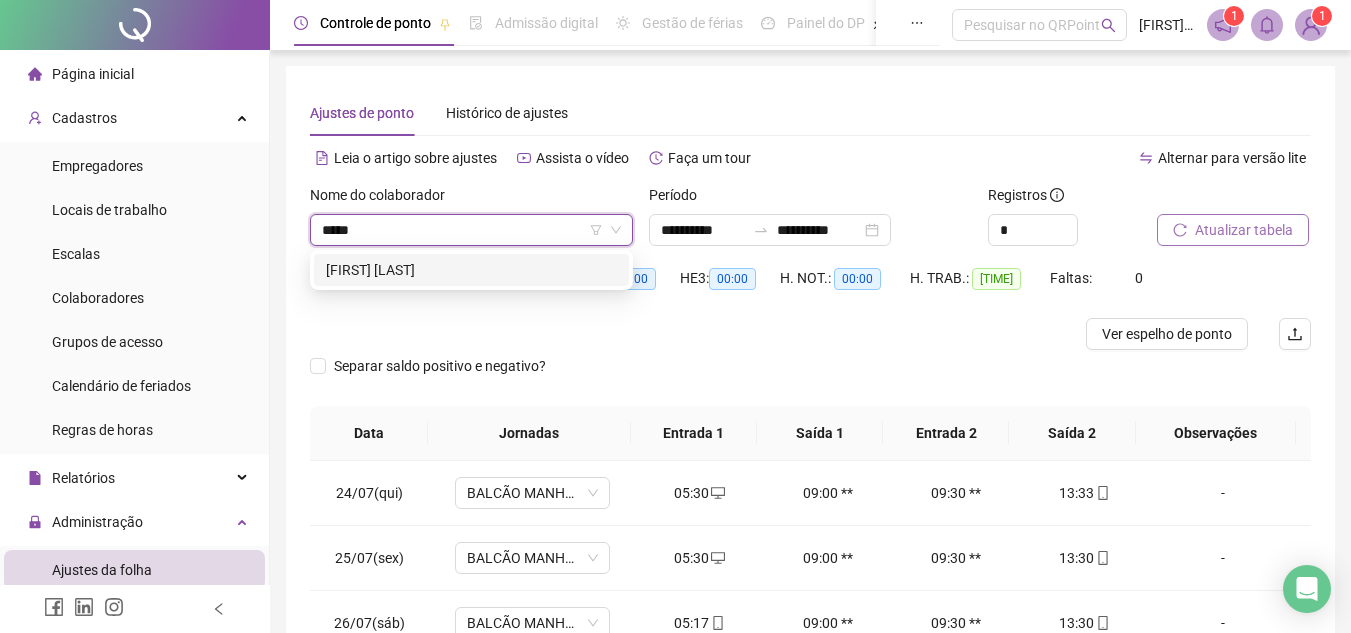 click on "[FIRST] [LAST]" at bounding box center (471, 270) 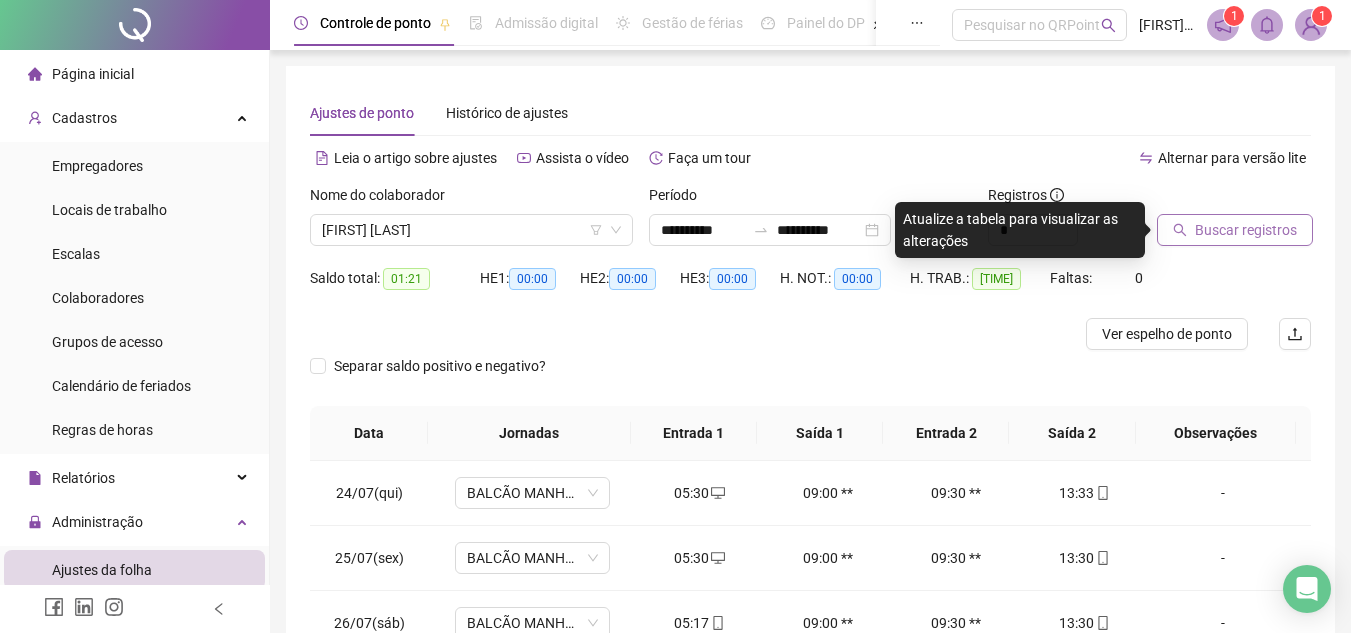 click on "Buscar registros" at bounding box center (1246, 230) 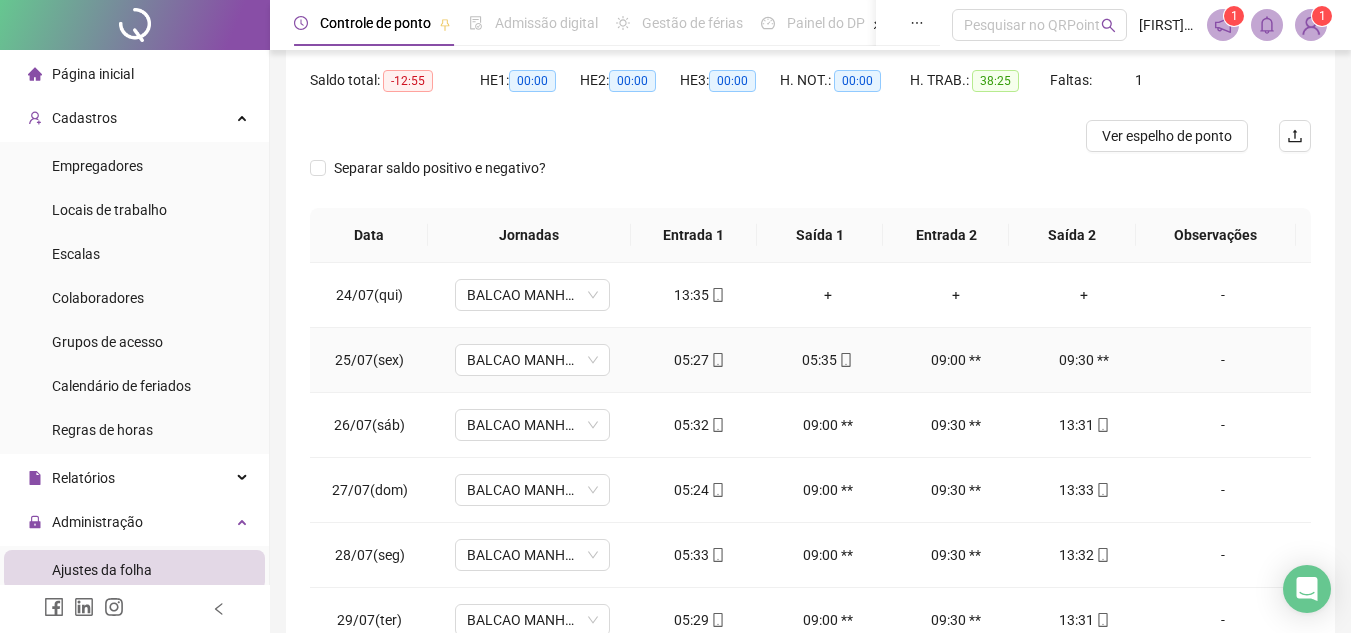 scroll, scrollTop: 200, scrollLeft: 0, axis: vertical 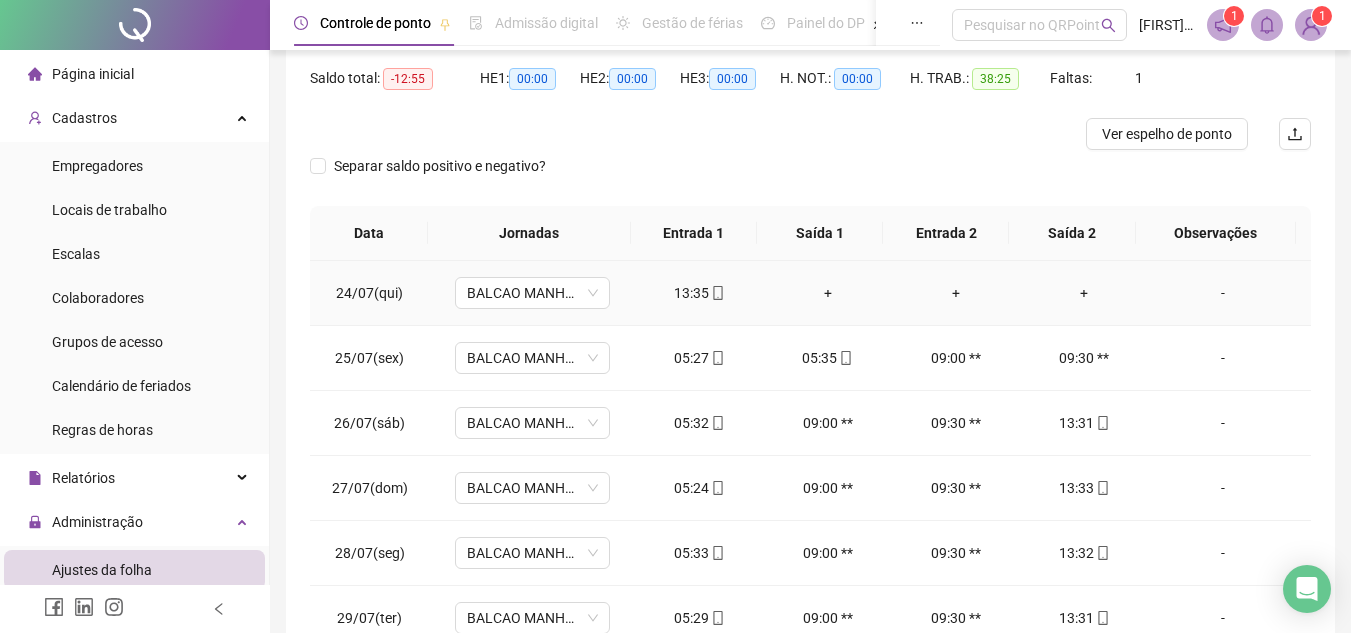 click on "+" at bounding box center [1084, 293] 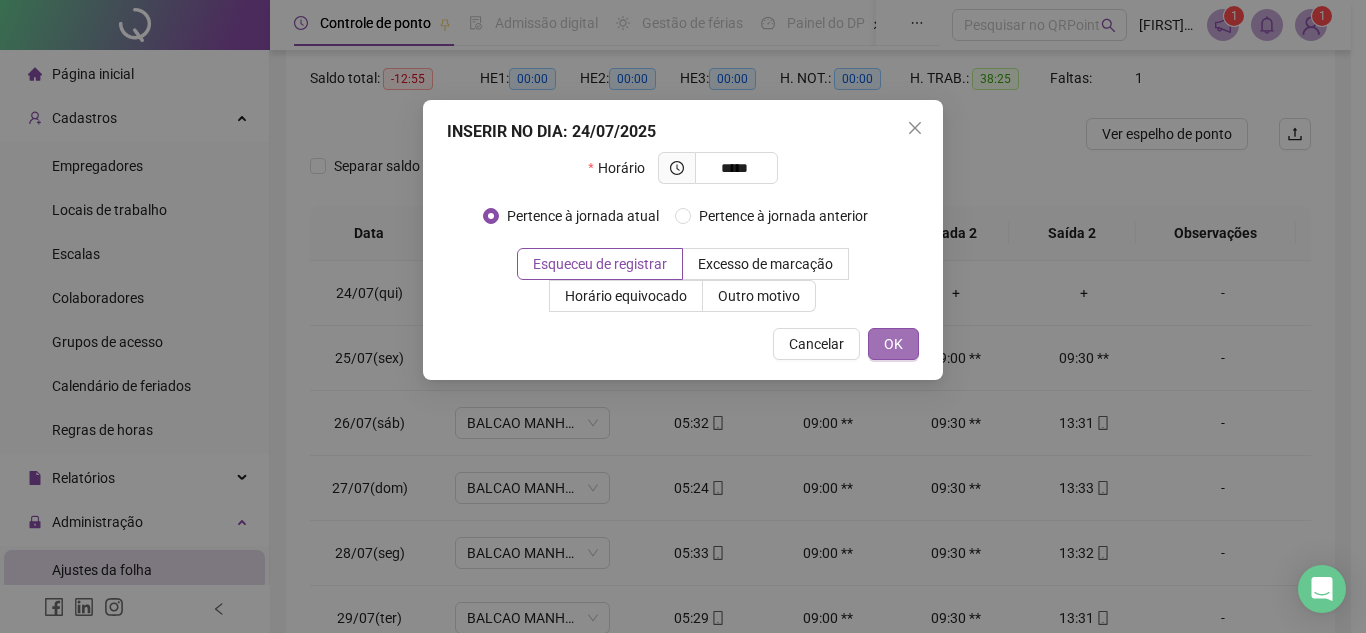 type on "*****" 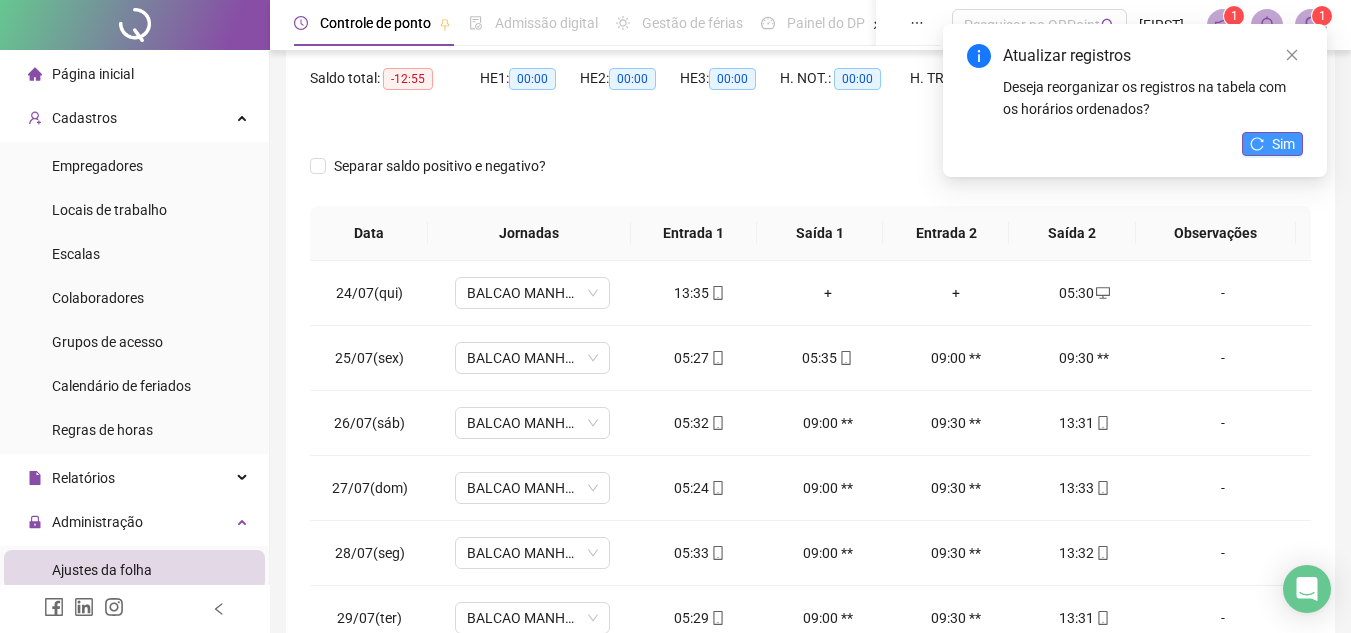 click on "Sim" at bounding box center [1283, 144] 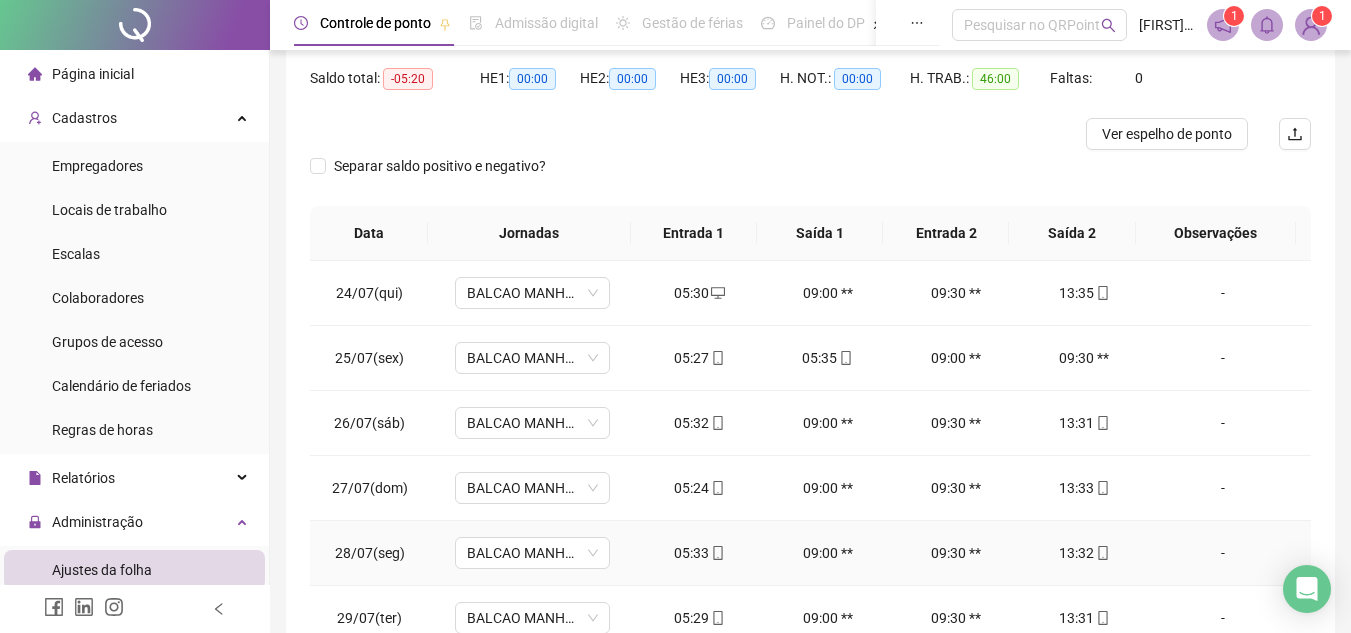 scroll, scrollTop: 93, scrollLeft: 0, axis: vertical 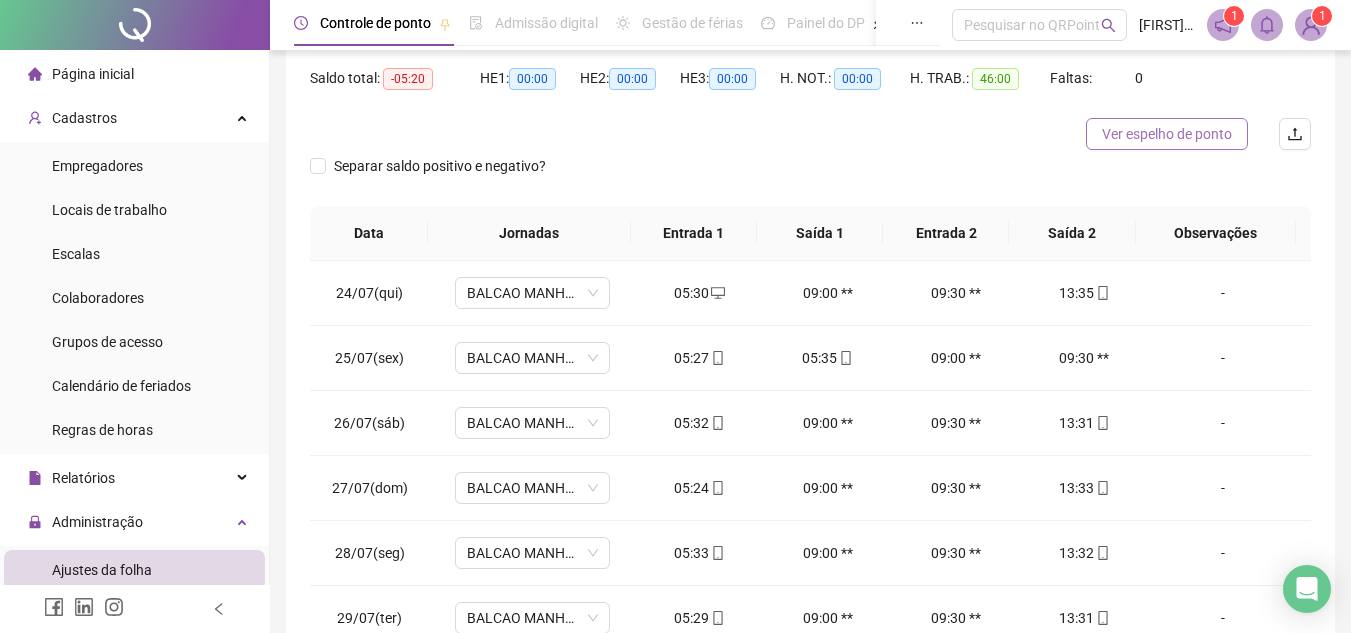 click on "Ver espelho de ponto" at bounding box center (1167, 134) 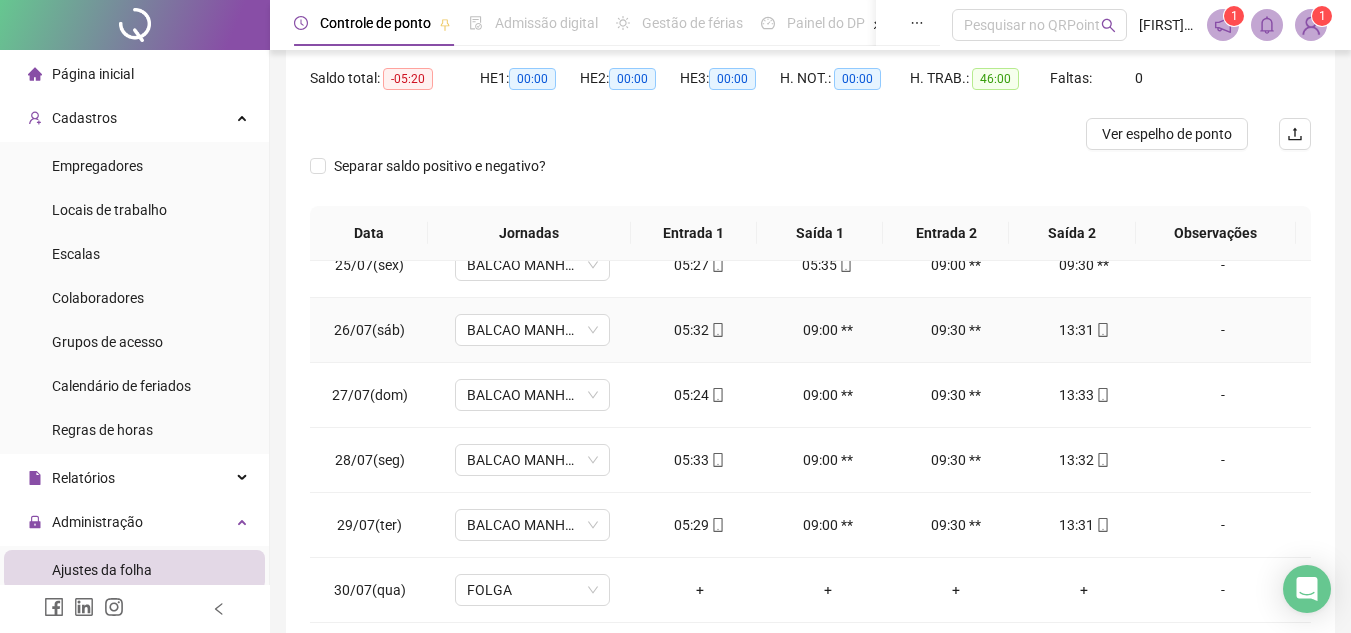 scroll, scrollTop: 0, scrollLeft: 0, axis: both 